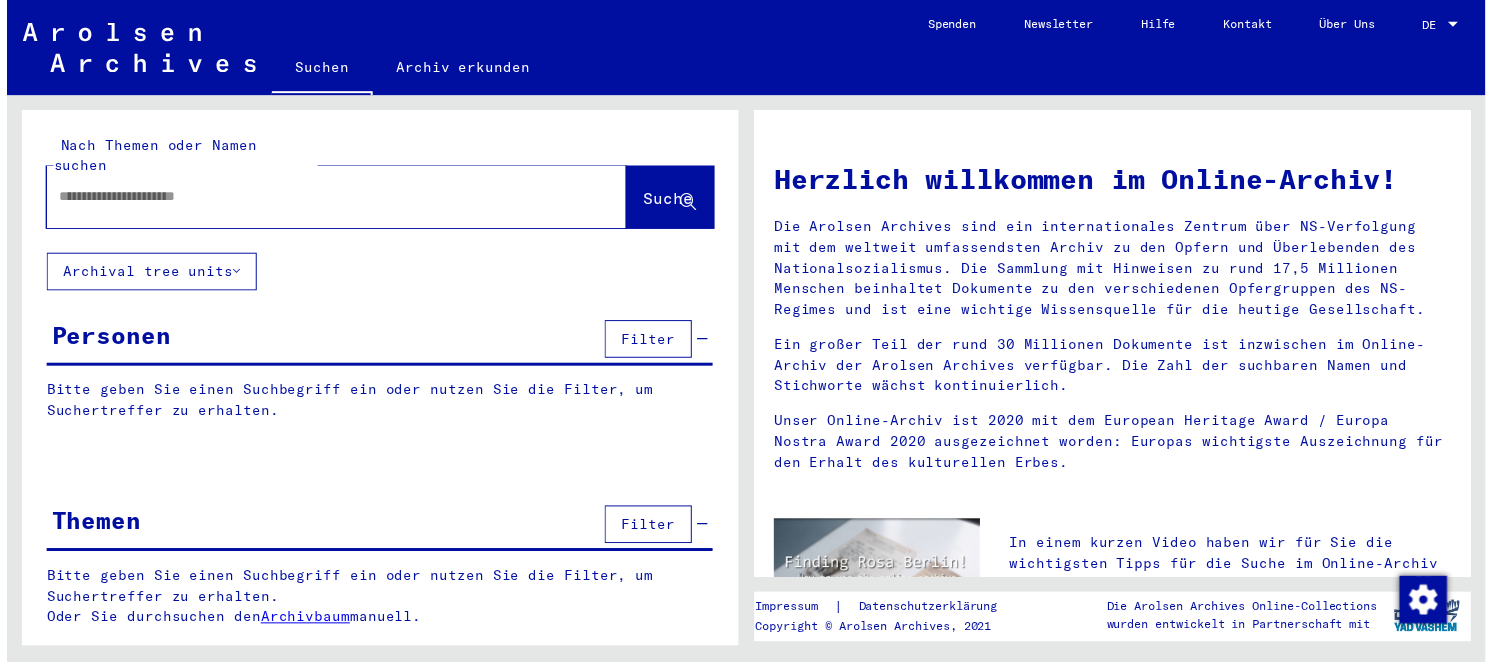 scroll, scrollTop: 0, scrollLeft: 0, axis: both 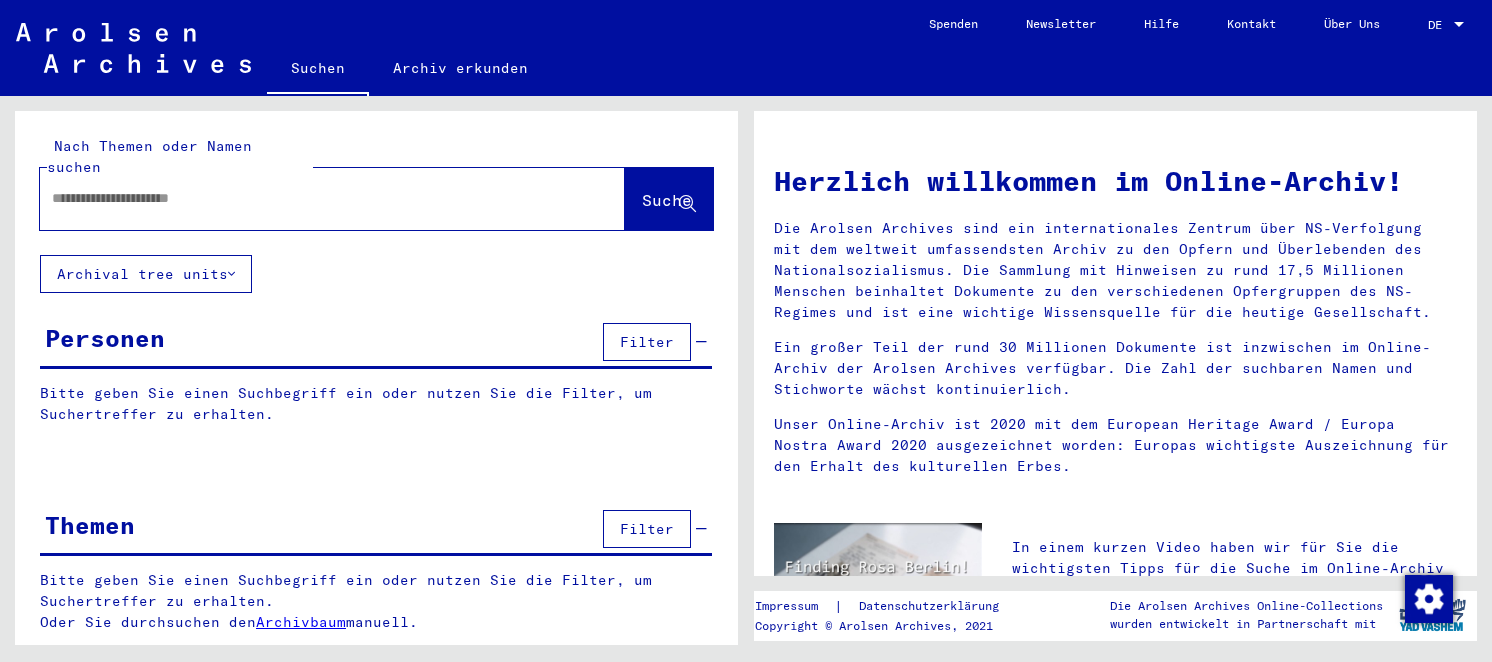 click at bounding box center (308, 198) 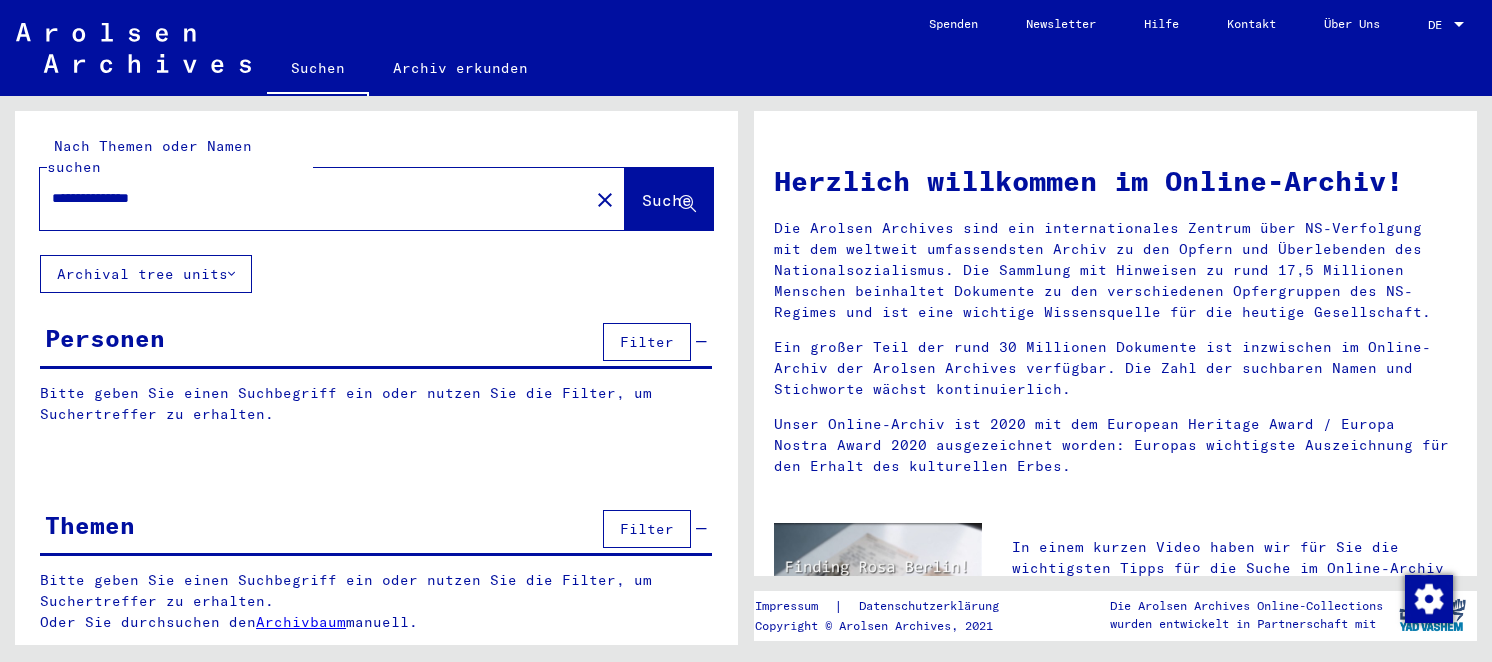 type on "**********" 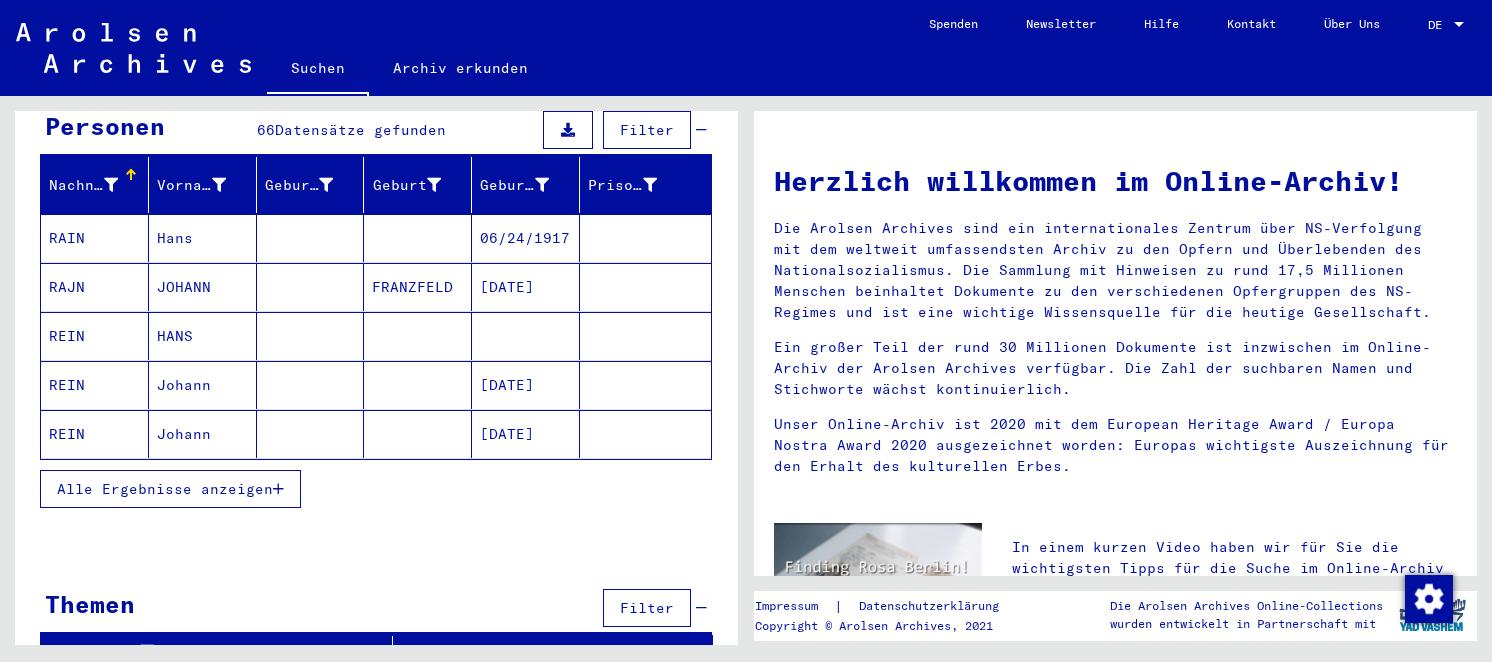 scroll, scrollTop: 219, scrollLeft: 0, axis: vertical 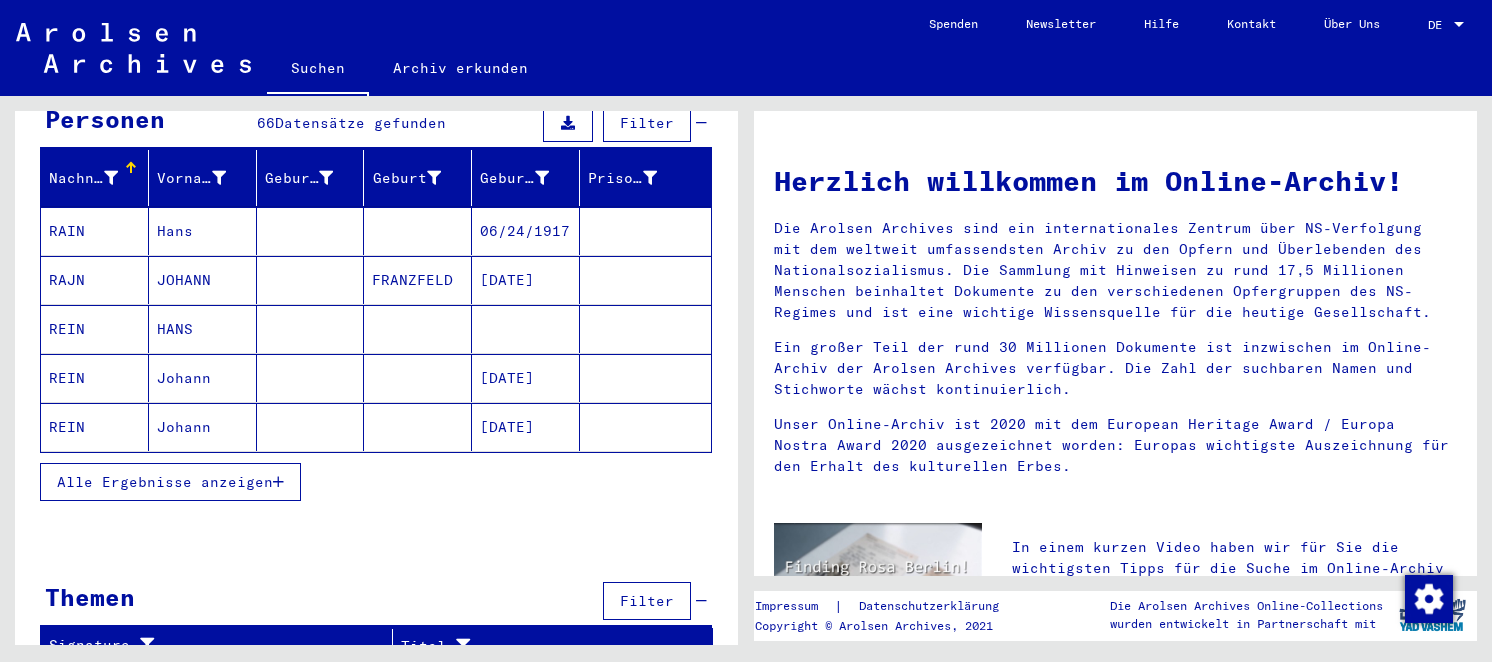 click on "Alle Ergebnisse anzeigen" at bounding box center [165, 482] 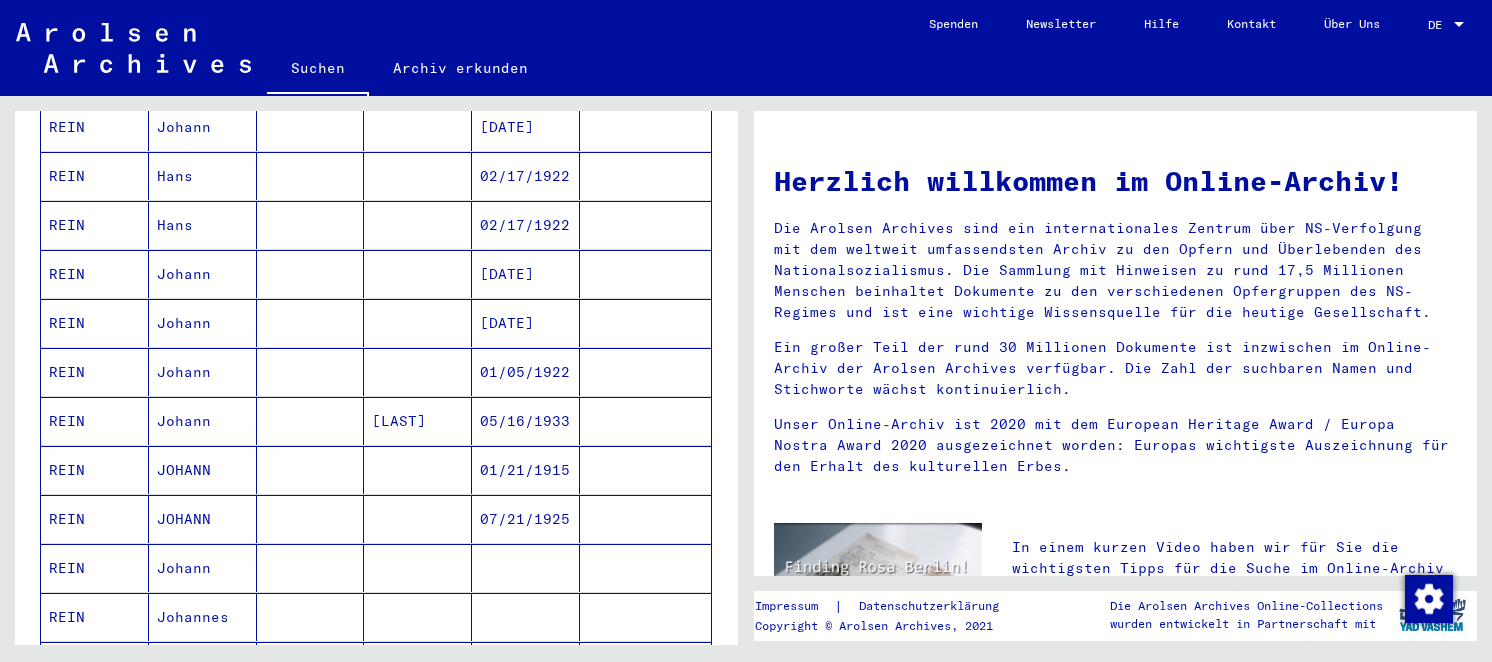 scroll, scrollTop: 1119, scrollLeft: 0, axis: vertical 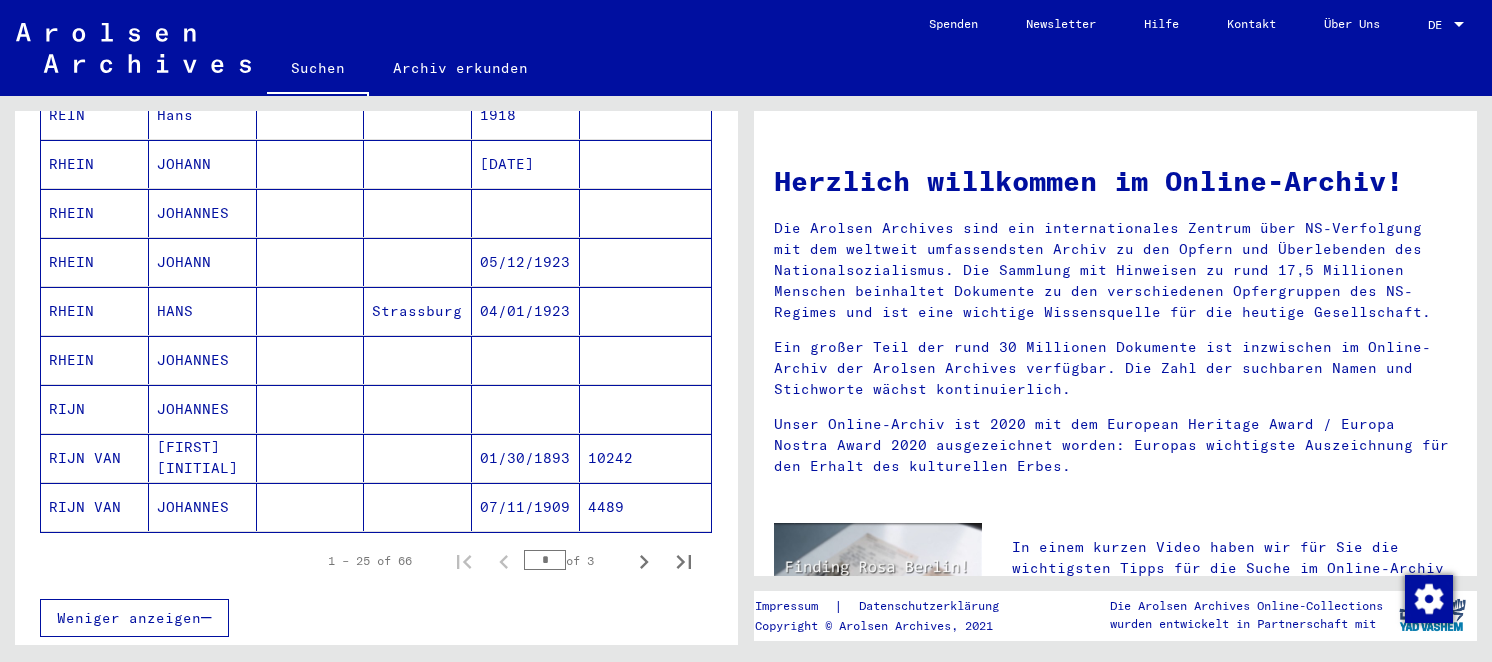 click on "JOHANNES" 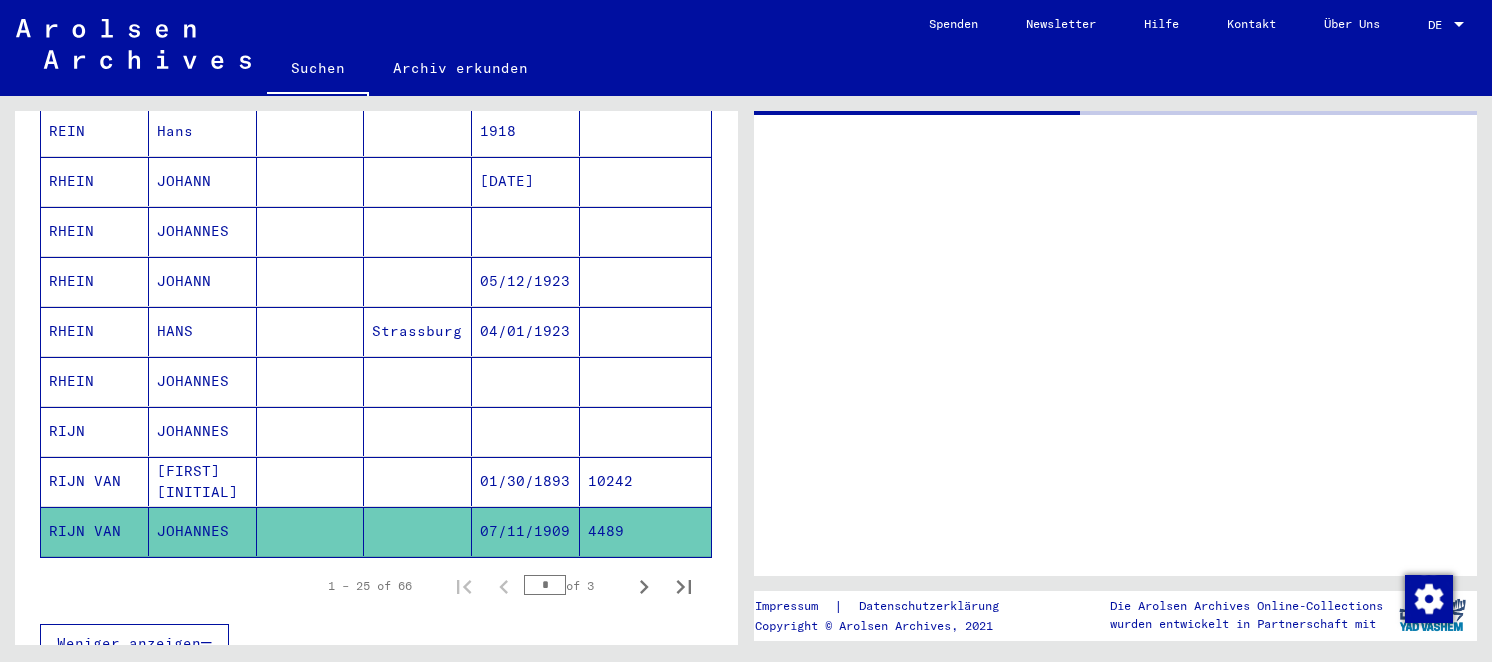 scroll, scrollTop: 1135, scrollLeft: 0, axis: vertical 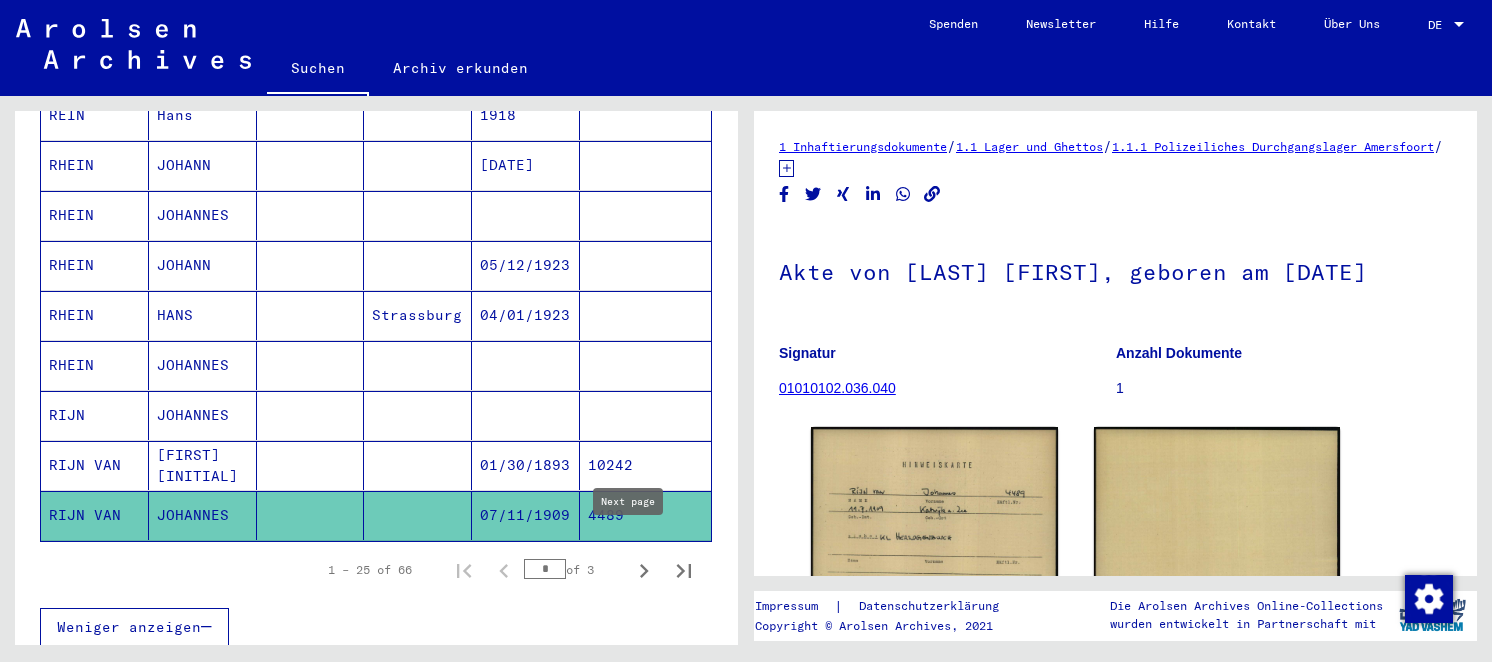 click 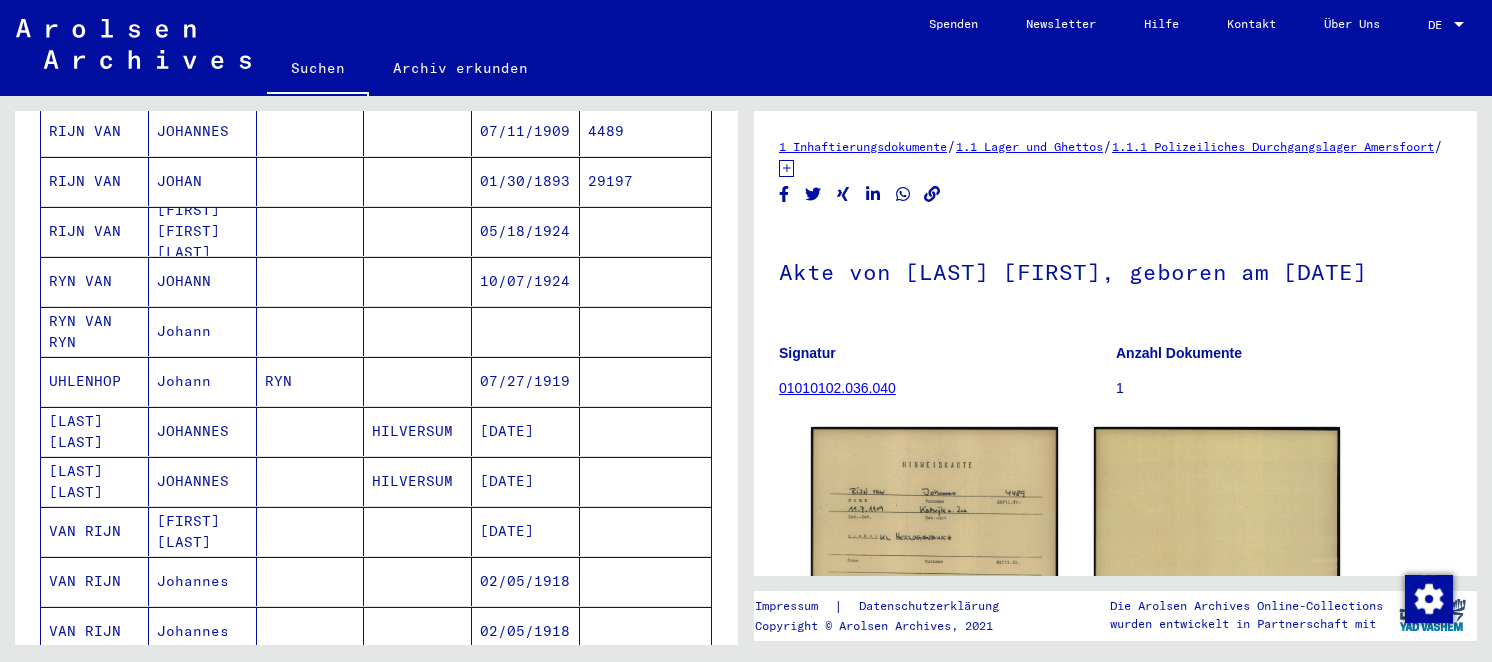 scroll, scrollTop: 435, scrollLeft: 0, axis: vertical 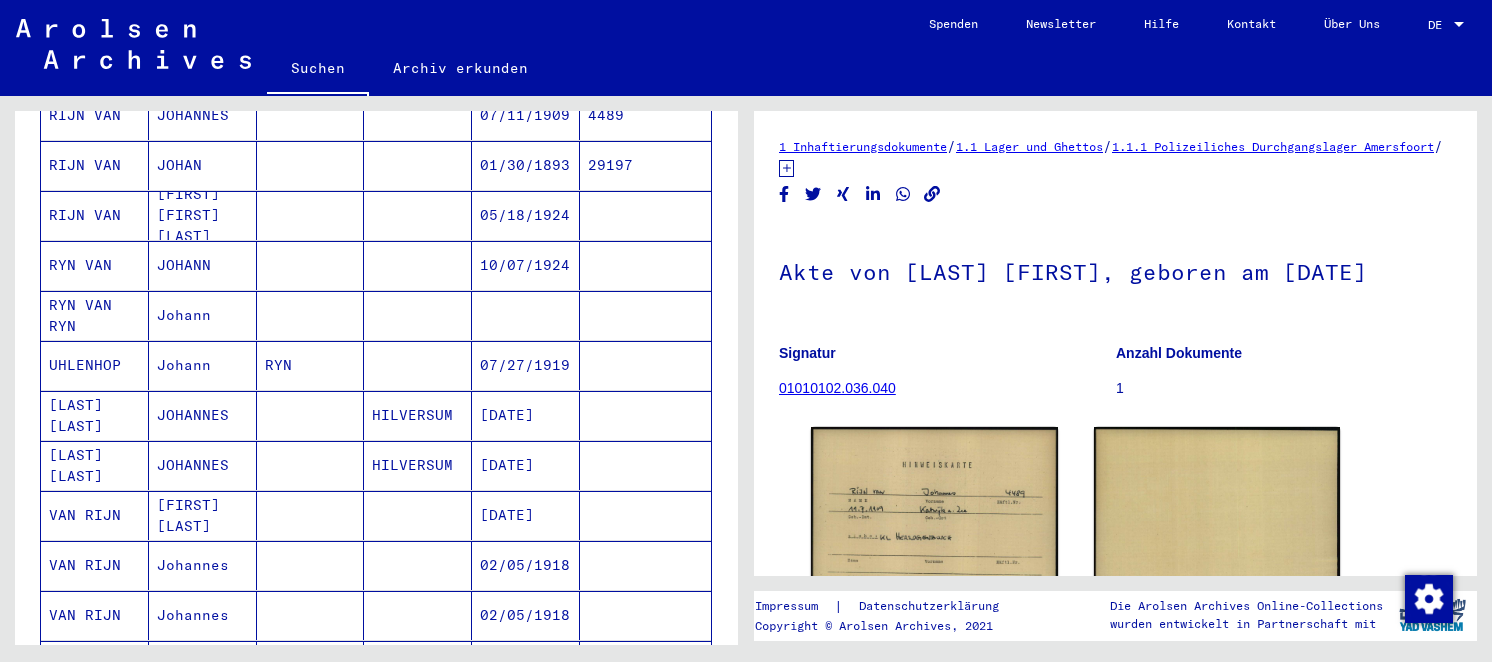 click on "HILVERSUM" at bounding box center (418, 465) 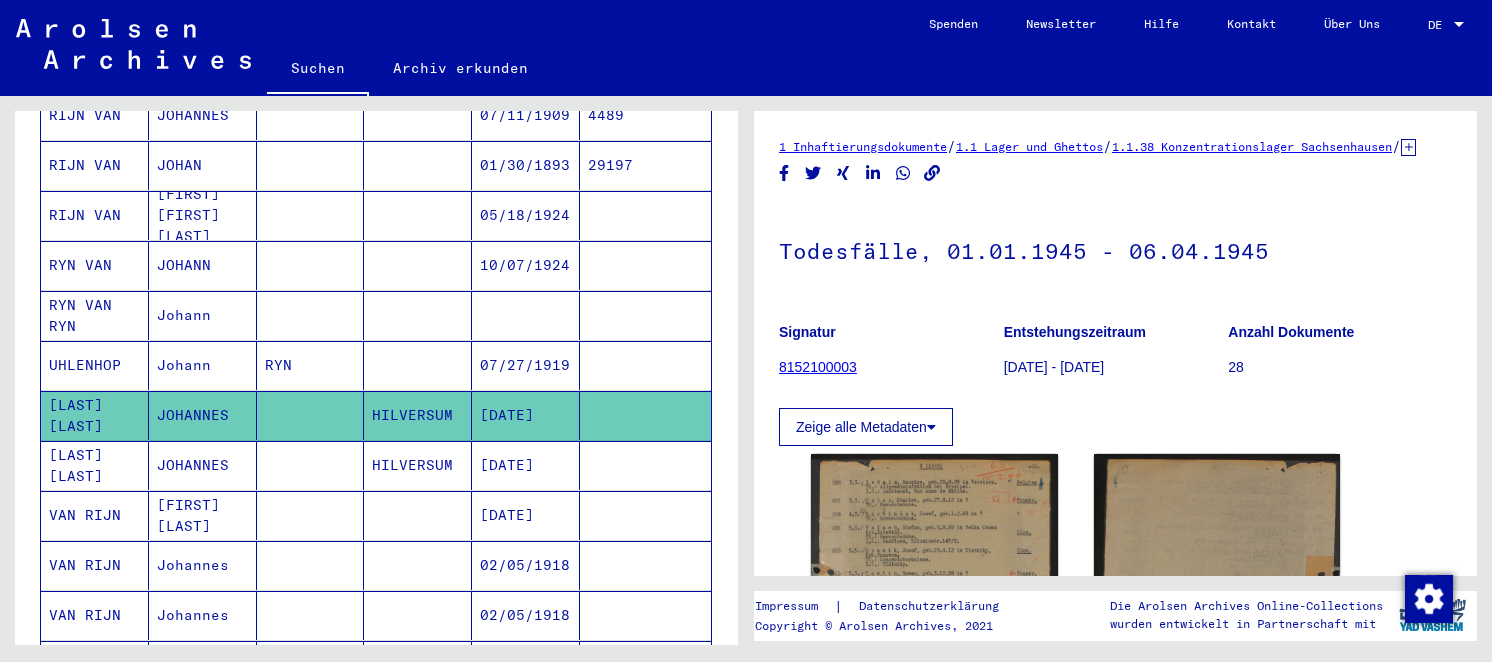 scroll, scrollTop: 0, scrollLeft: 0, axis: both 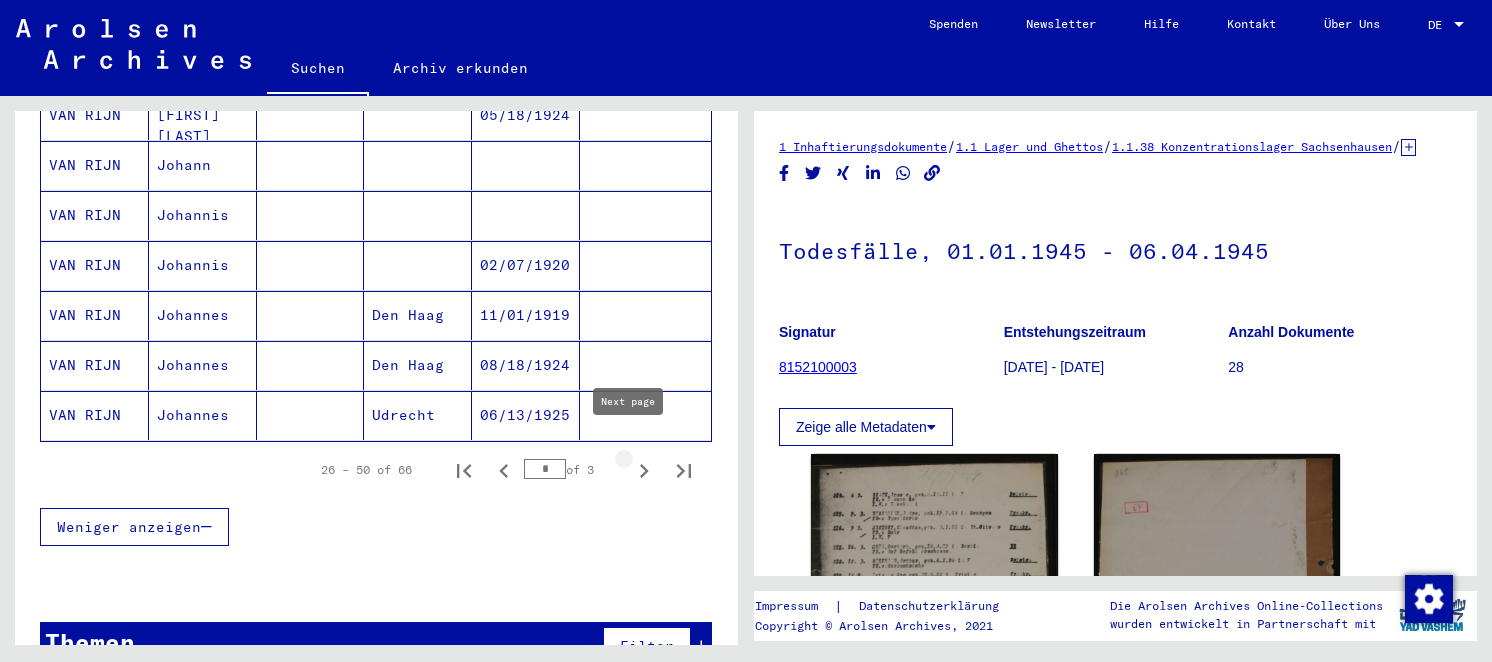 click 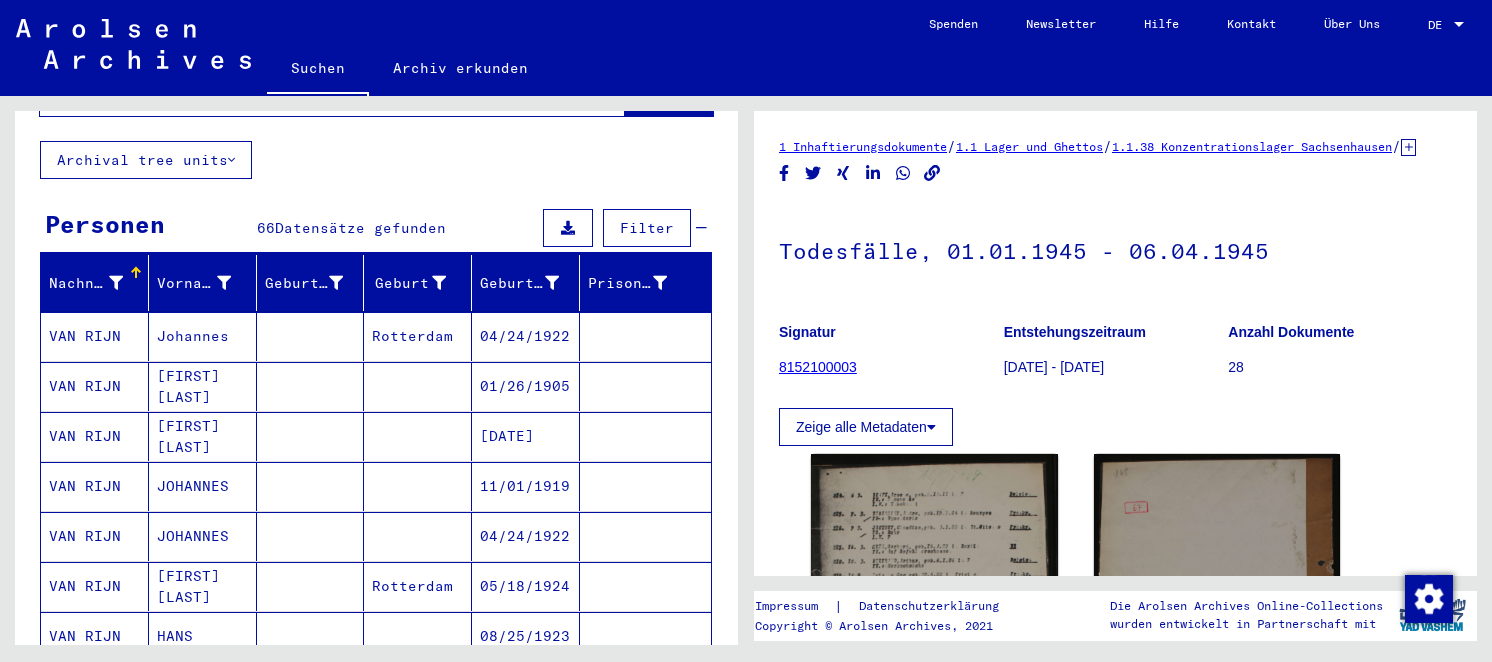 scroll, scrollTop: 0, scrollLeft: 0, axis: both 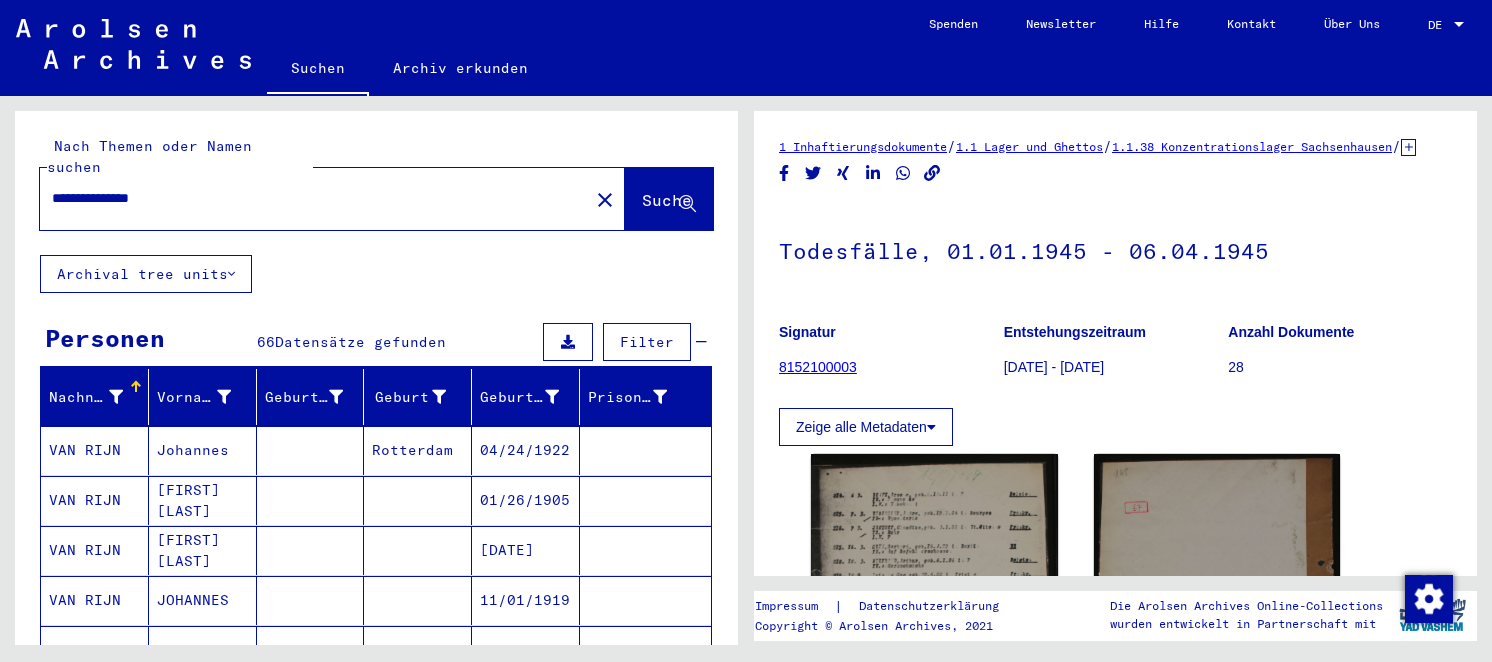 drag, startPoint x: 243, startPoint y: 173, endPoint x: -68, endPoint y: 156, distance: 311.4643 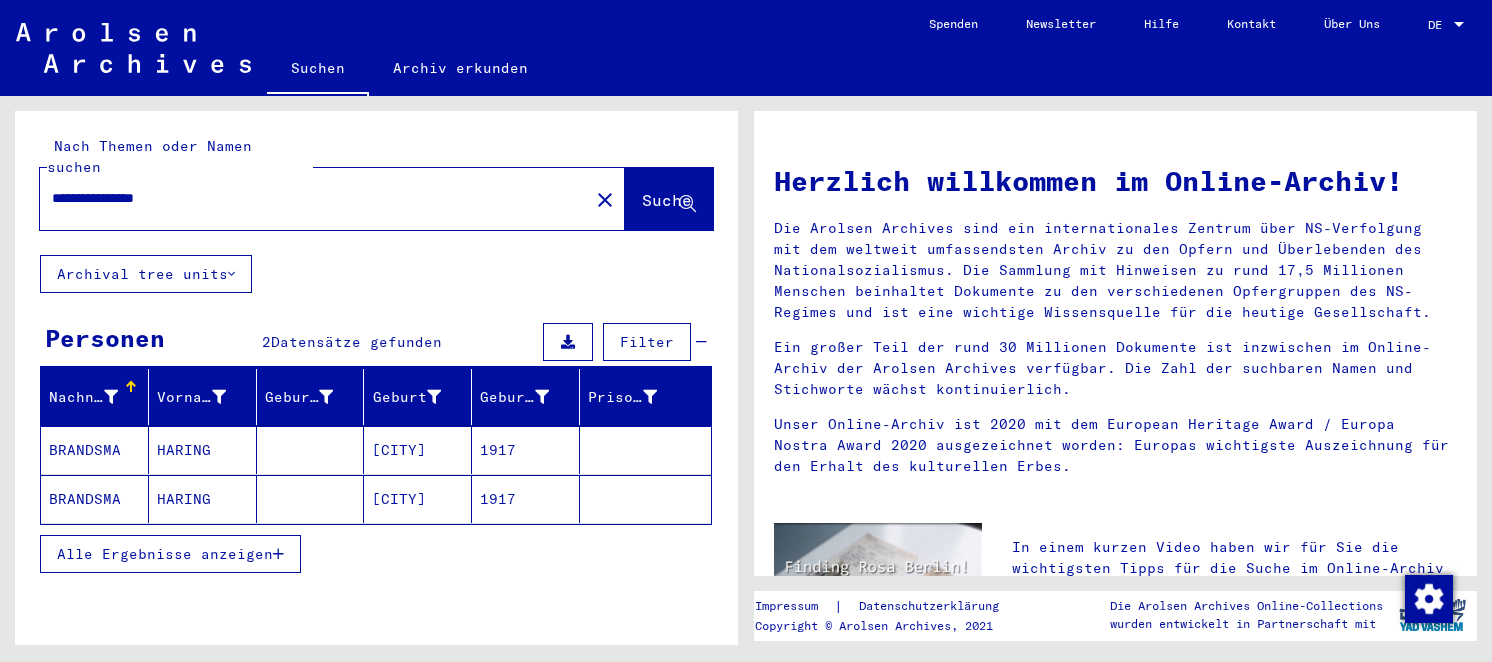 click at bounding box center [311, 499] 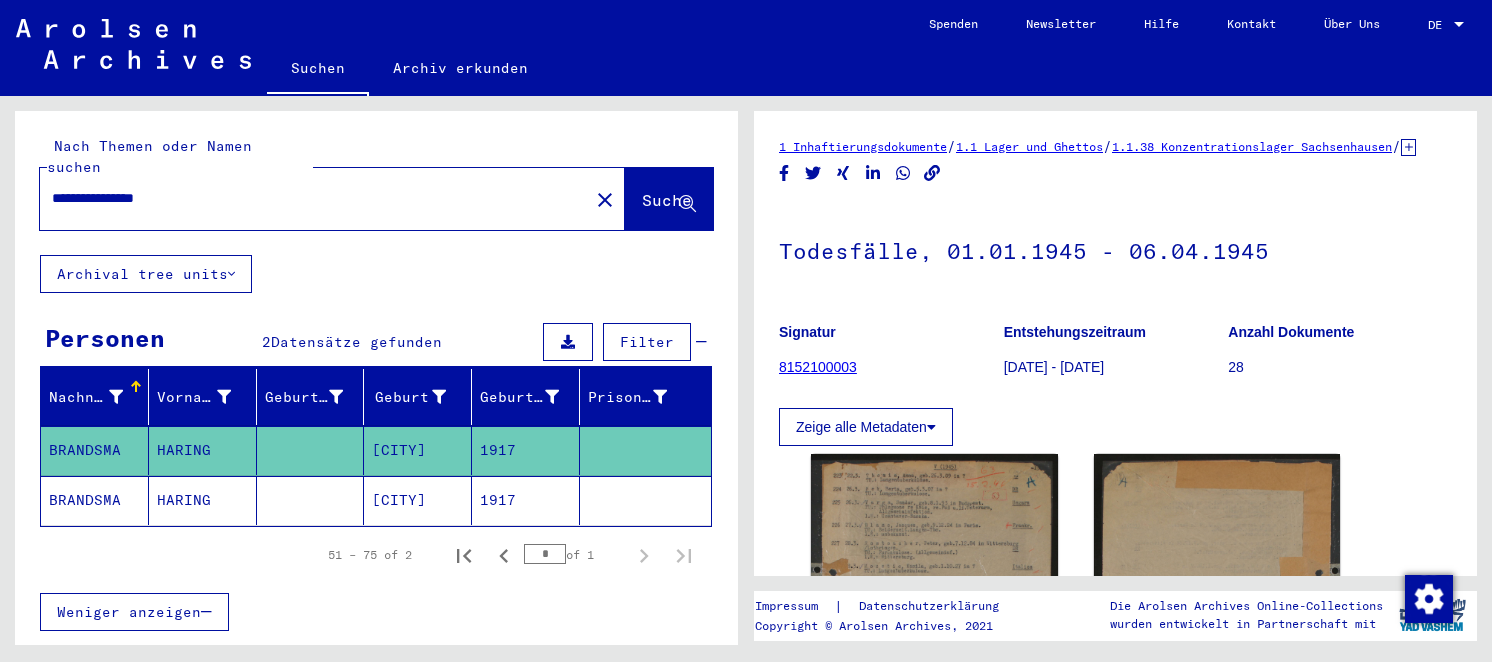 click 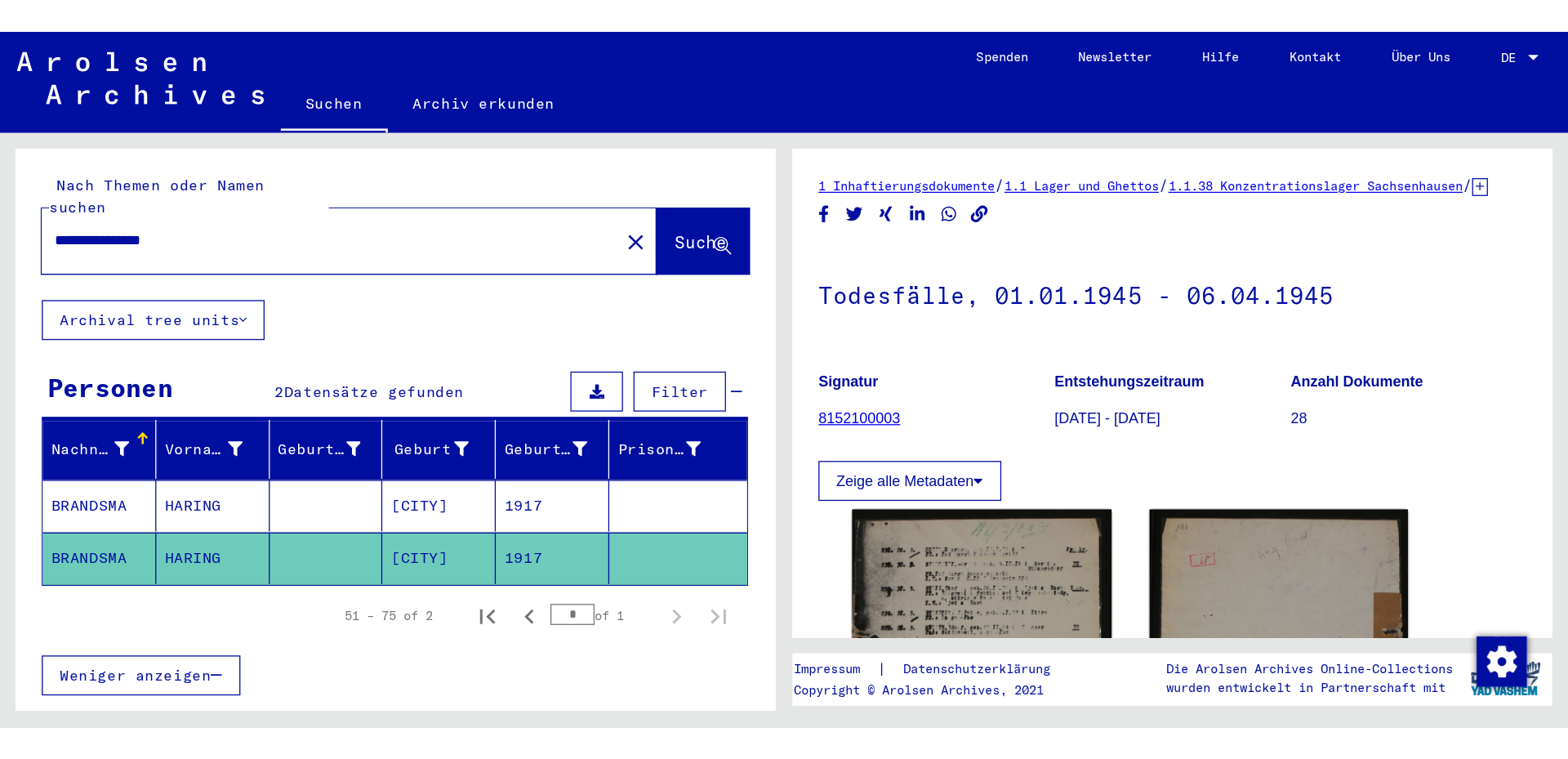 scroll, scrollTop: 0, scrollLeft: 0, axis: both 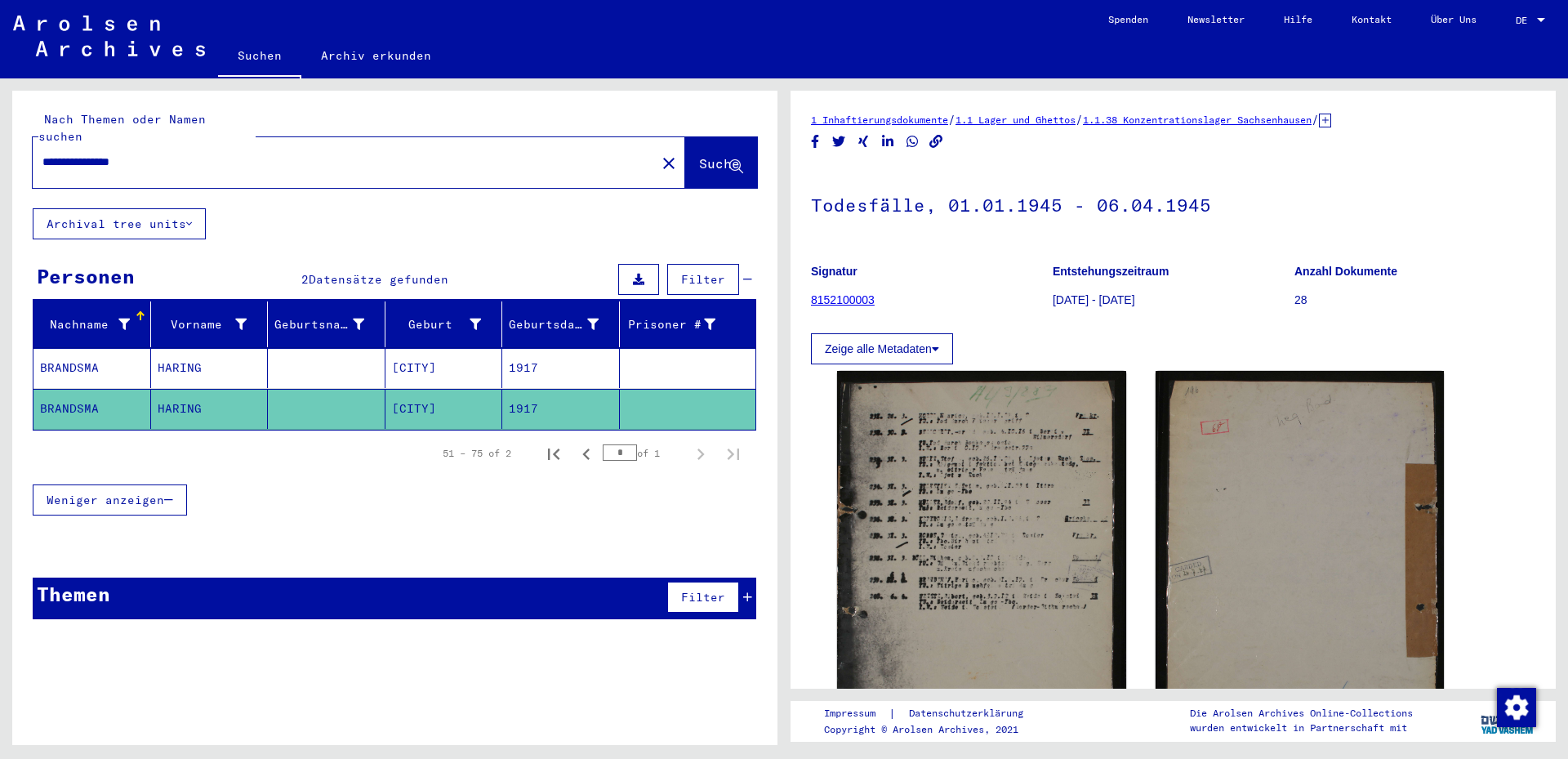drag, startPoint x: 194, startPoint y: 154, endPoint x: 54, endPoint y: 142, distance: 140.51334 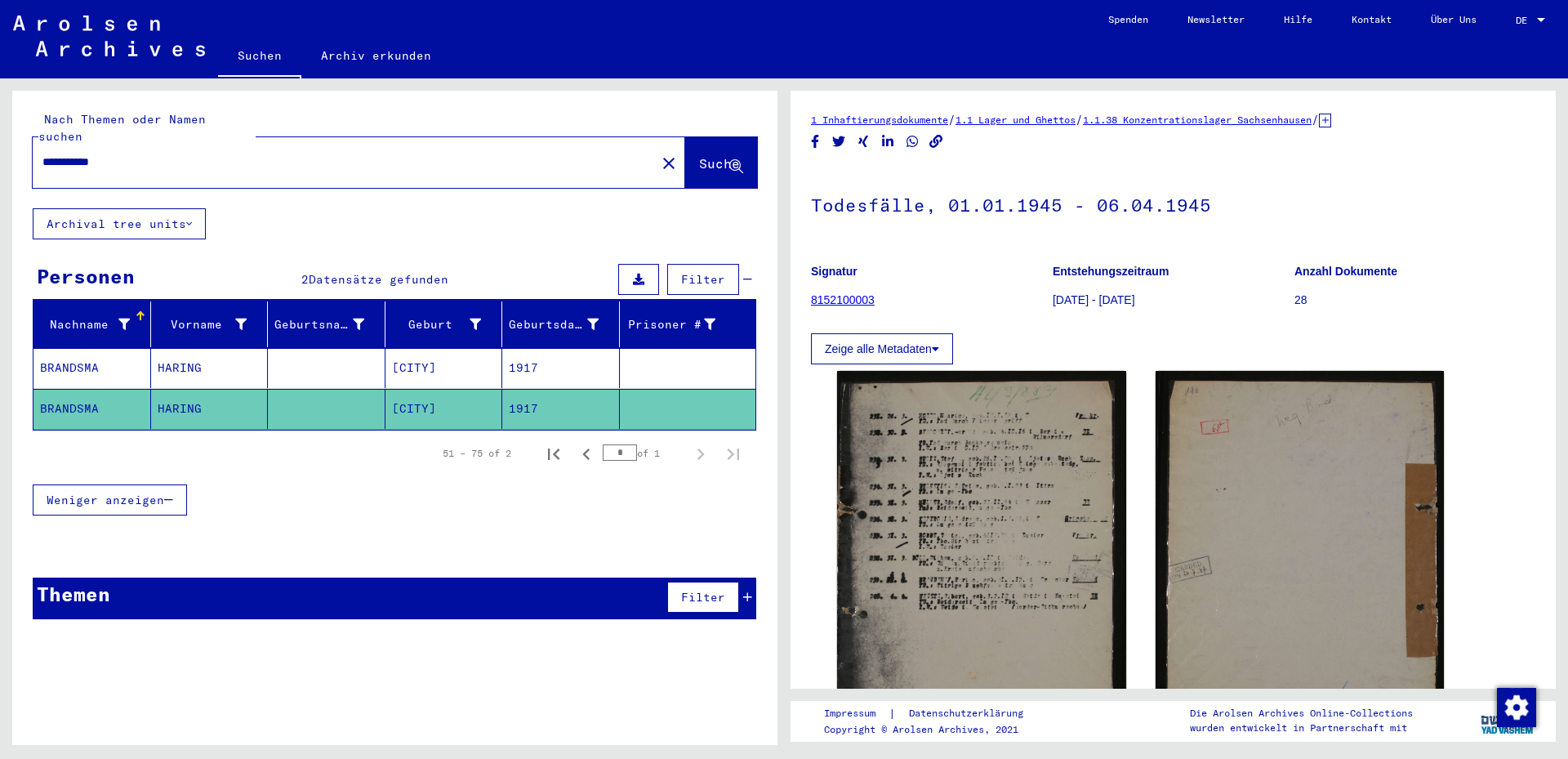 type on "**********" 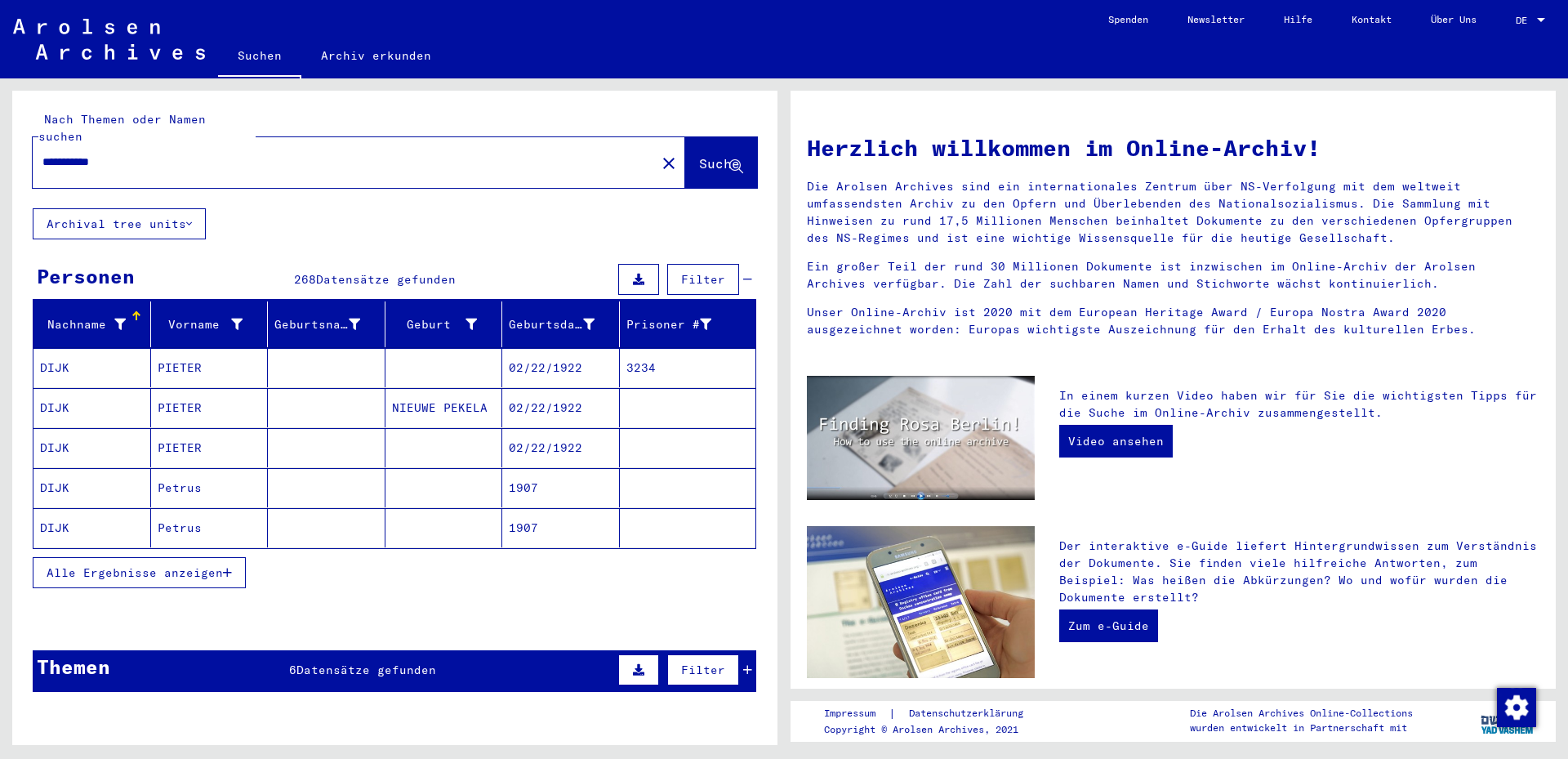 click on "PIETER" at bounding box center [210, 488] 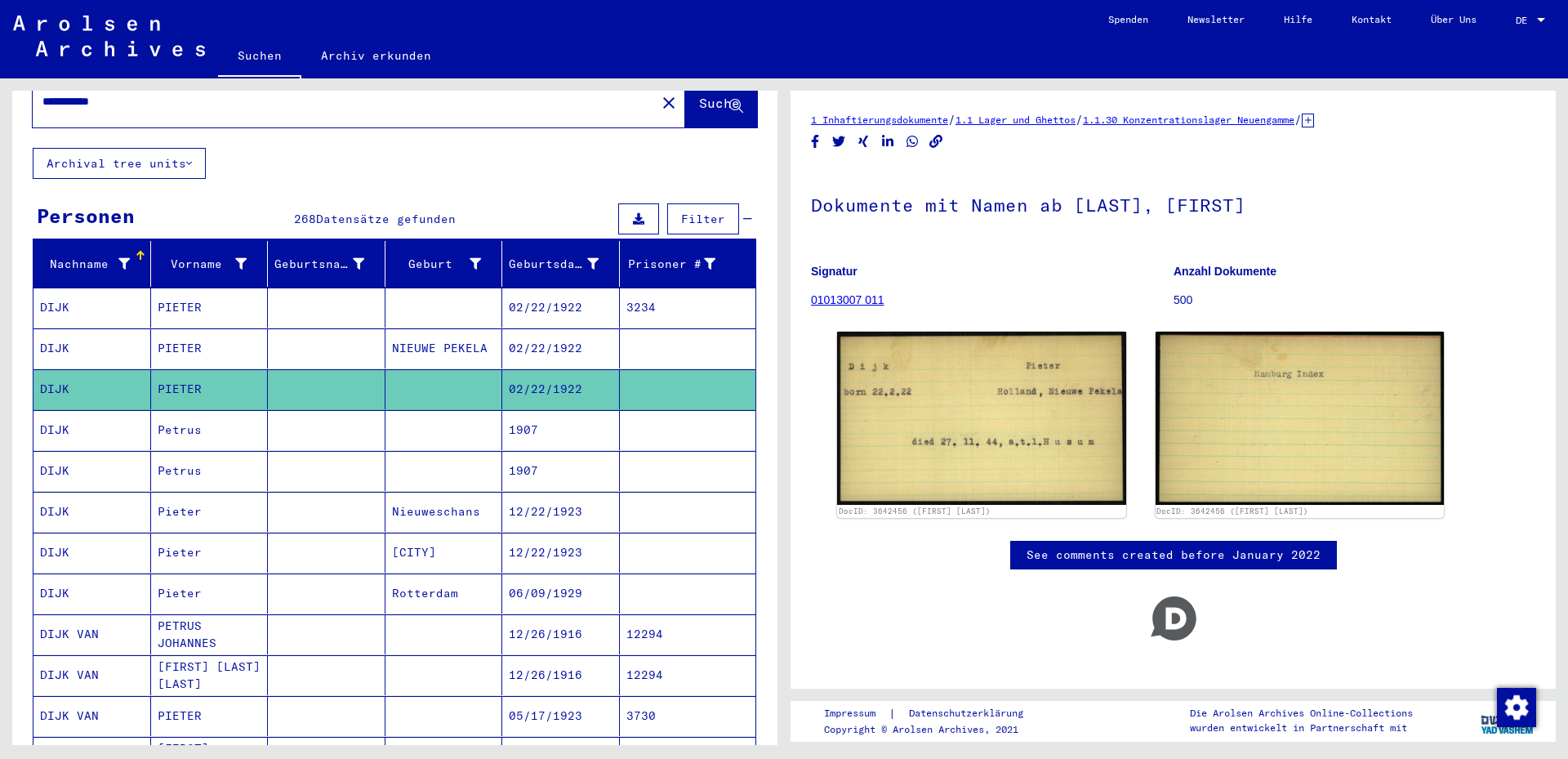 scroll, scrollTop: 245, scrollLeft: 0, axis: vertical 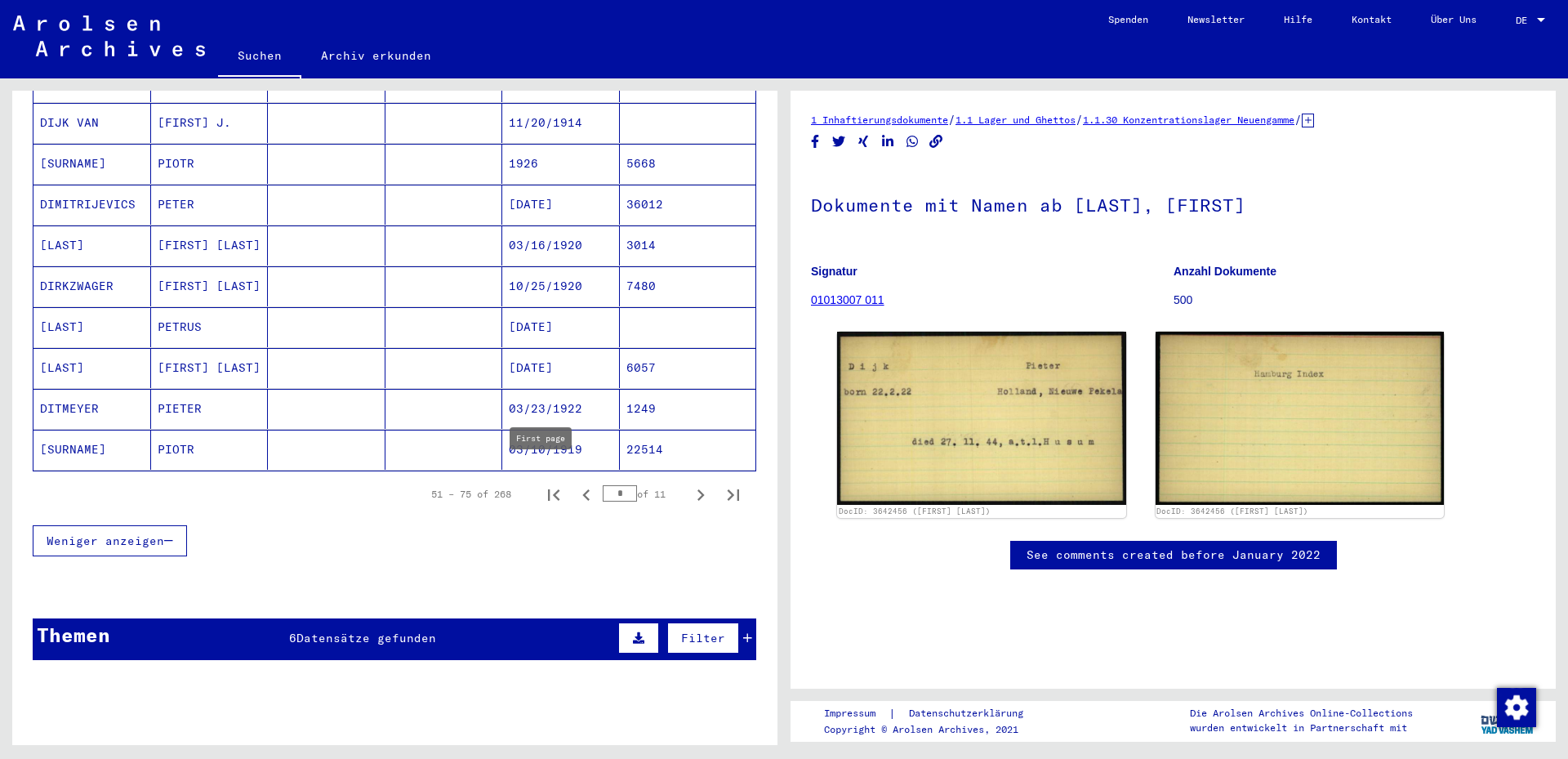 click 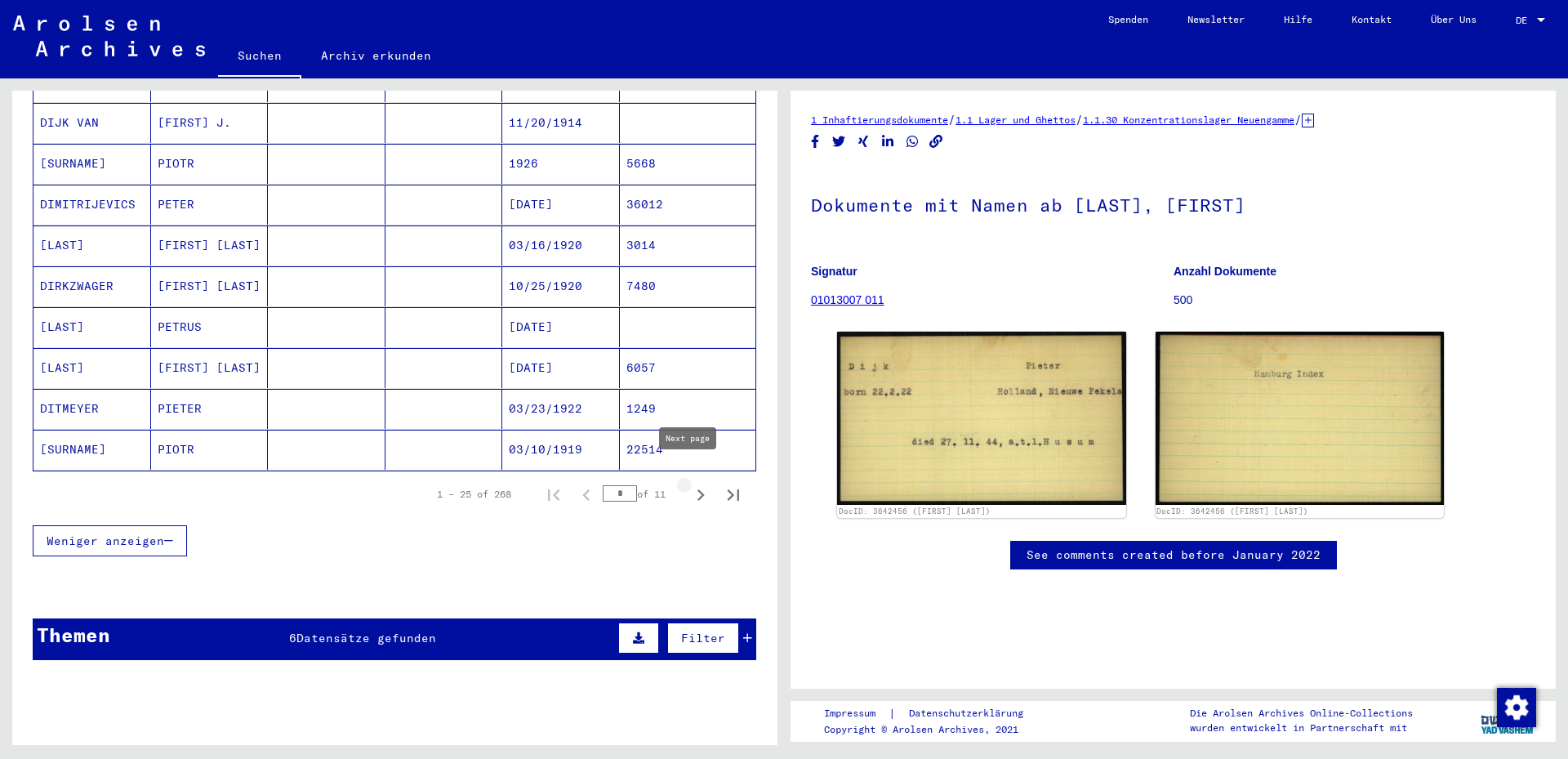 click 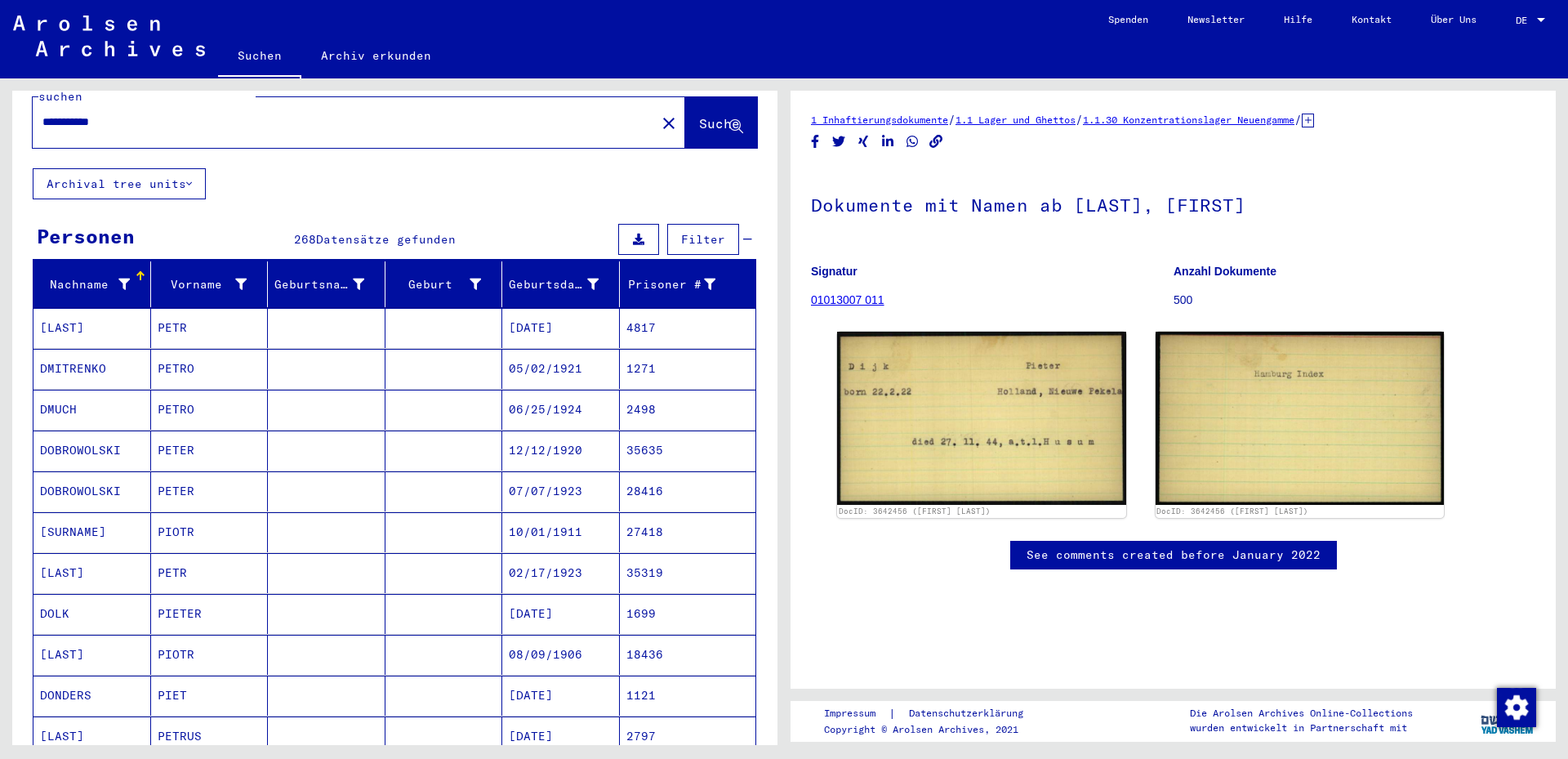 scroll, scrollTop: 0, scrollLeft: 0, axis: both 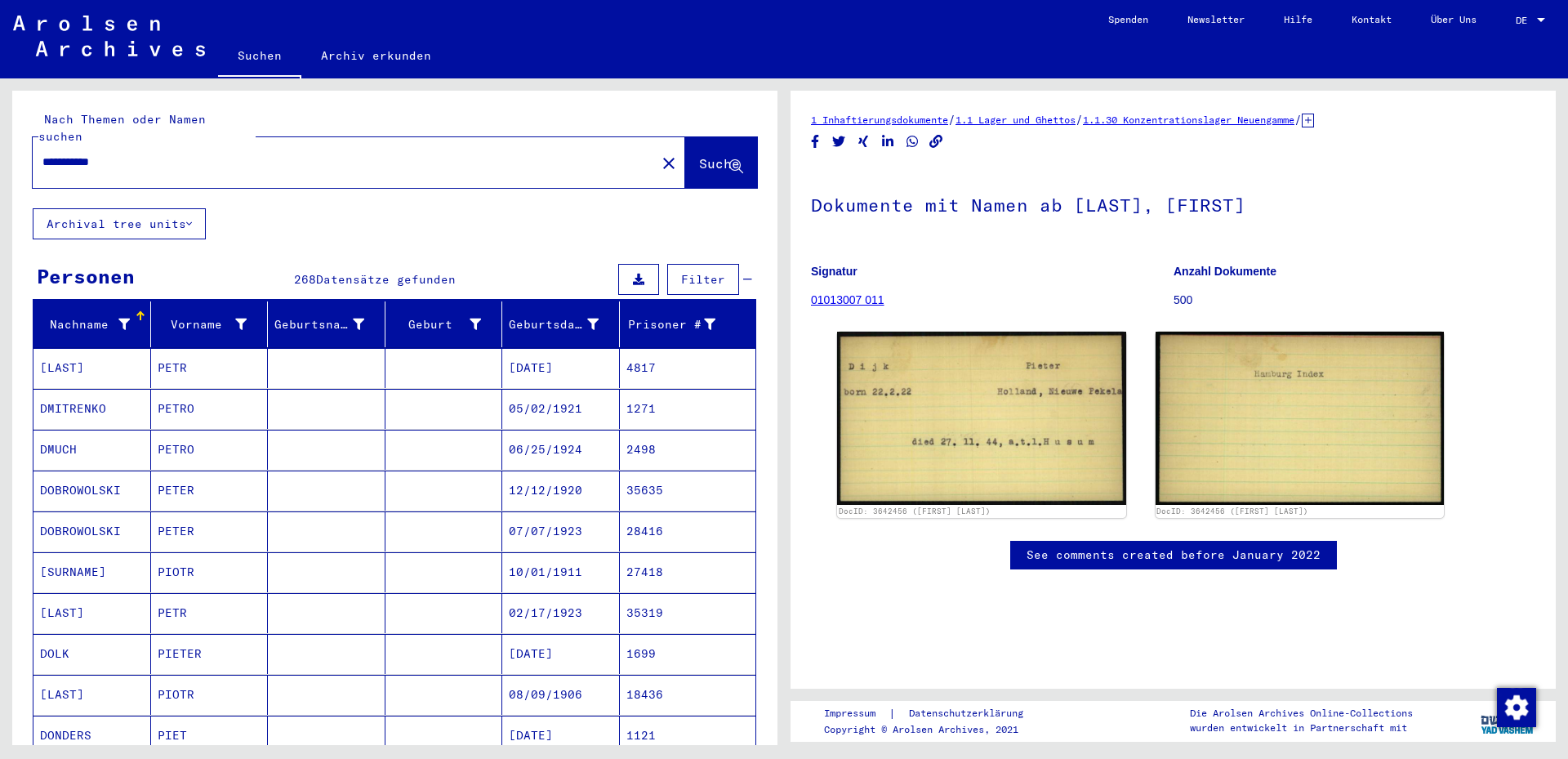 click on "**********" at bounding box center [344, 162] 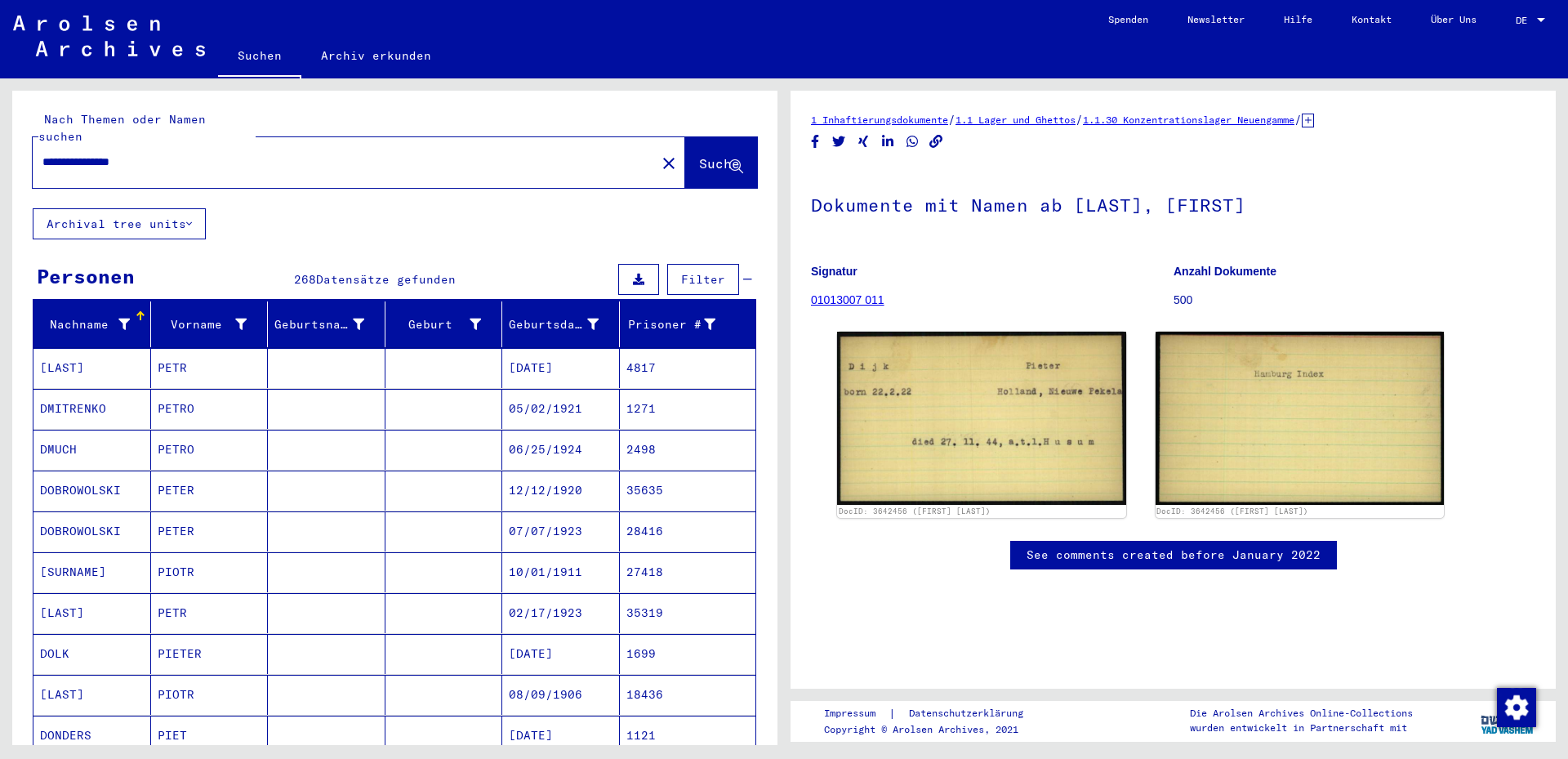 type on "**********" 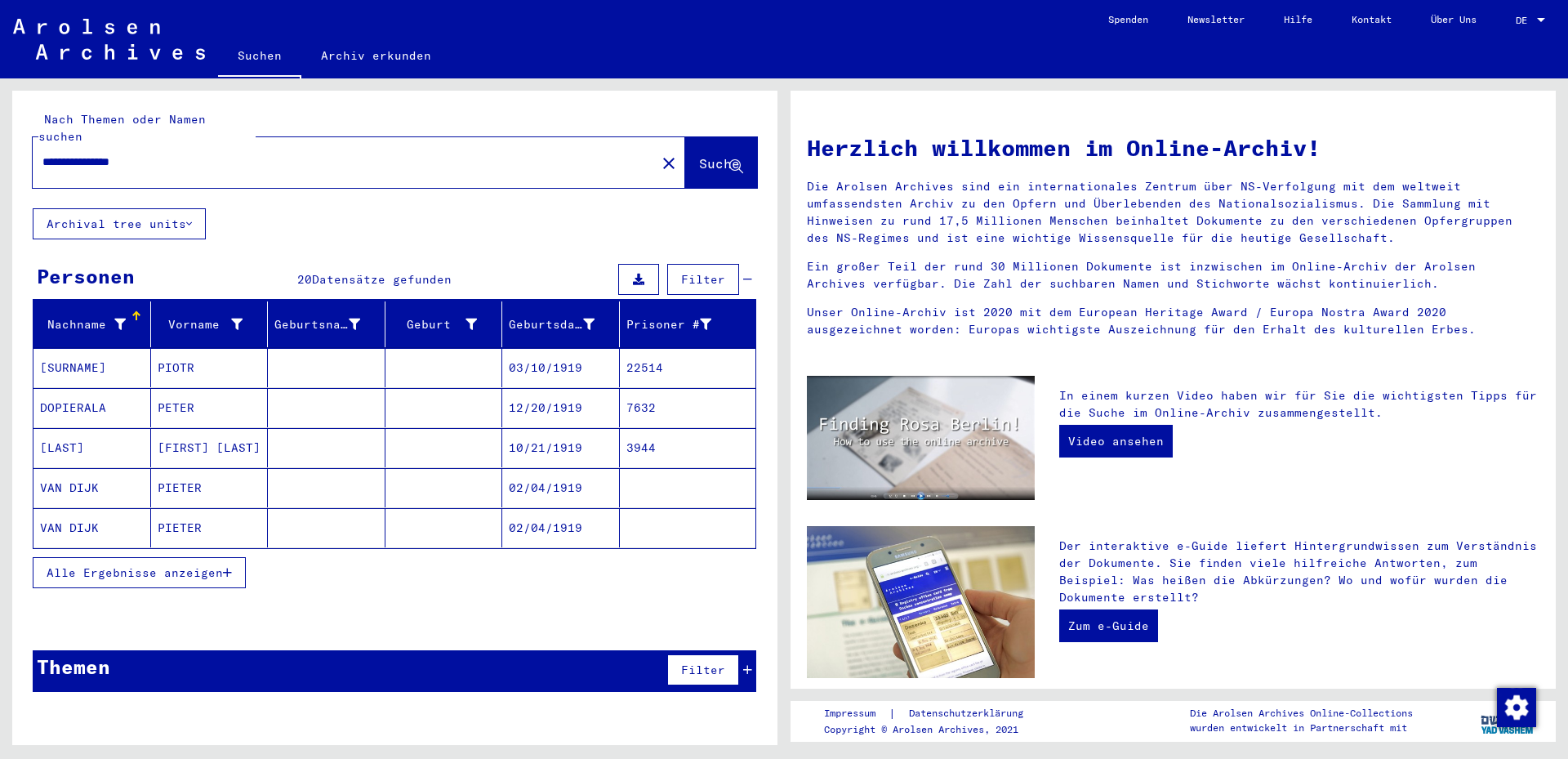 click at bounding box center [327, 528] 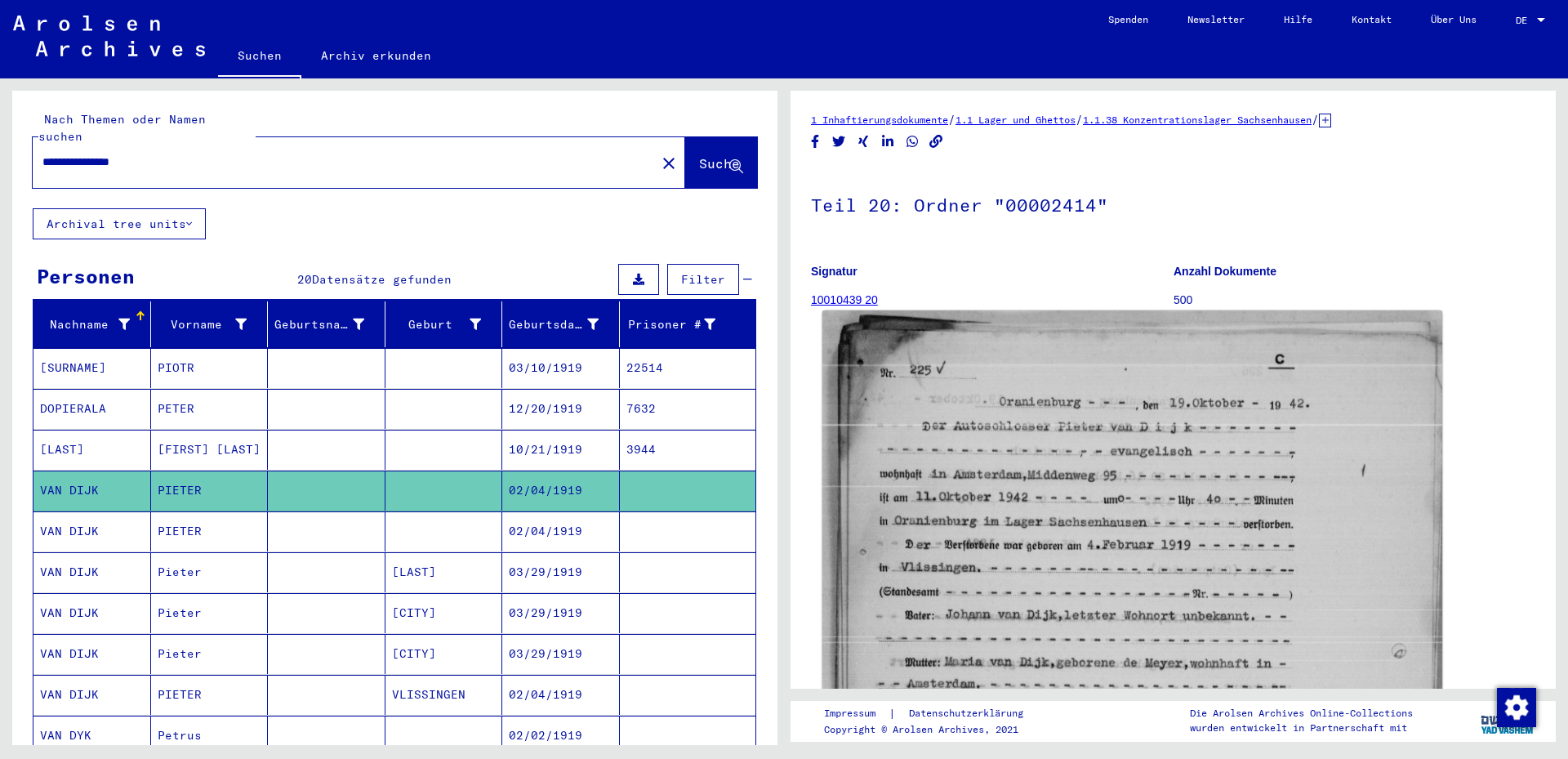 scroll, scrollTop: 0, scrollLeft: 0, axis: both 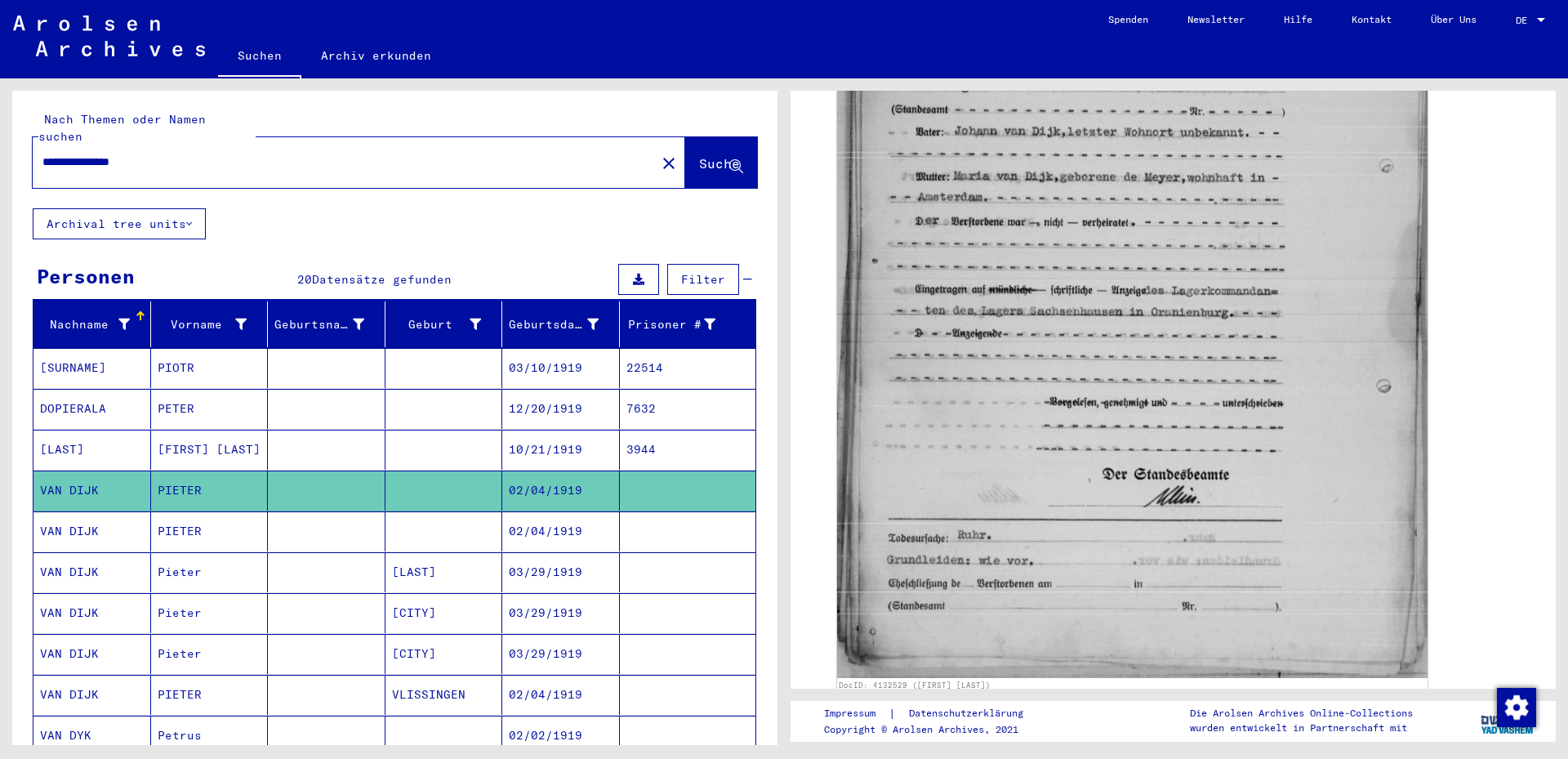click at bounding box center (327, 572) 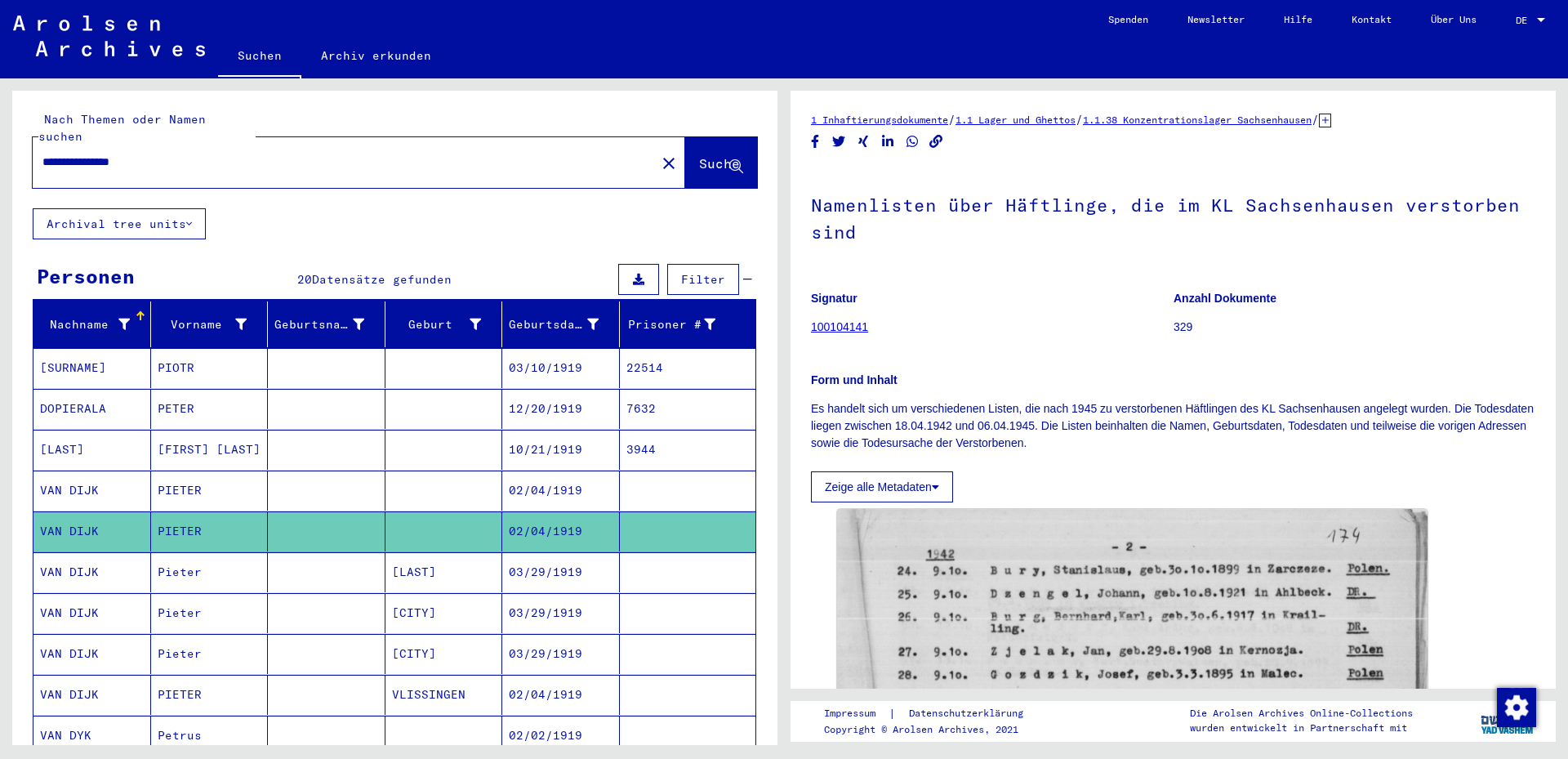 scroll, scrollTop: 0, scrollLeft: 0, axis: both 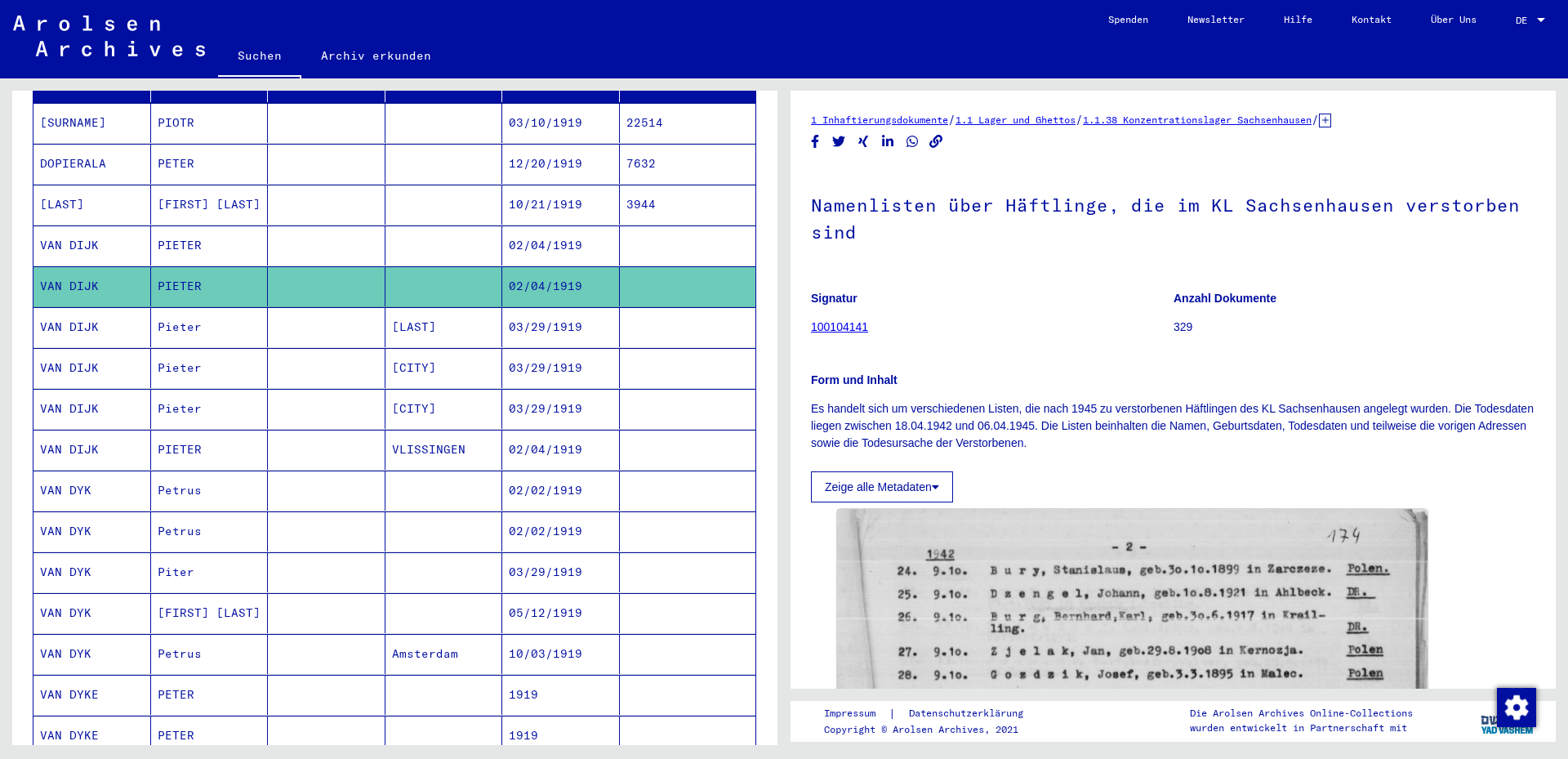 click at bounding box center [327, 490] 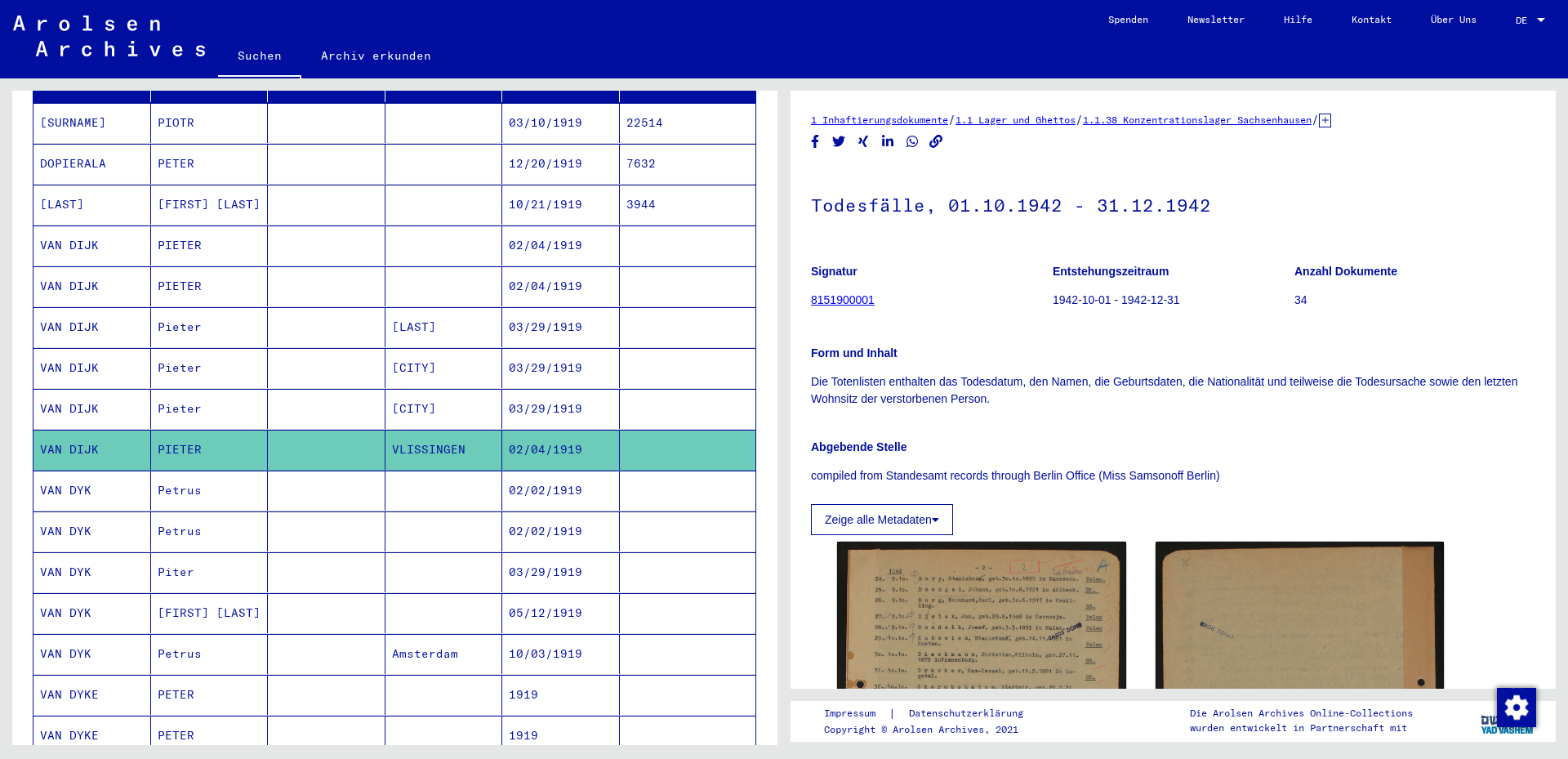 scroll, scrollTop: 0, scrollLeft: 0, axis: both 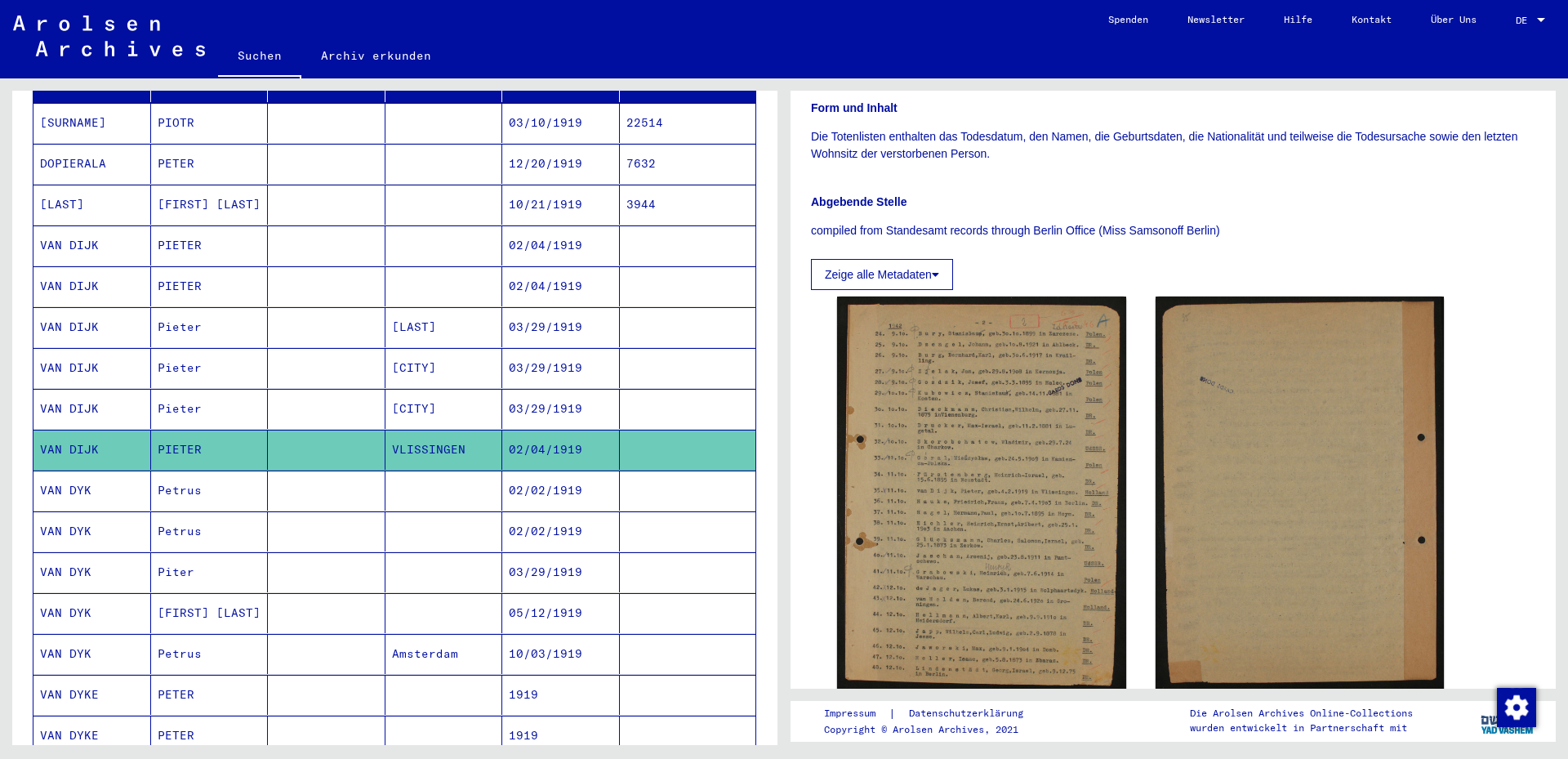 click at bounding box center [444, 531] 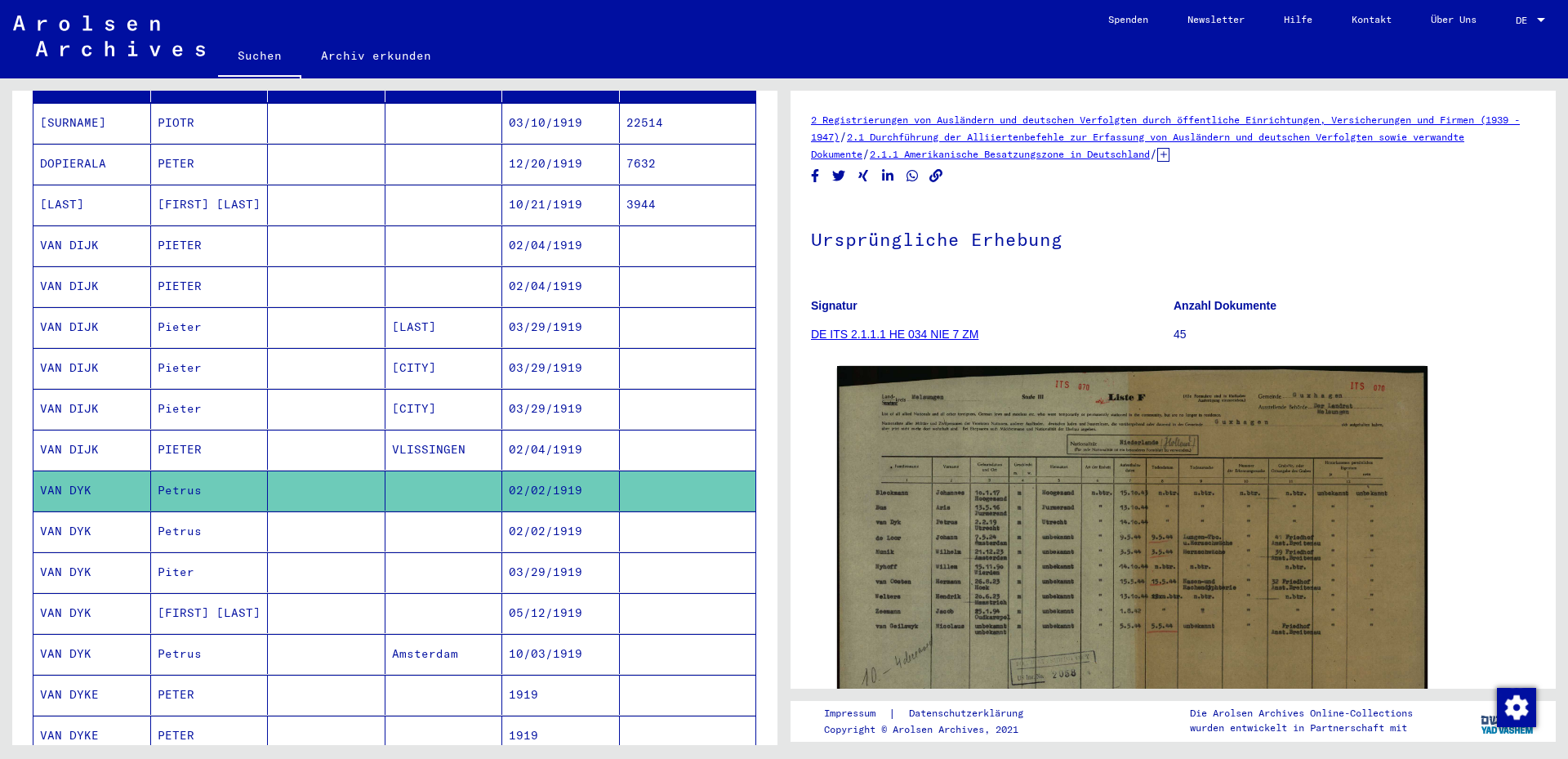 scroll, scrollTop: 0, scrollLeft: 0, axis: both 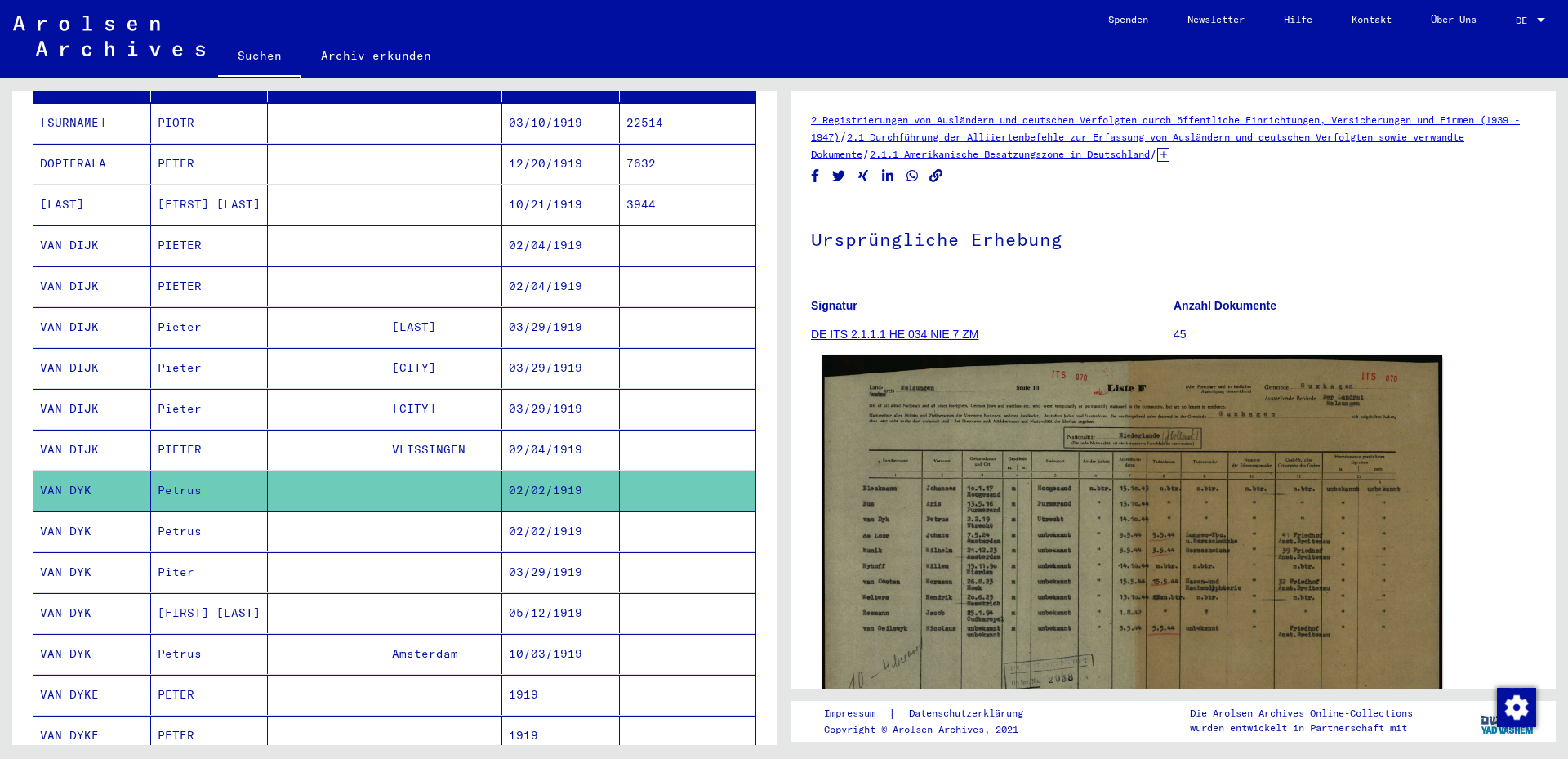click 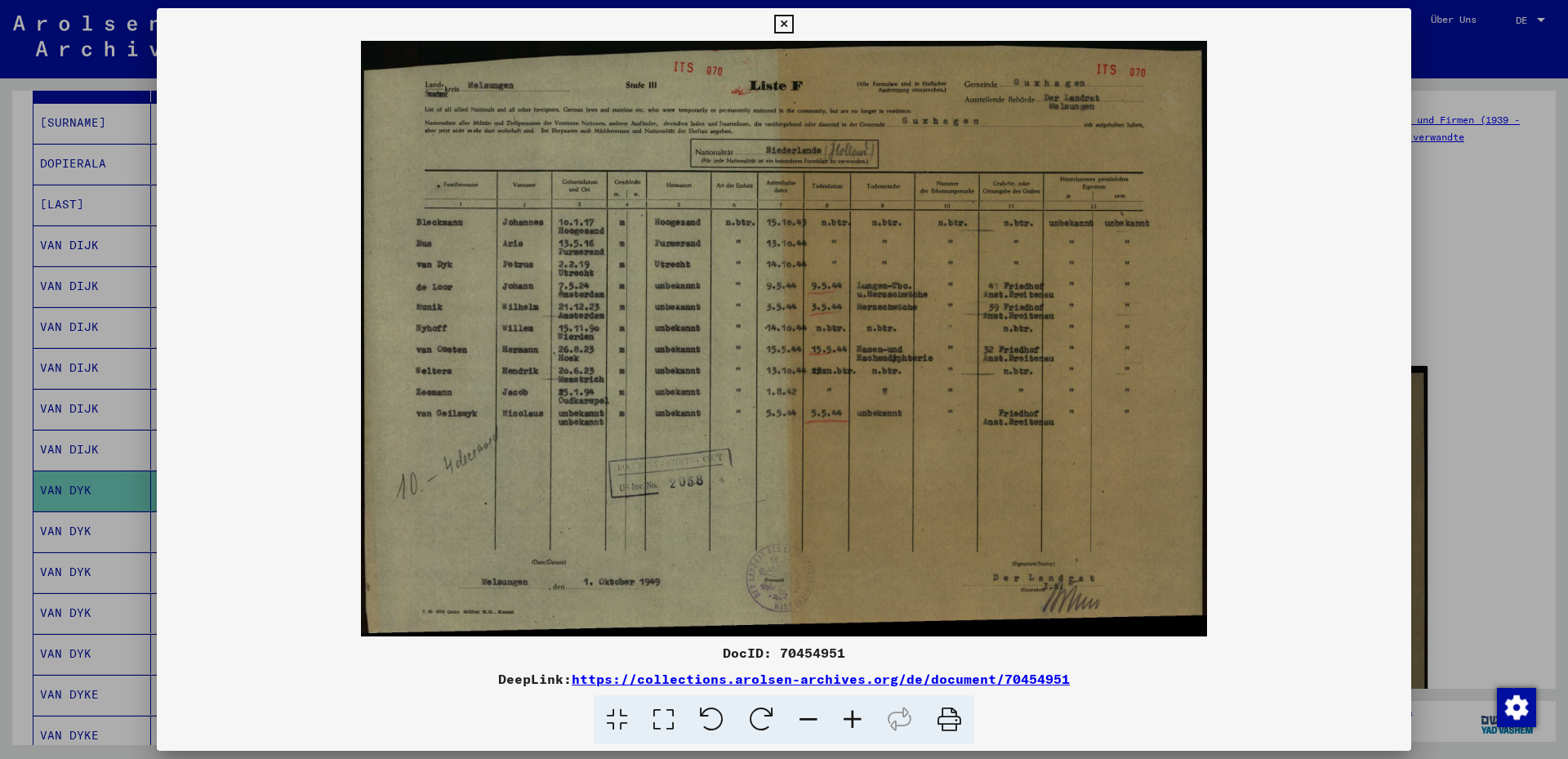 click at bounding box center [663, 720] 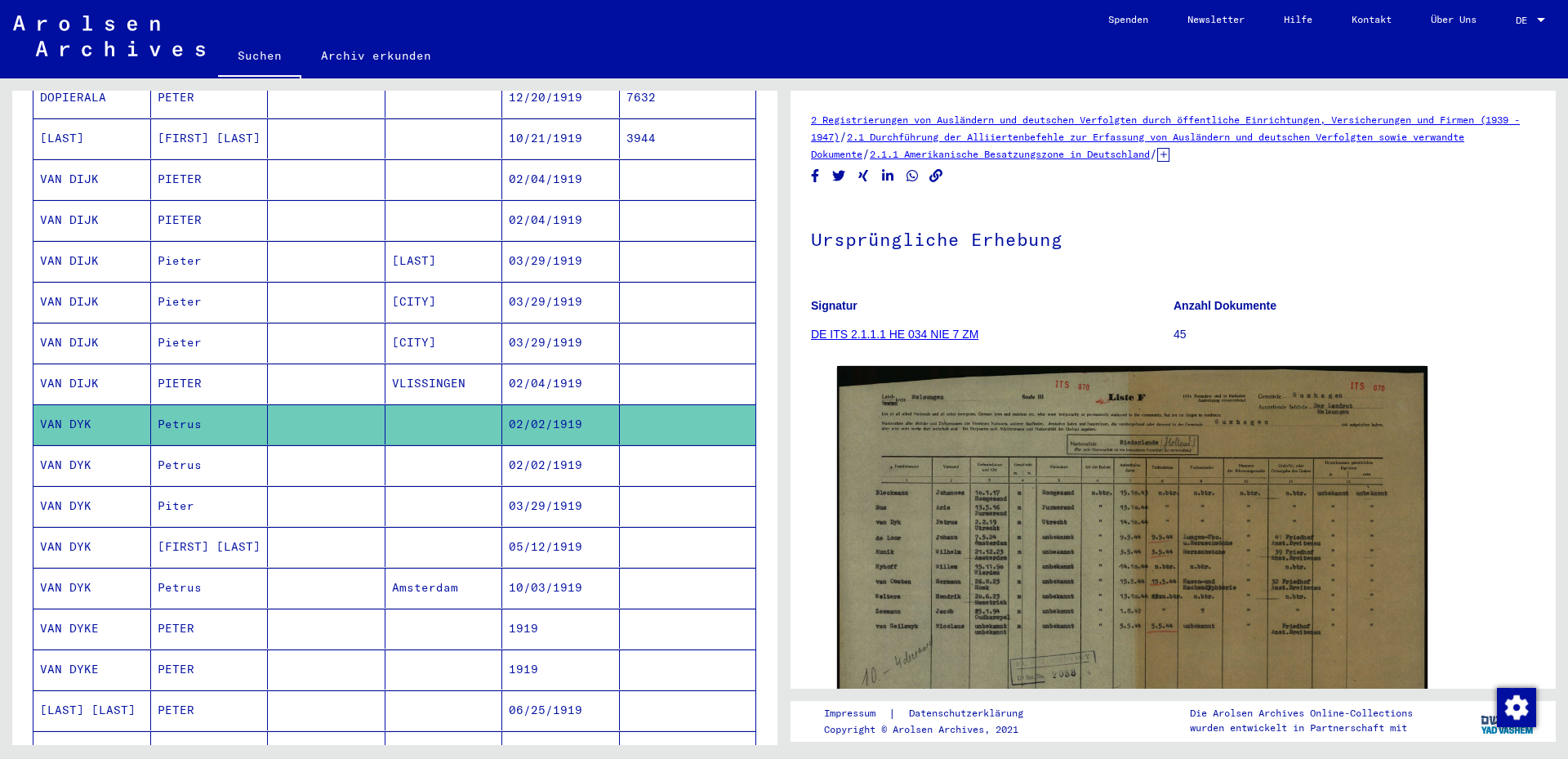 scroll, scrollTop: 284, scrollLeft: 0, axis: vertical 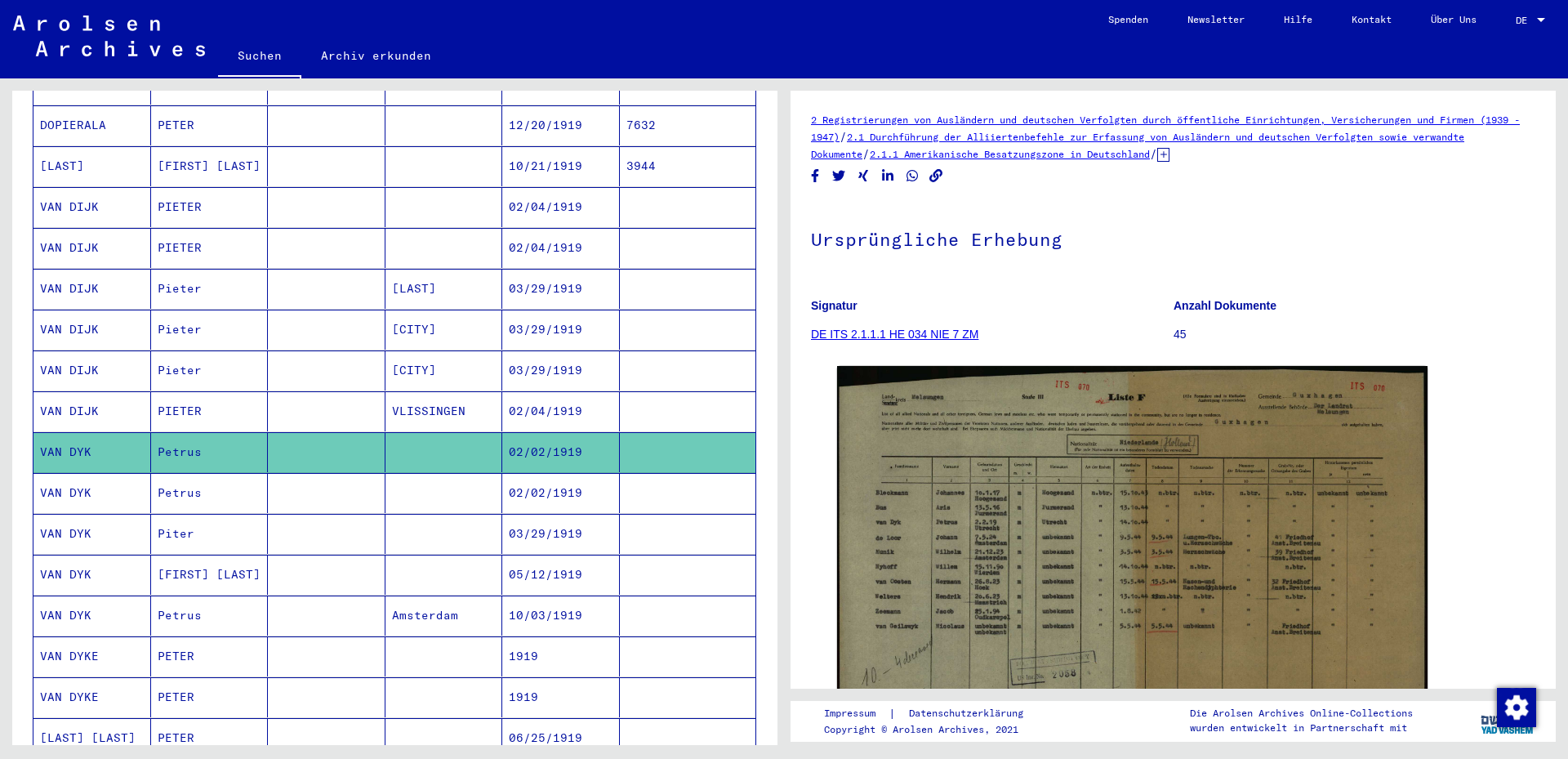 click on "VLISSINGEN" at bounding box center (444, 452) 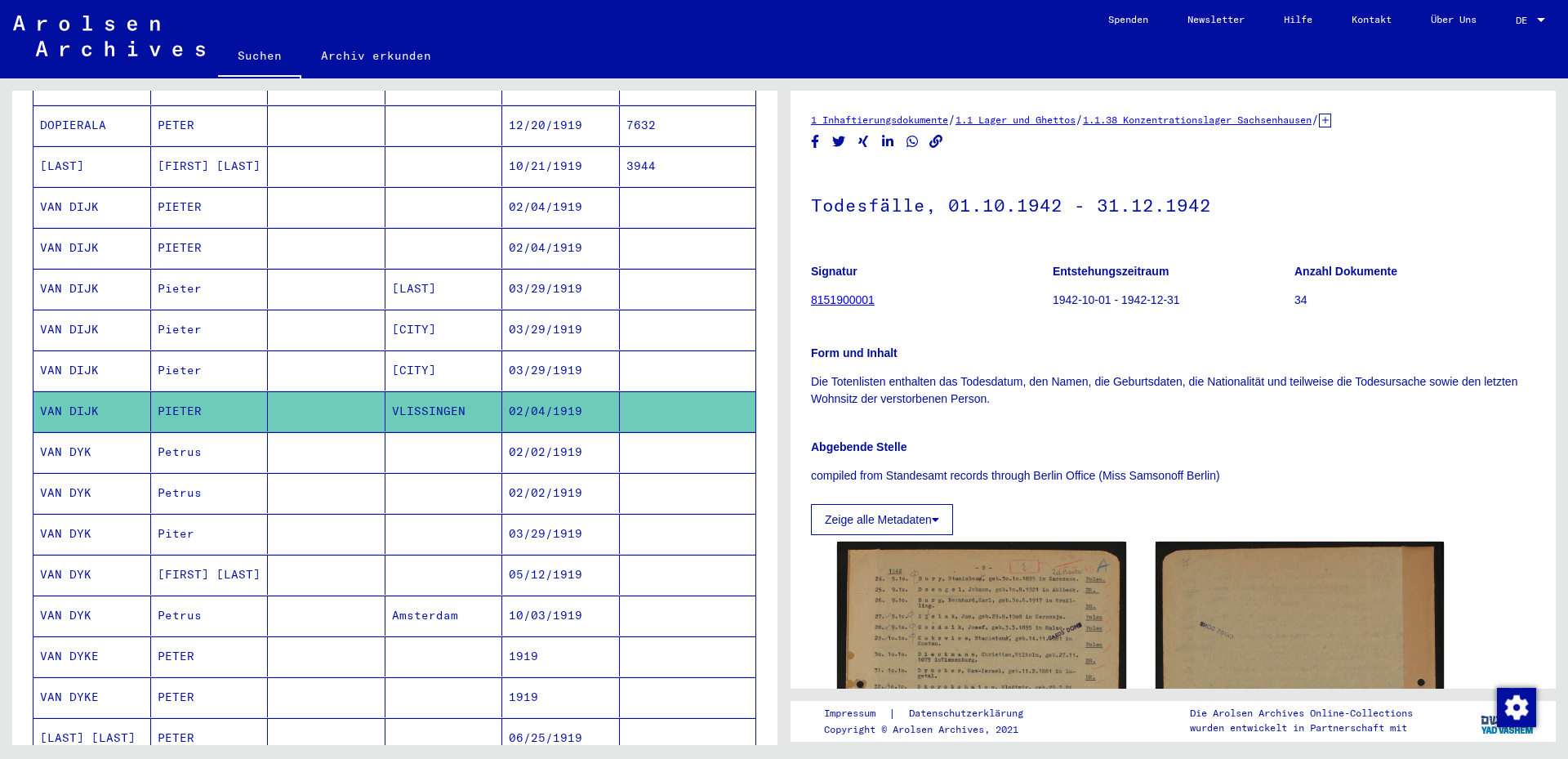 scroll, scrollTop: 0, scrollLeft: 0, axis: both 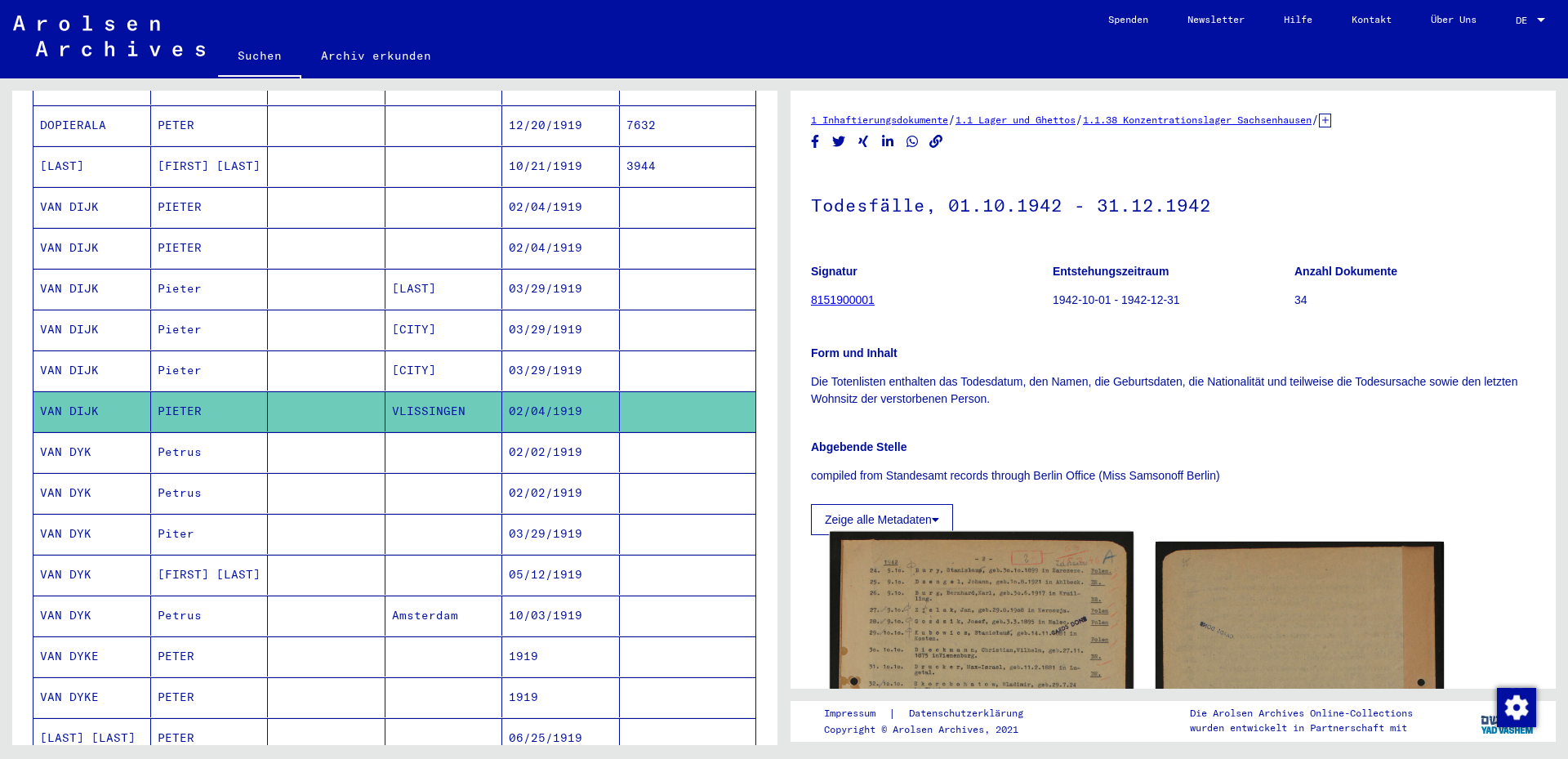 click 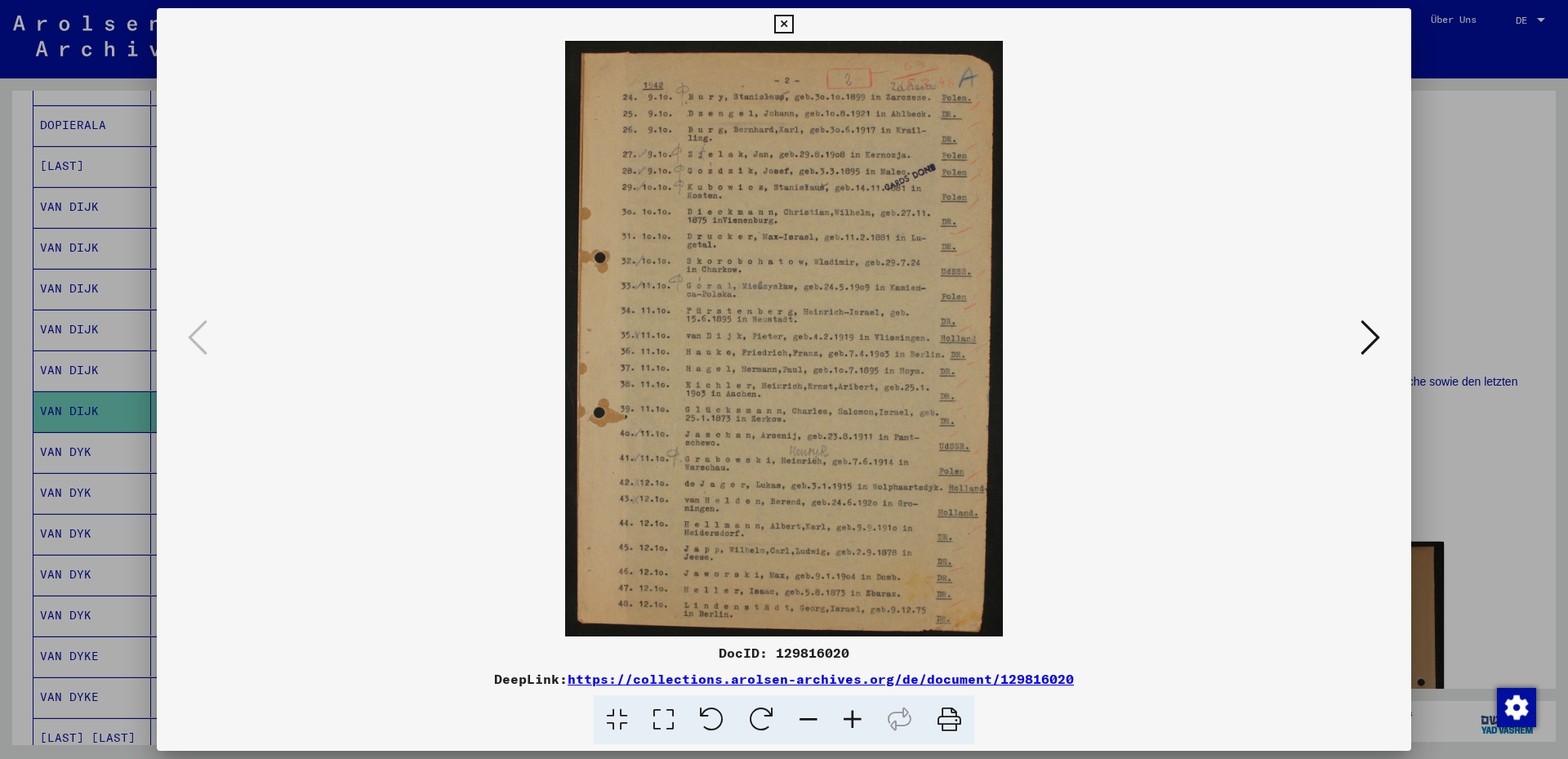 click at bounding box center [663, 720] 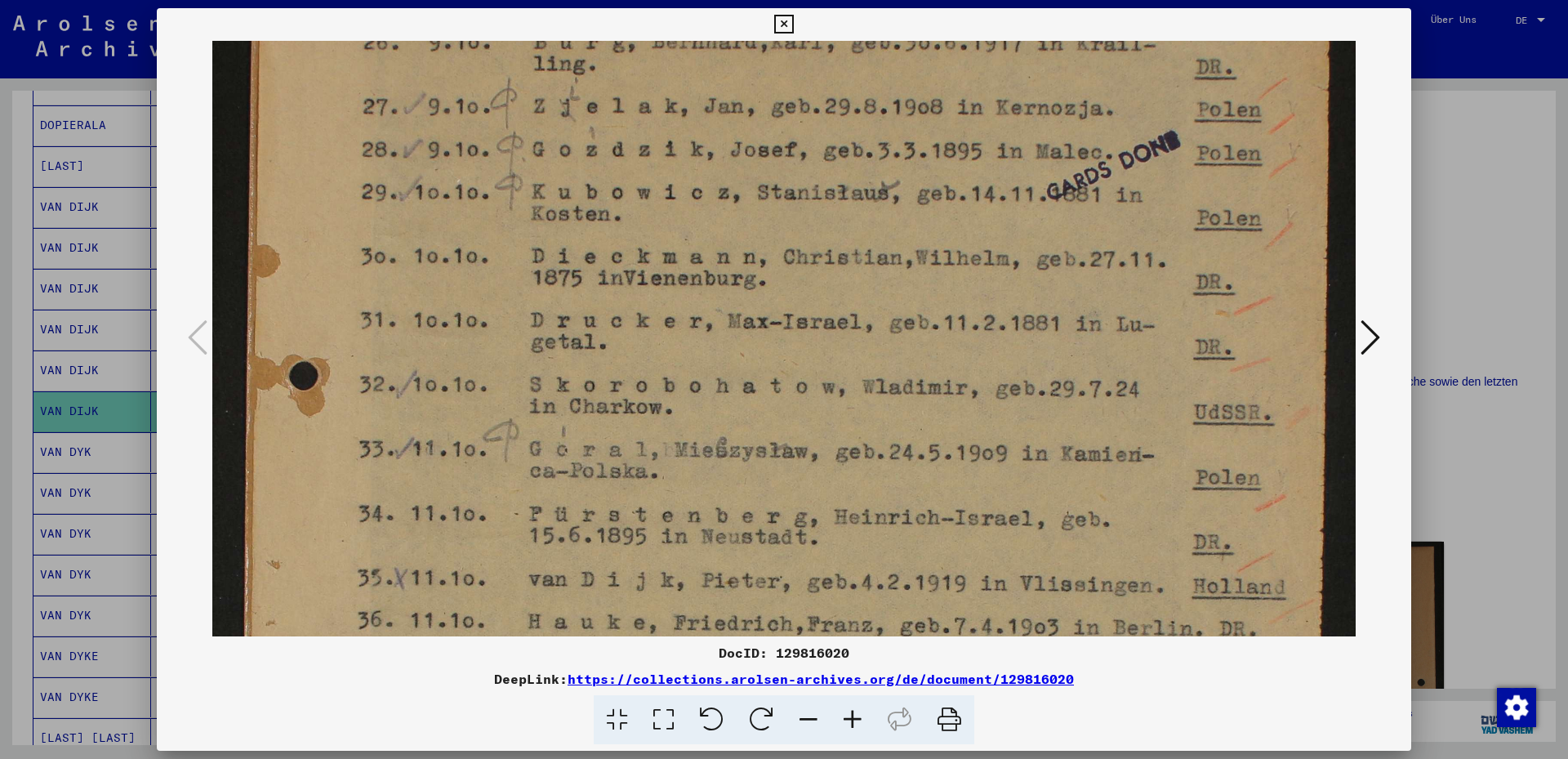 drag, startPoint x: 675, startPoint y: 462, endPoint x: 604, endPoint y: 231, distance: 241.66506 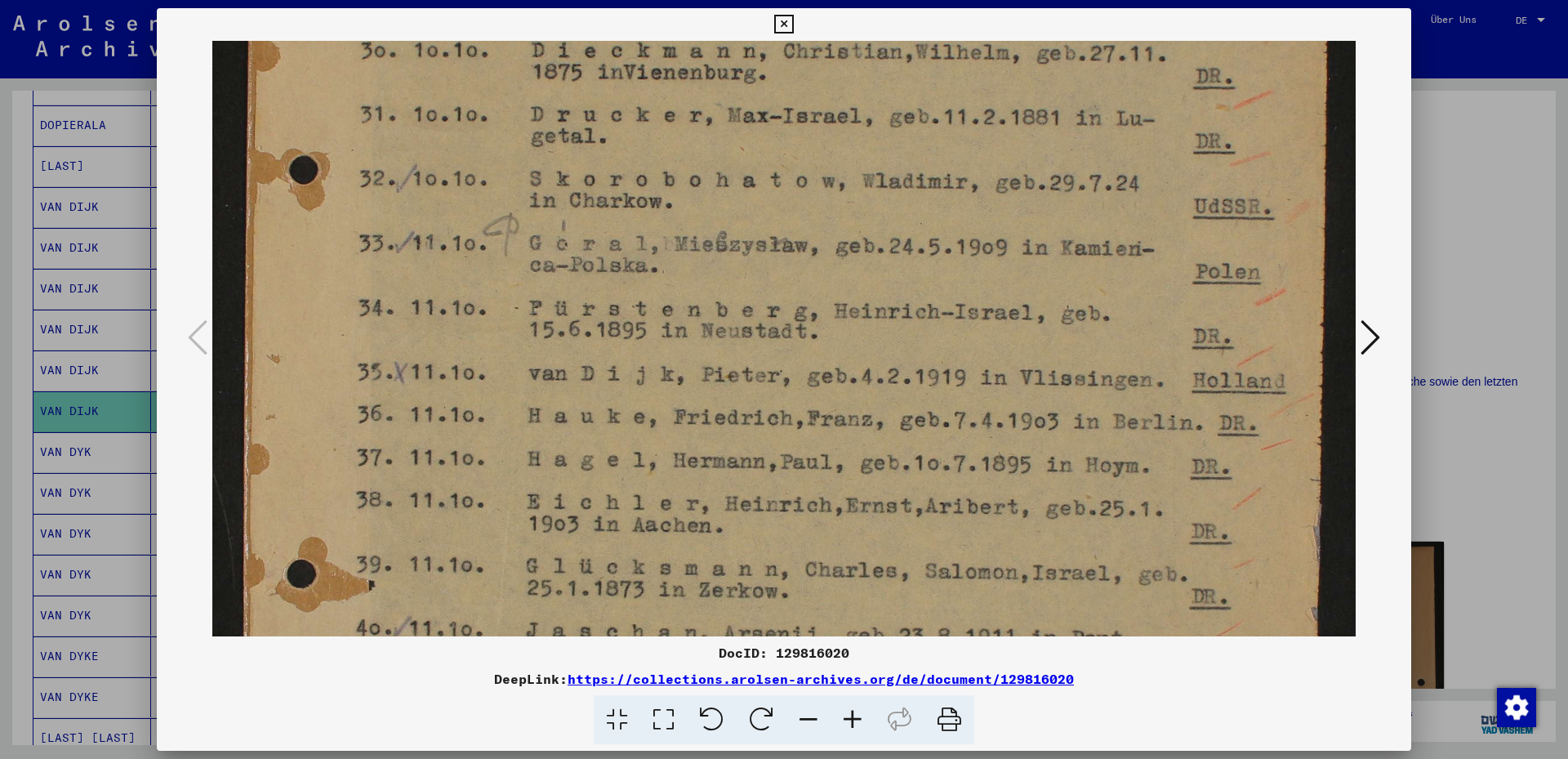 scroll, scrollTop: 430, scrollLeft: 0, axis: vertical 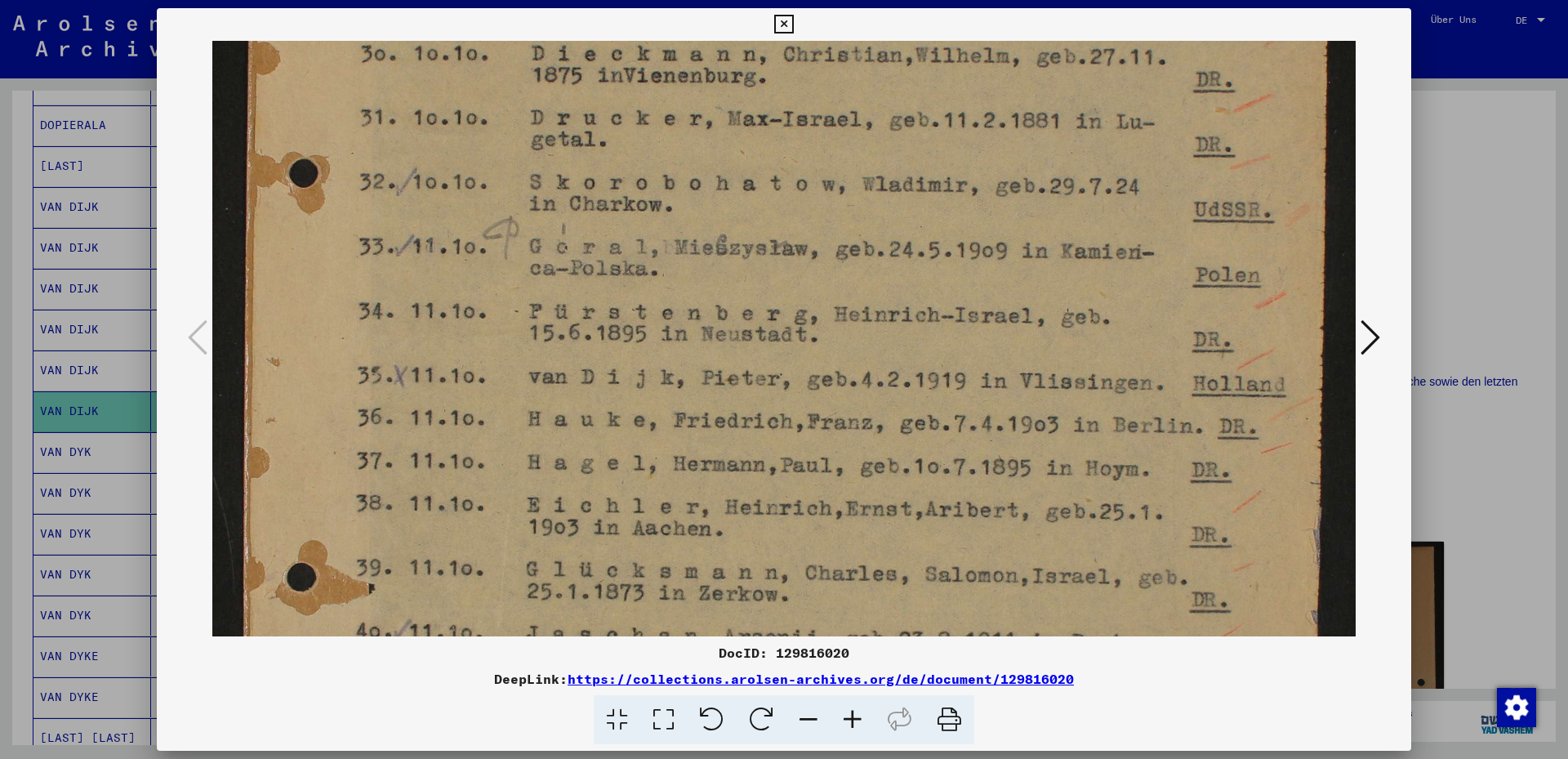 drag, startPoint x: 626, startPoint y: 402, endPoint x: 580, endPoint y: 256, distance: 153.07514 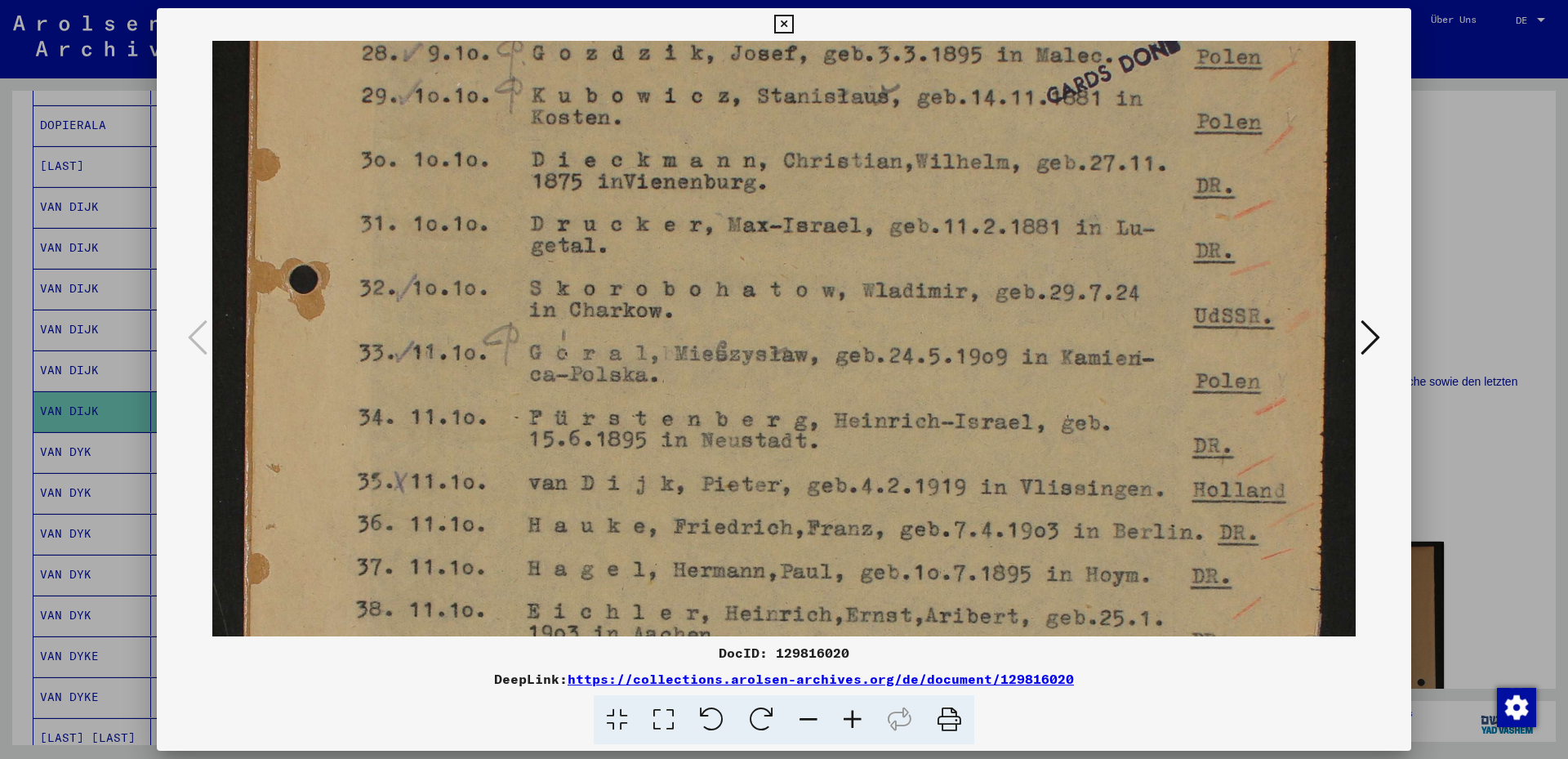 drag, startPoint x: 697, startPoint y: 295, endPoint x: 692, endPoint y: 358, distance: 63.1981 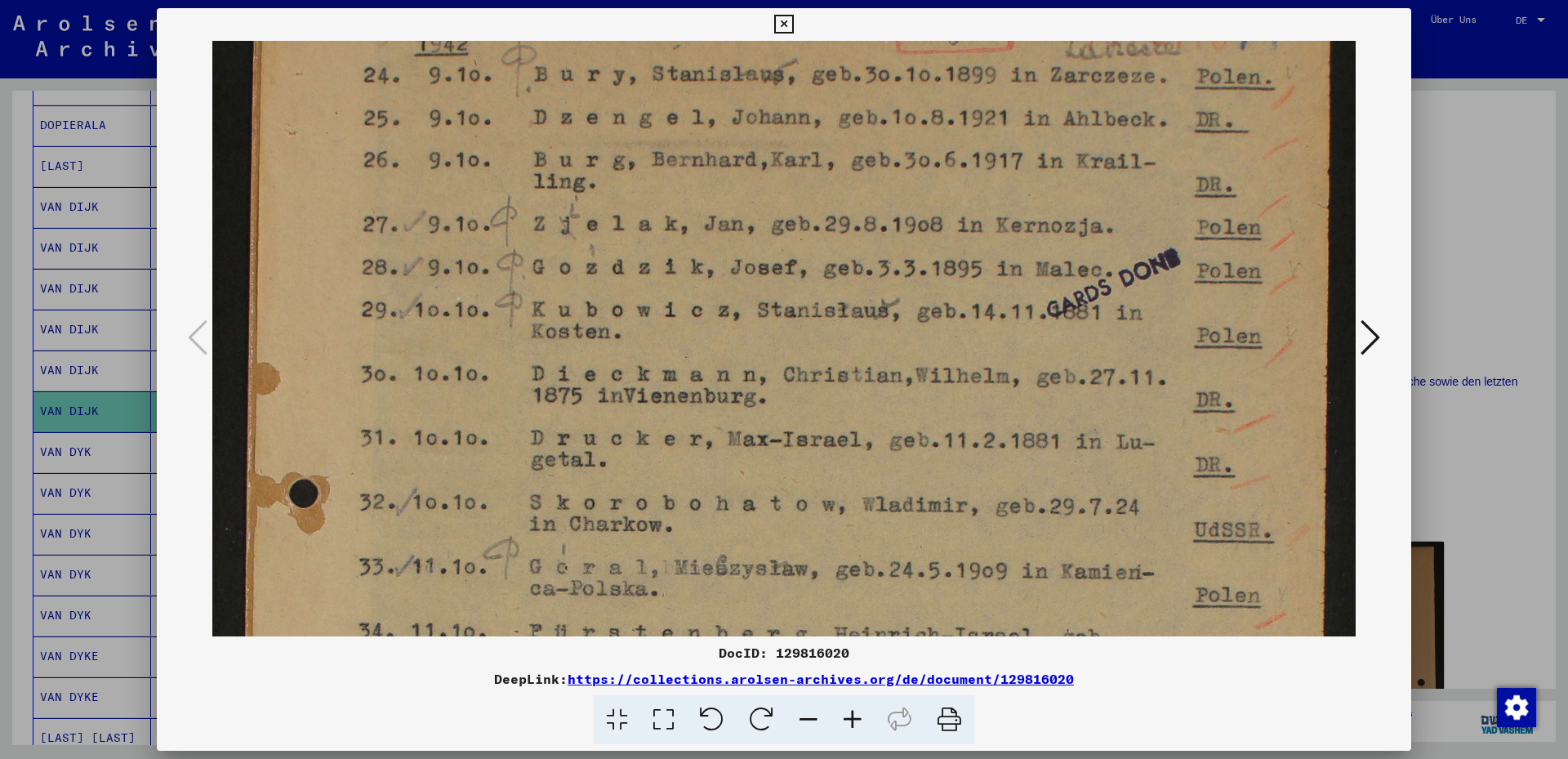 drag, startPoint x: 677, startPoint y: 346, endPoint x: 672, endPoint y: 453, distance: 107.11676 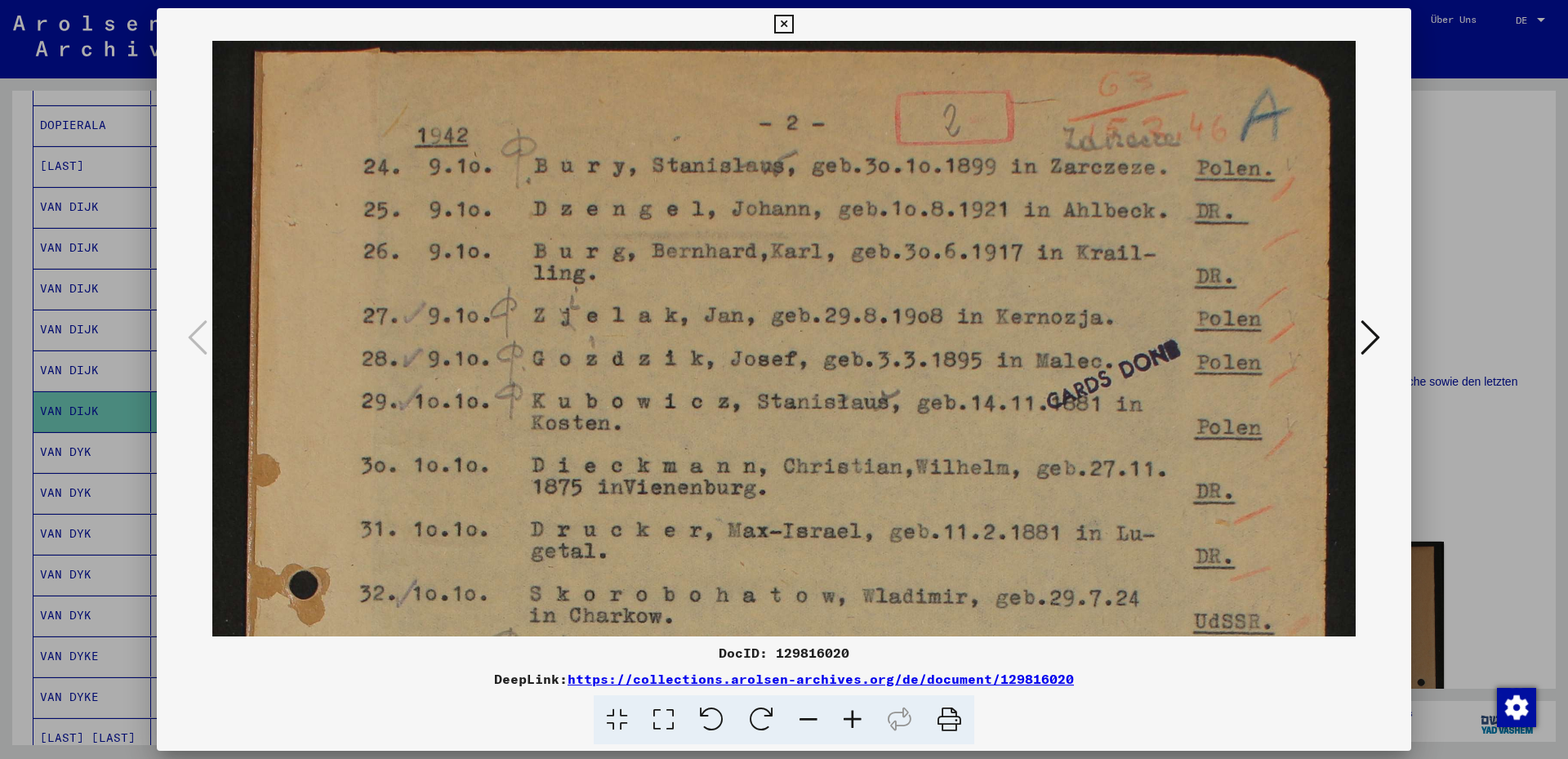 scroll, scrollTop: 0, scrollLeft: 0, axis: both 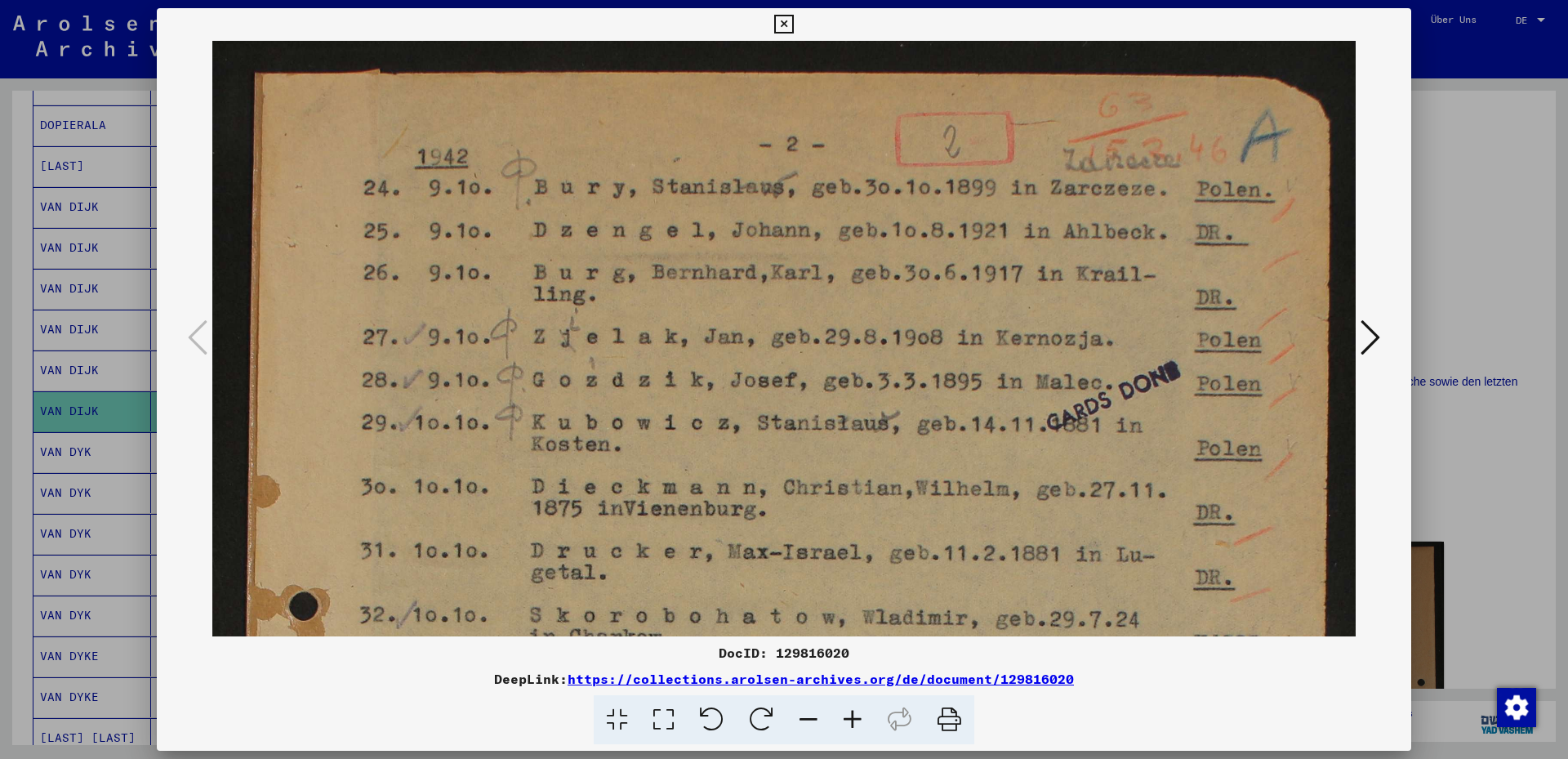drag, startPoint x: 650, startPoint y: 323, endPoint x: 652, endPoint y: 462, distance: 139.01439 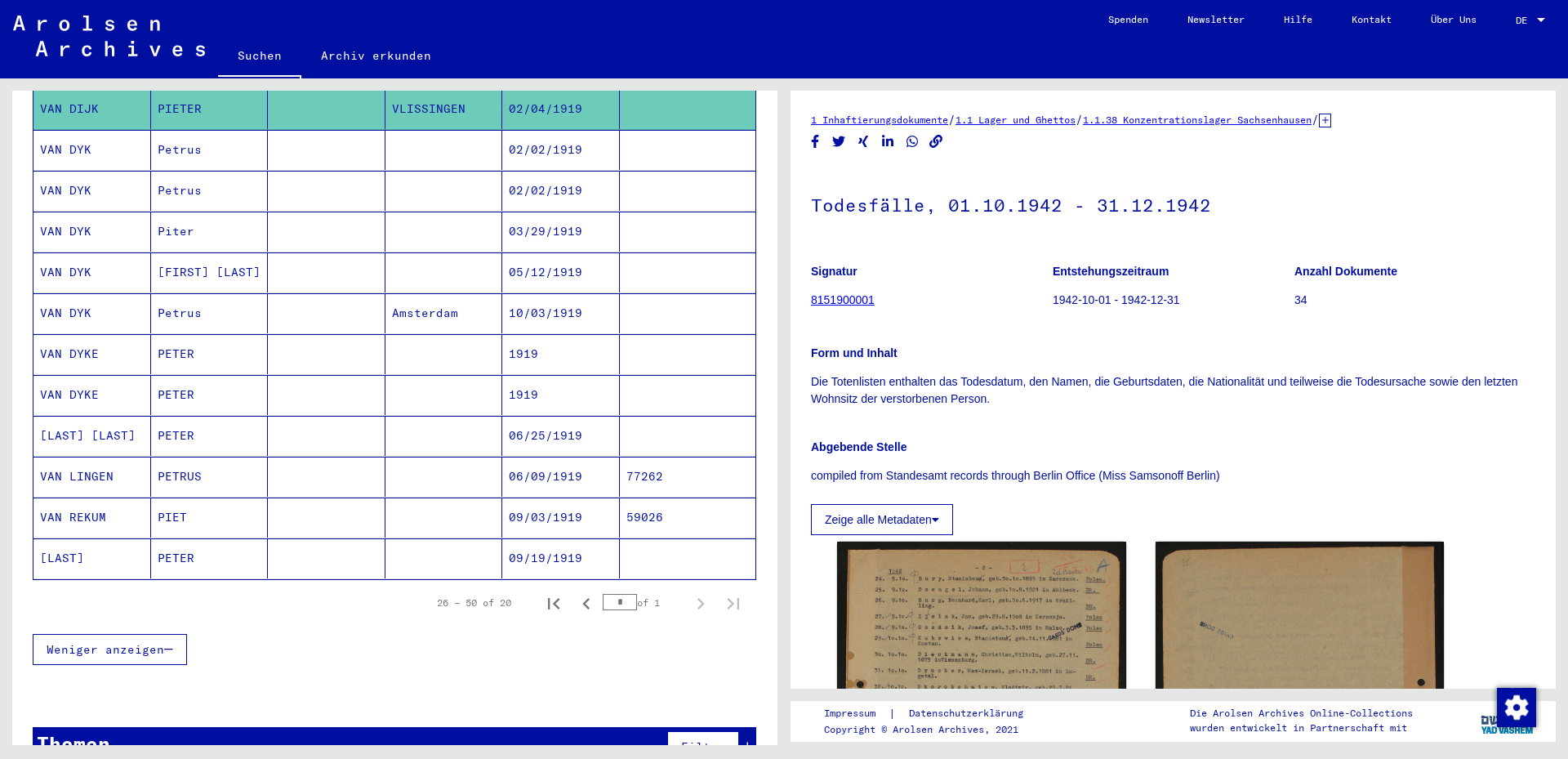 scroll, scrollTop: 610, scrollLeft: 0, axis: vertical 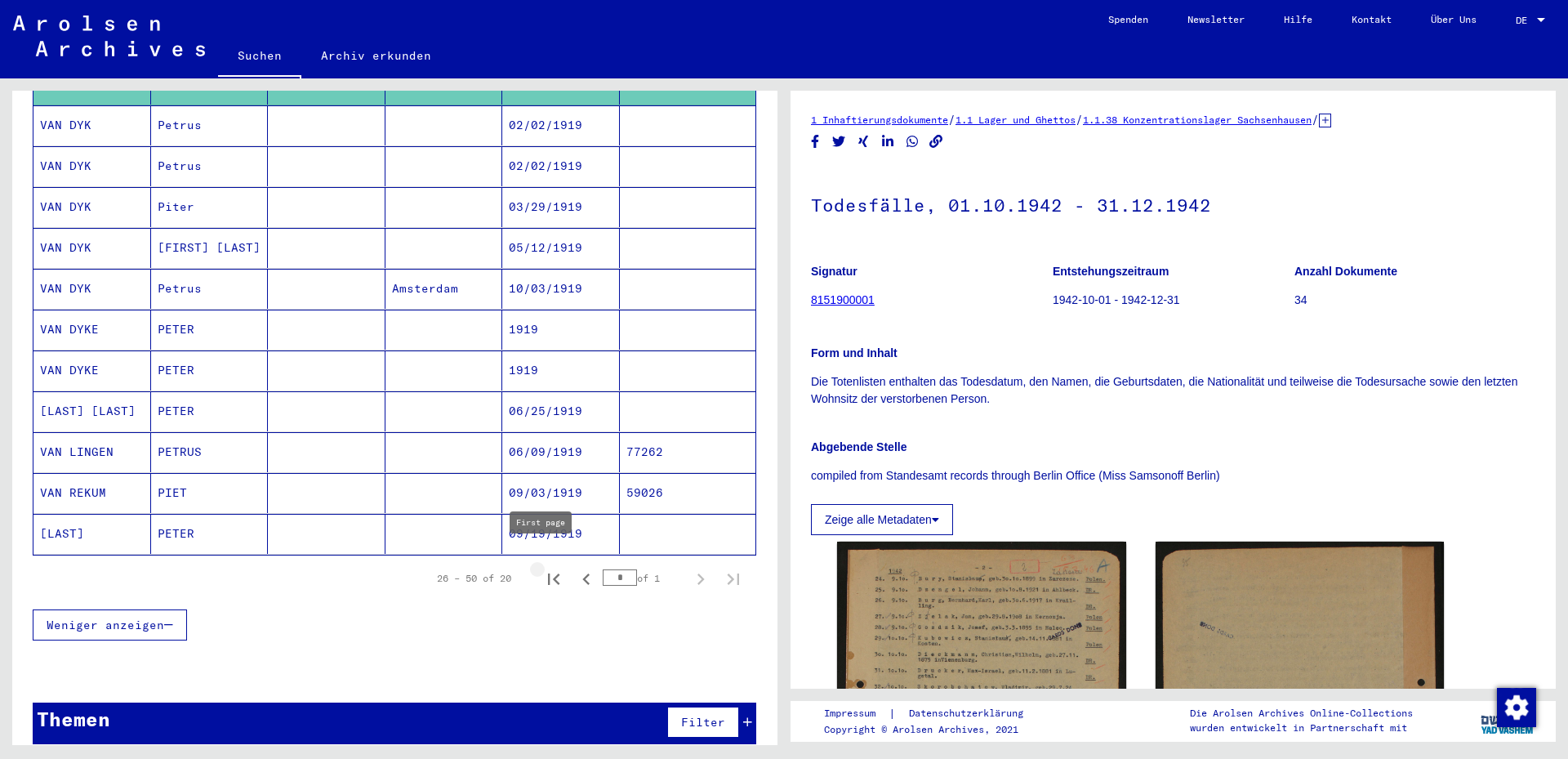 click 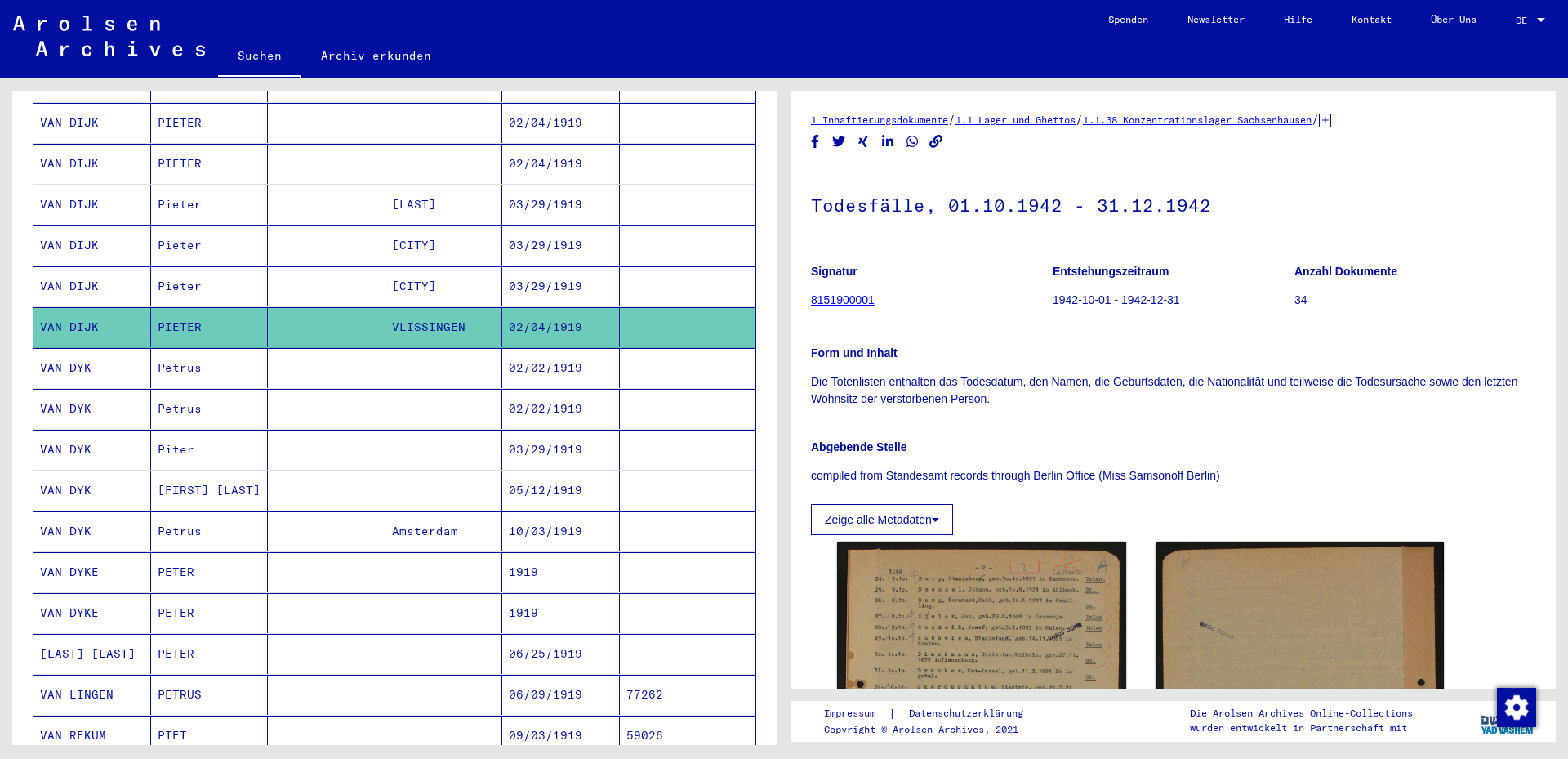 scroll, scrollTop: 365, scrollLeft: 0, axis: vertical 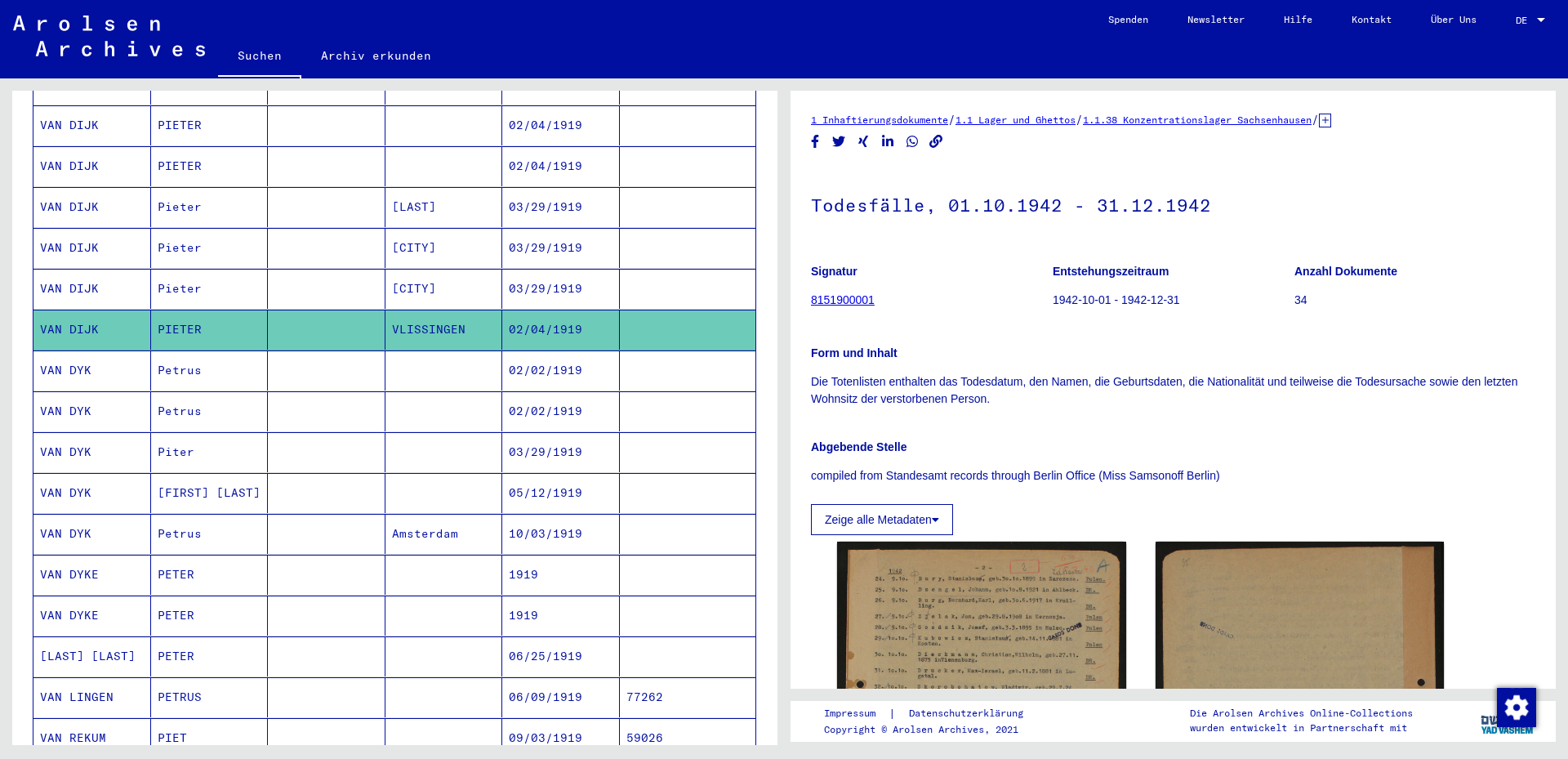 click at bounding box center [327, 207] 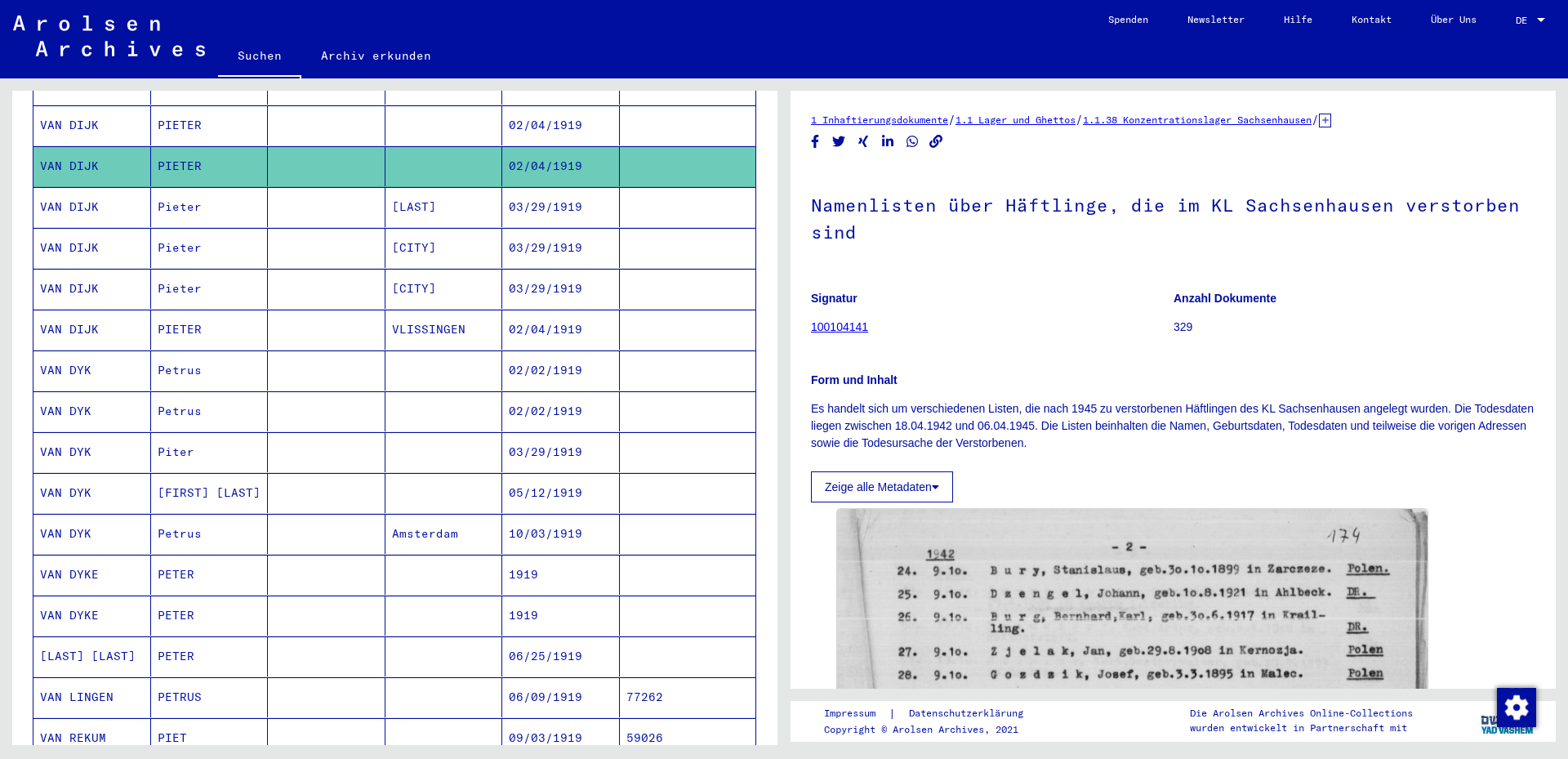 scroll, scrollTop: 0, scrollLeft: 0, axis: both 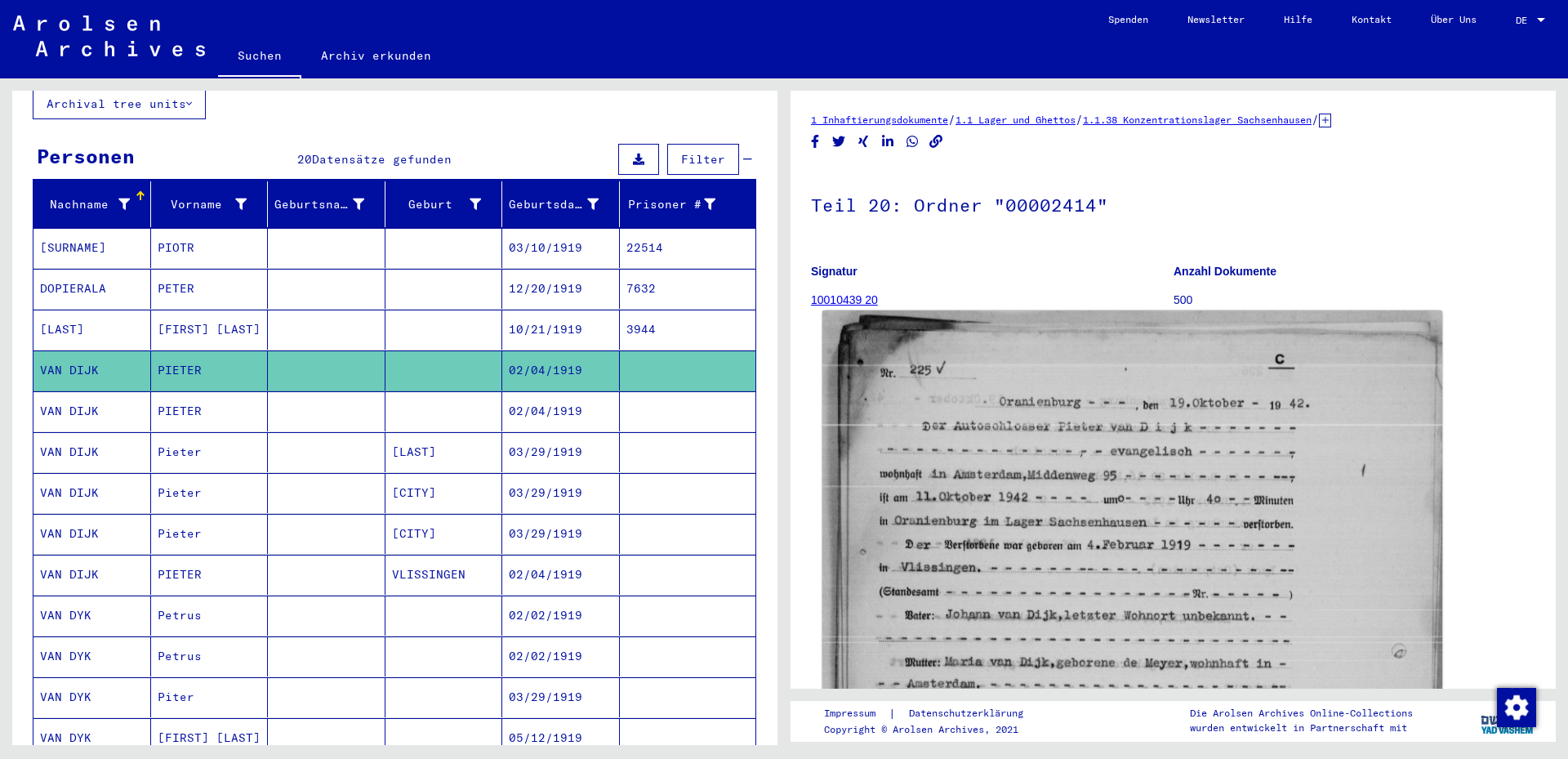 click 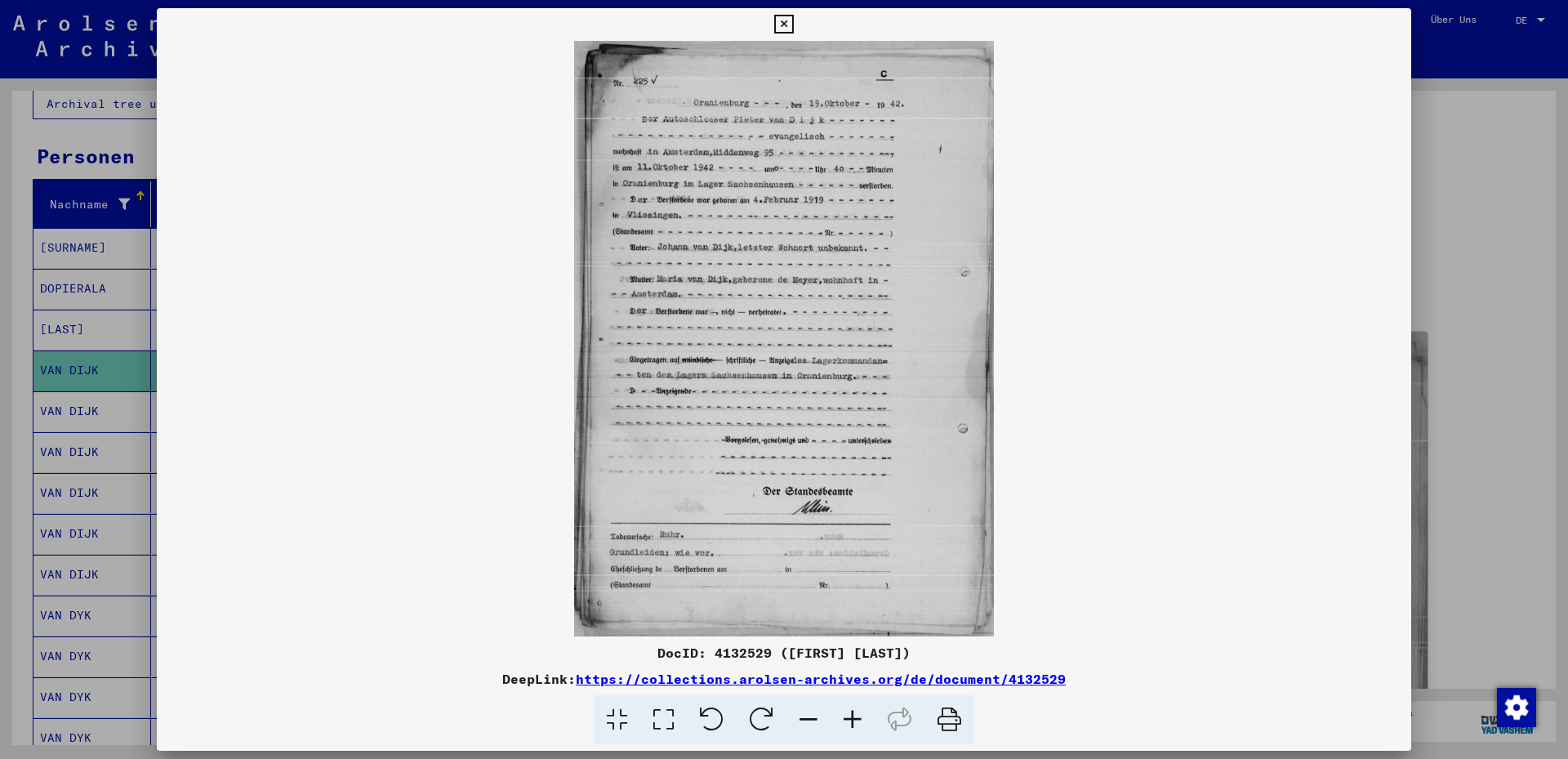 click at bounding box center [663, 720] 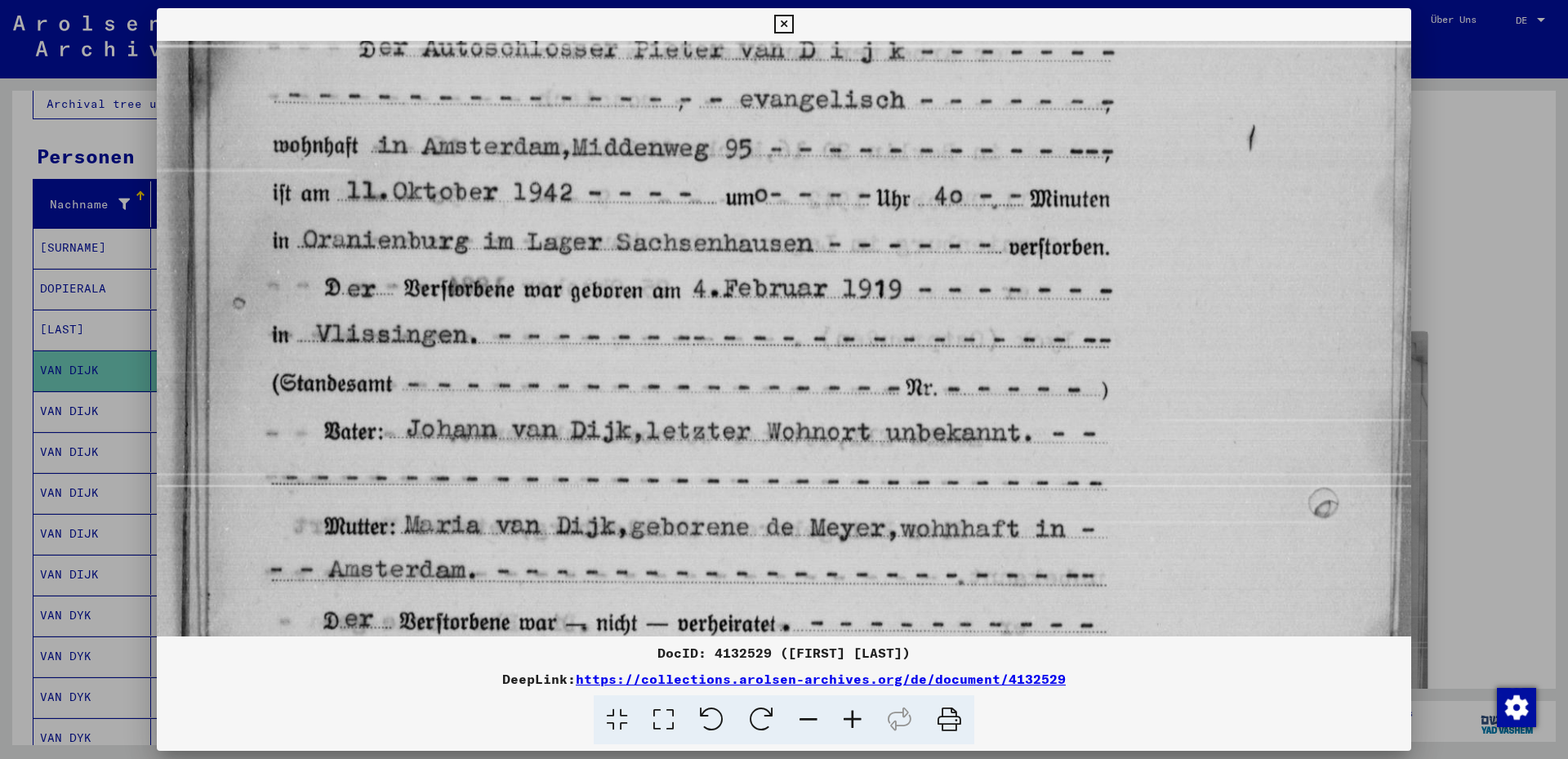 scroll, scrollTop: 227, scrollLeft: 0, axis: vertical 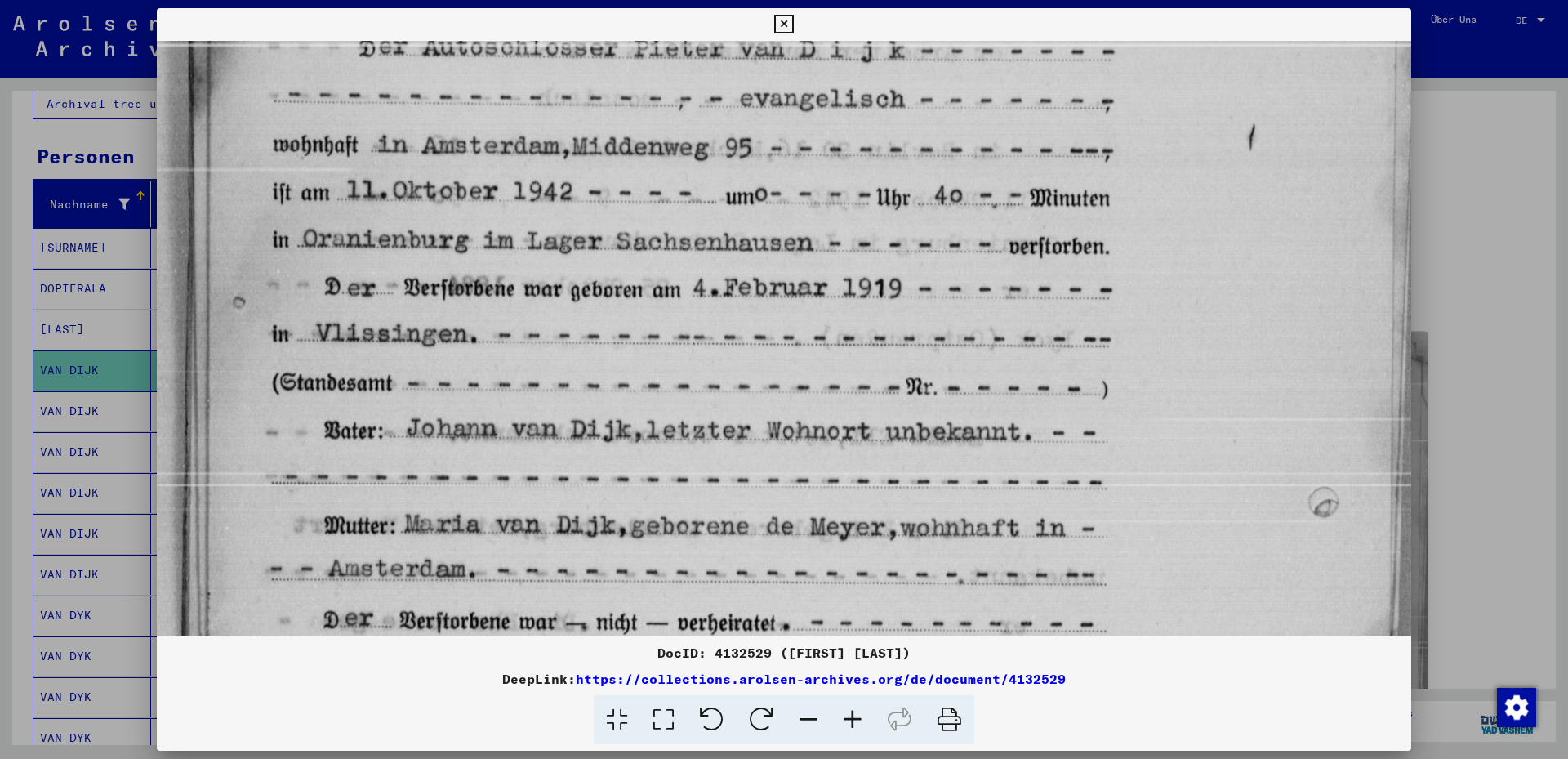 drag, startPoint x: 541, startPoint y: 409, endPoint x: 514, endPoint y: 194, distance: 216.6887 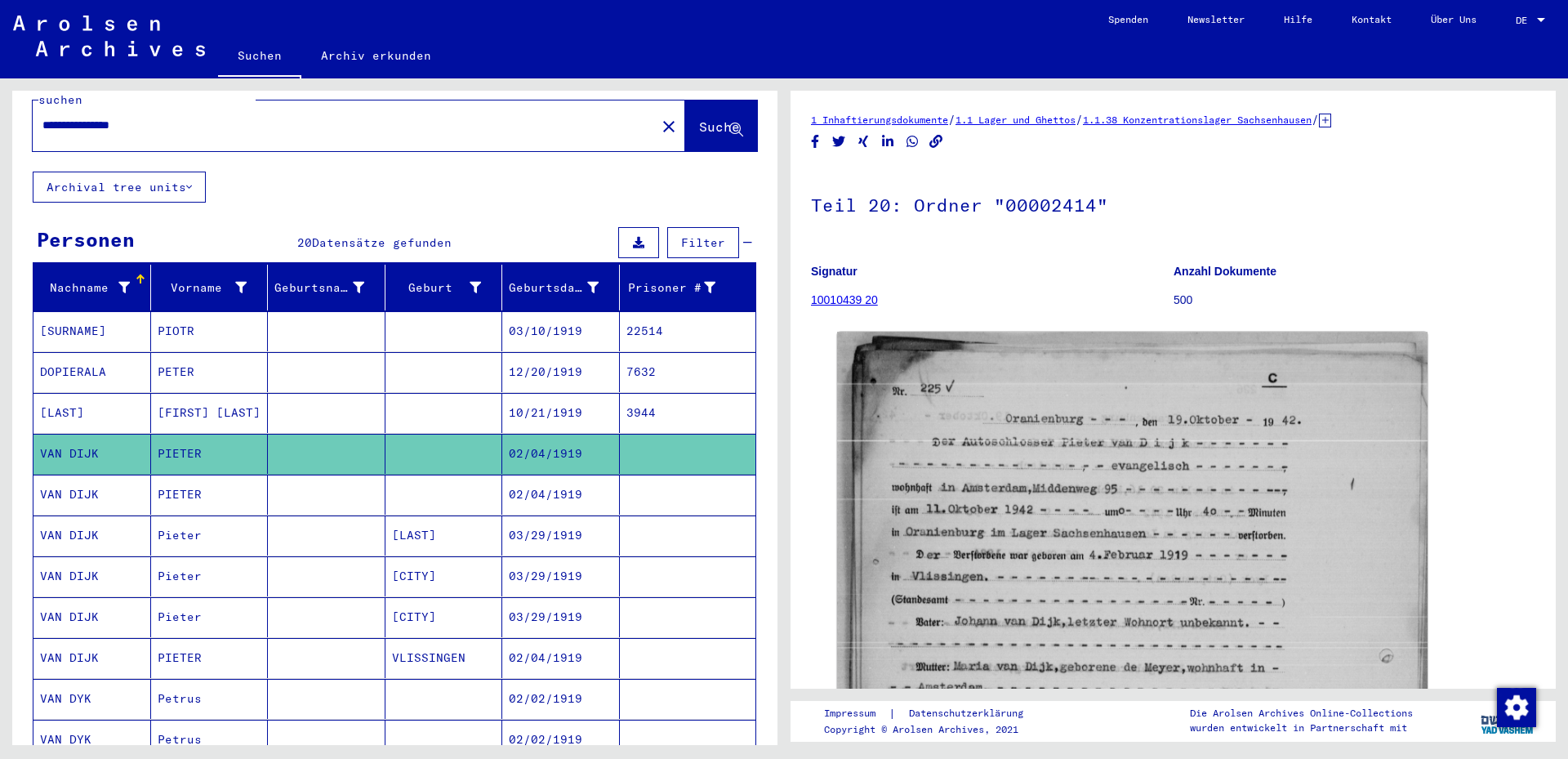 scroll, scrollTop: 0, scrollLeft: 0, axis: both 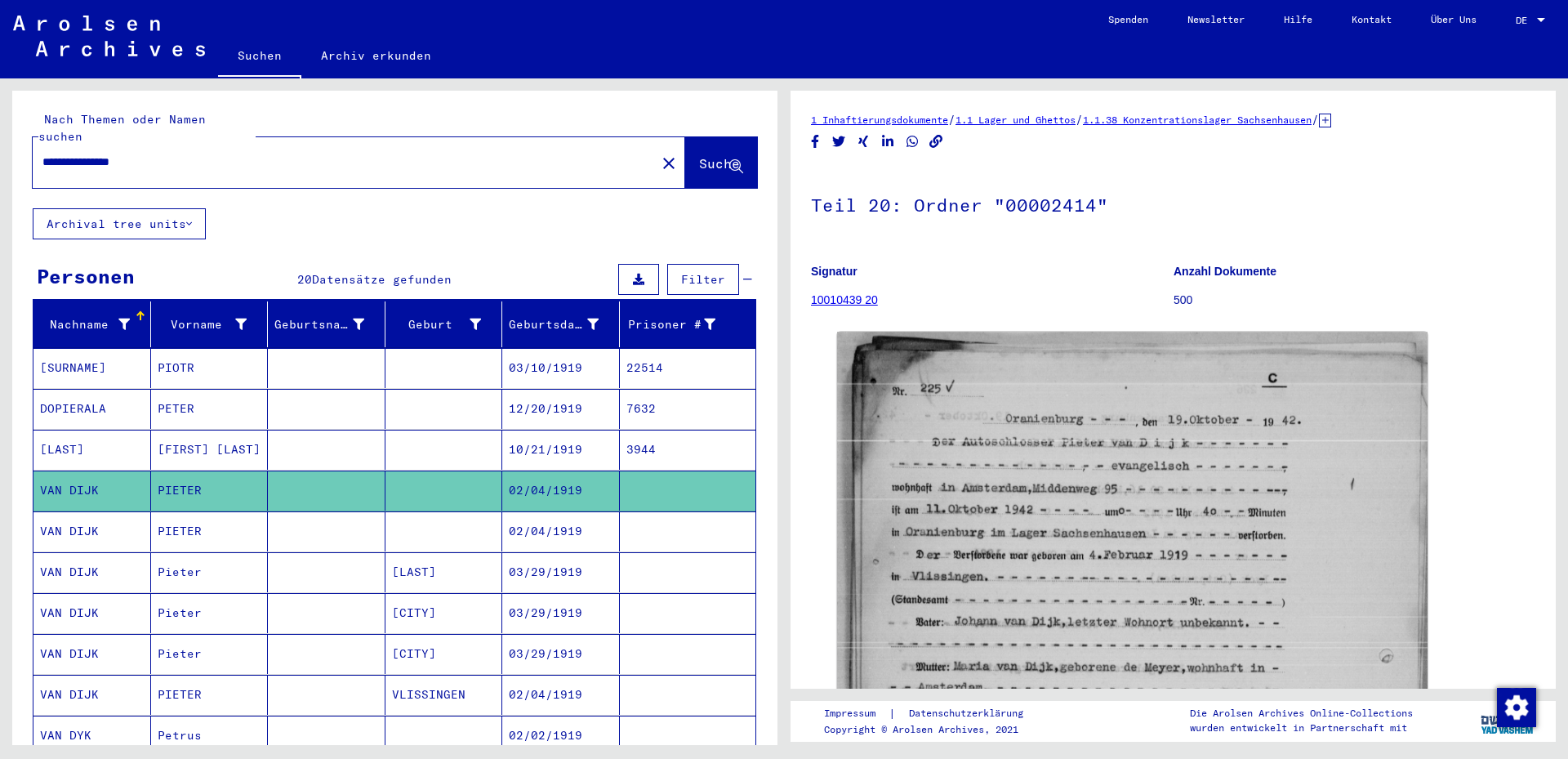 drag, startPoint x: 255, startPoint y: 132, endPoint x: 65, endPoint y: 138, distance: 190.09471 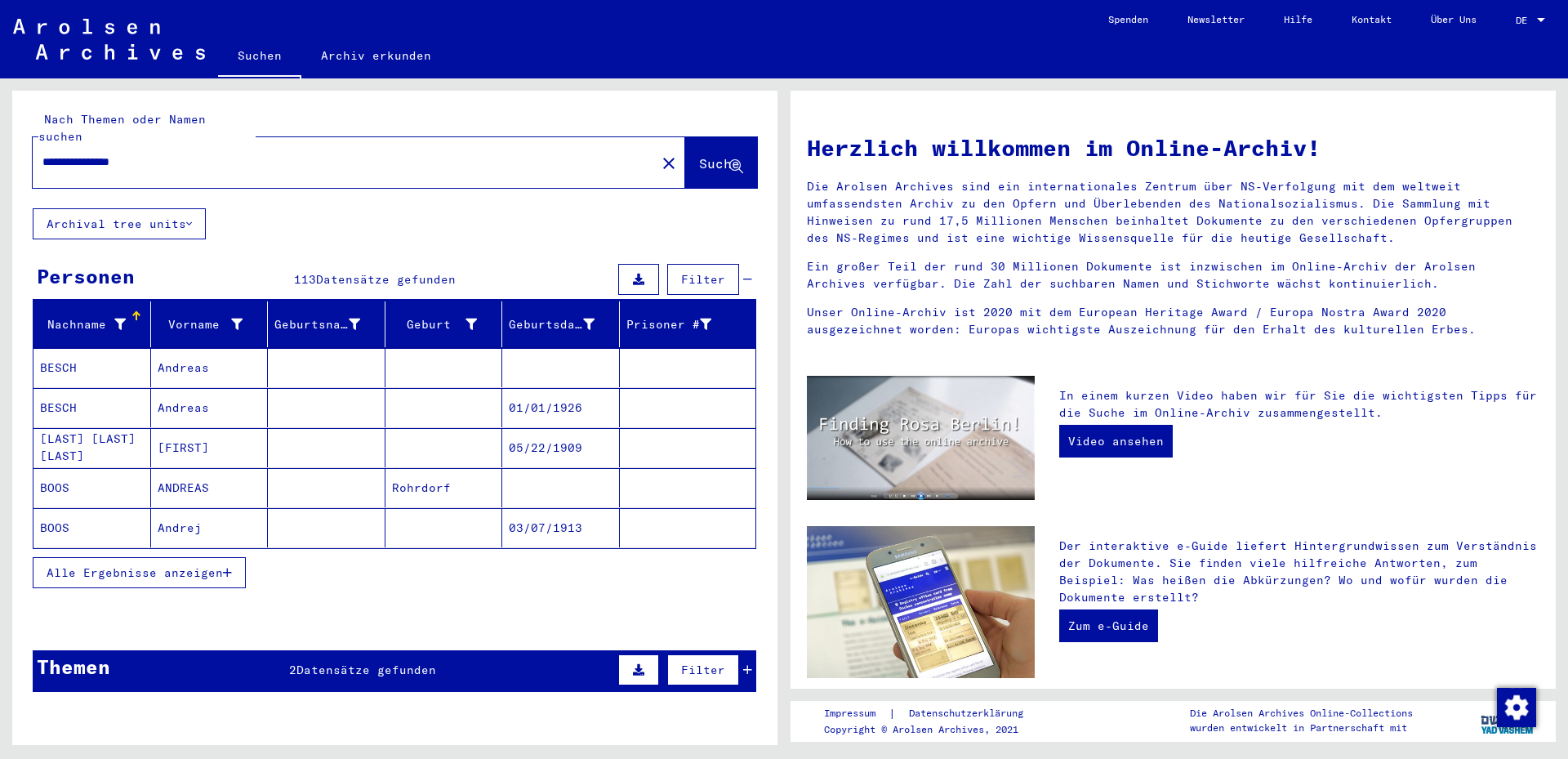 type on "**********" 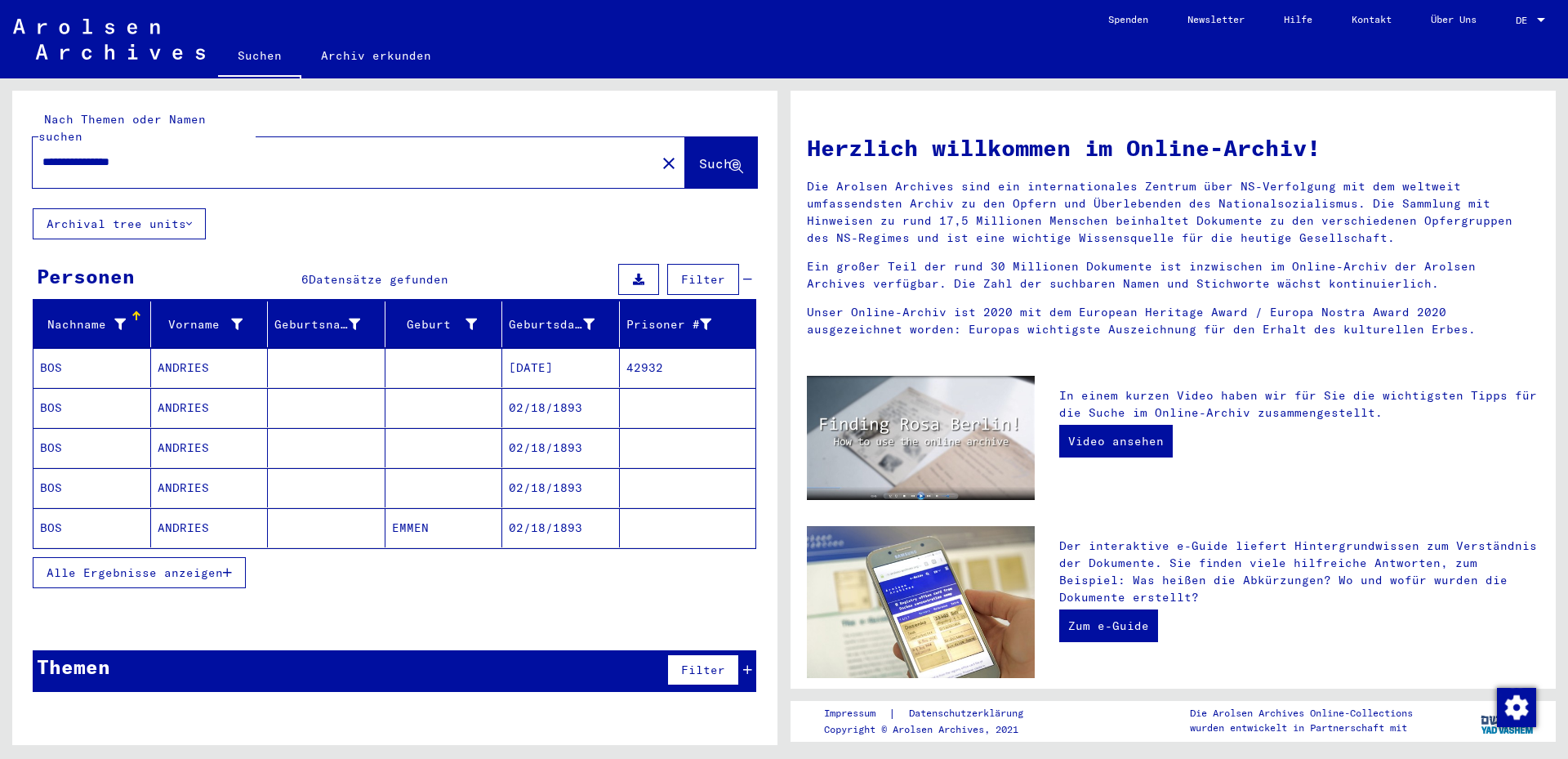 click at bounding box center (327, 408) 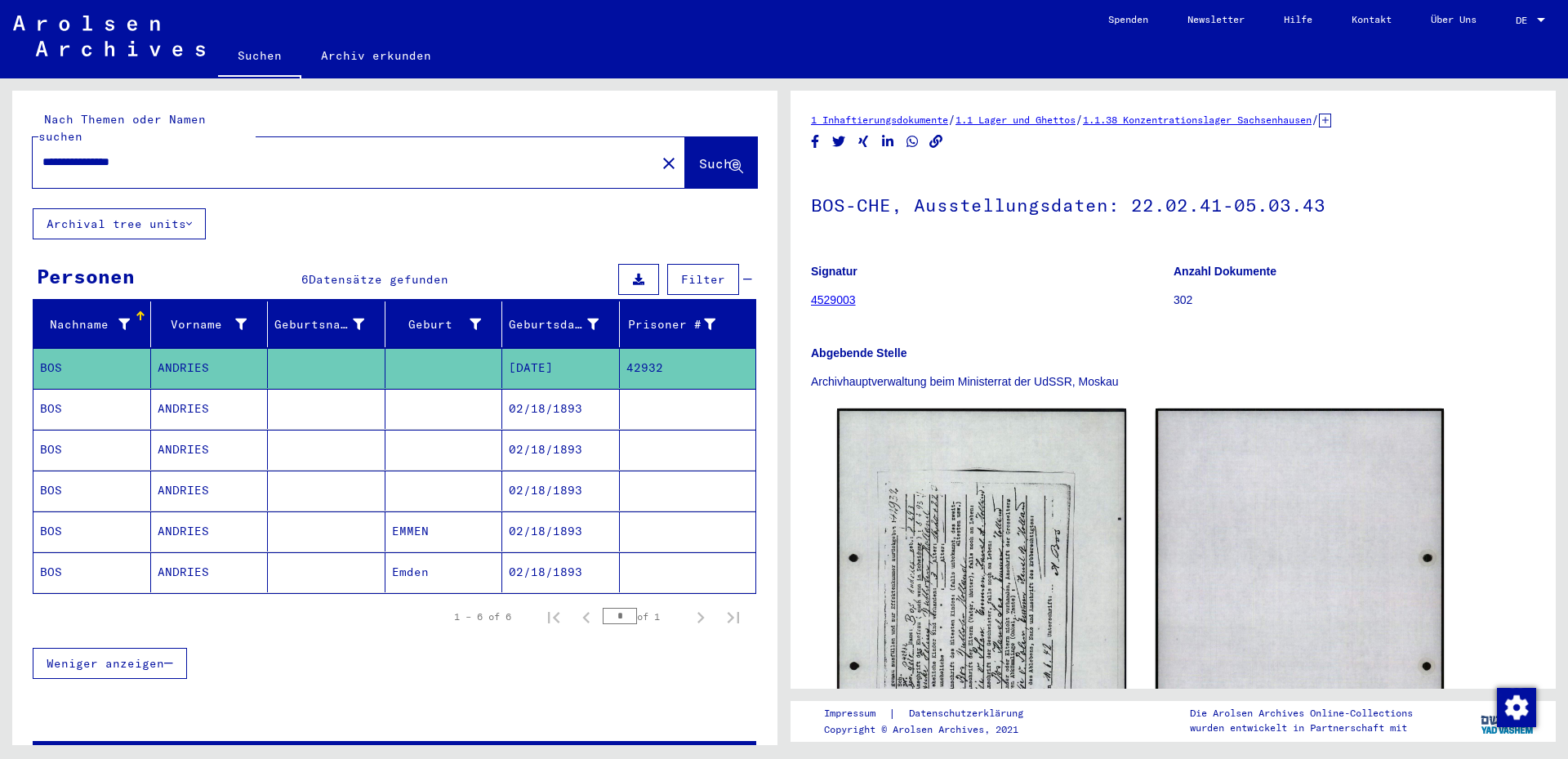 scroll, scrollTop: 0, scrollLeft: 0, axis: both 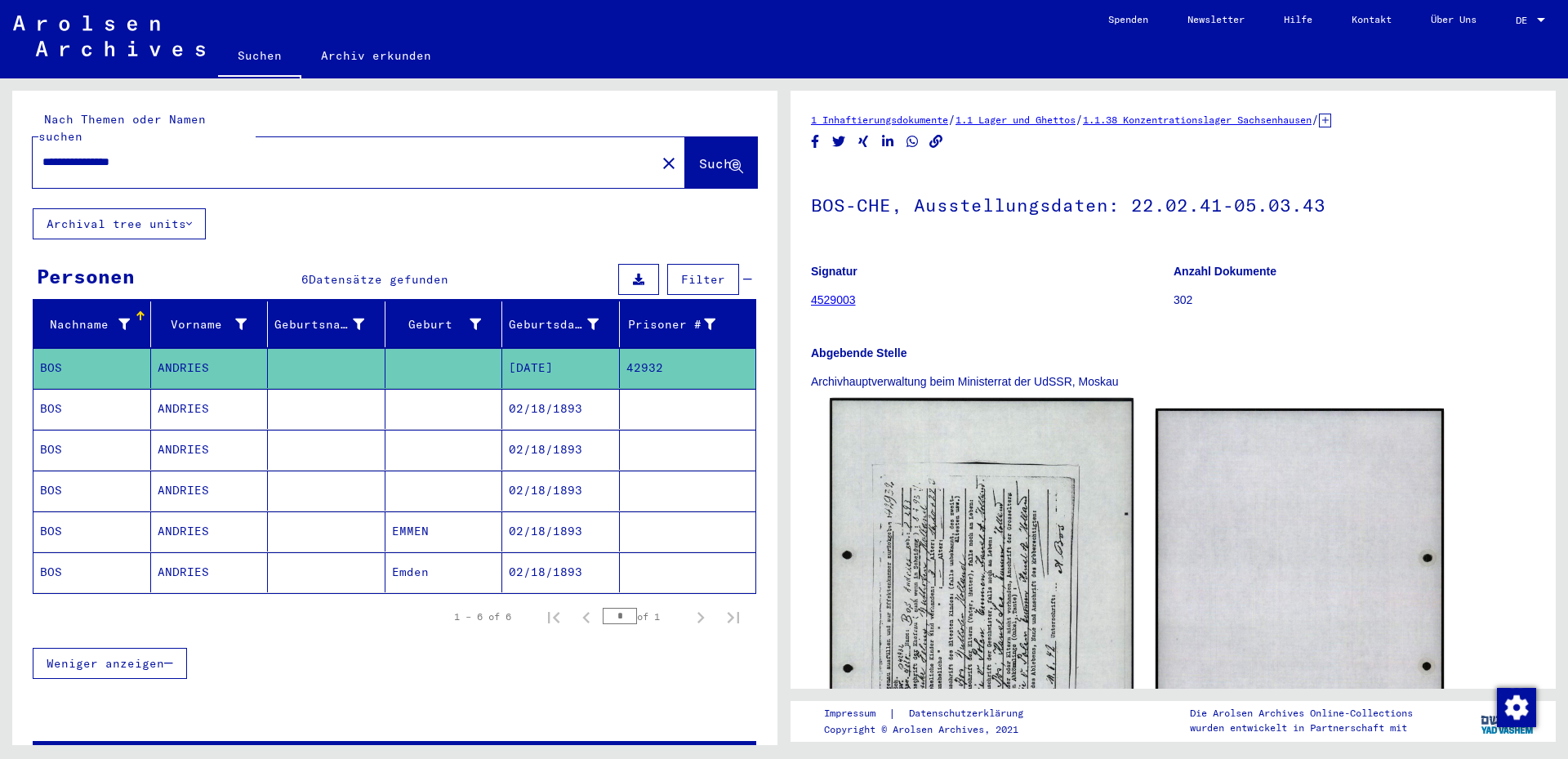 click 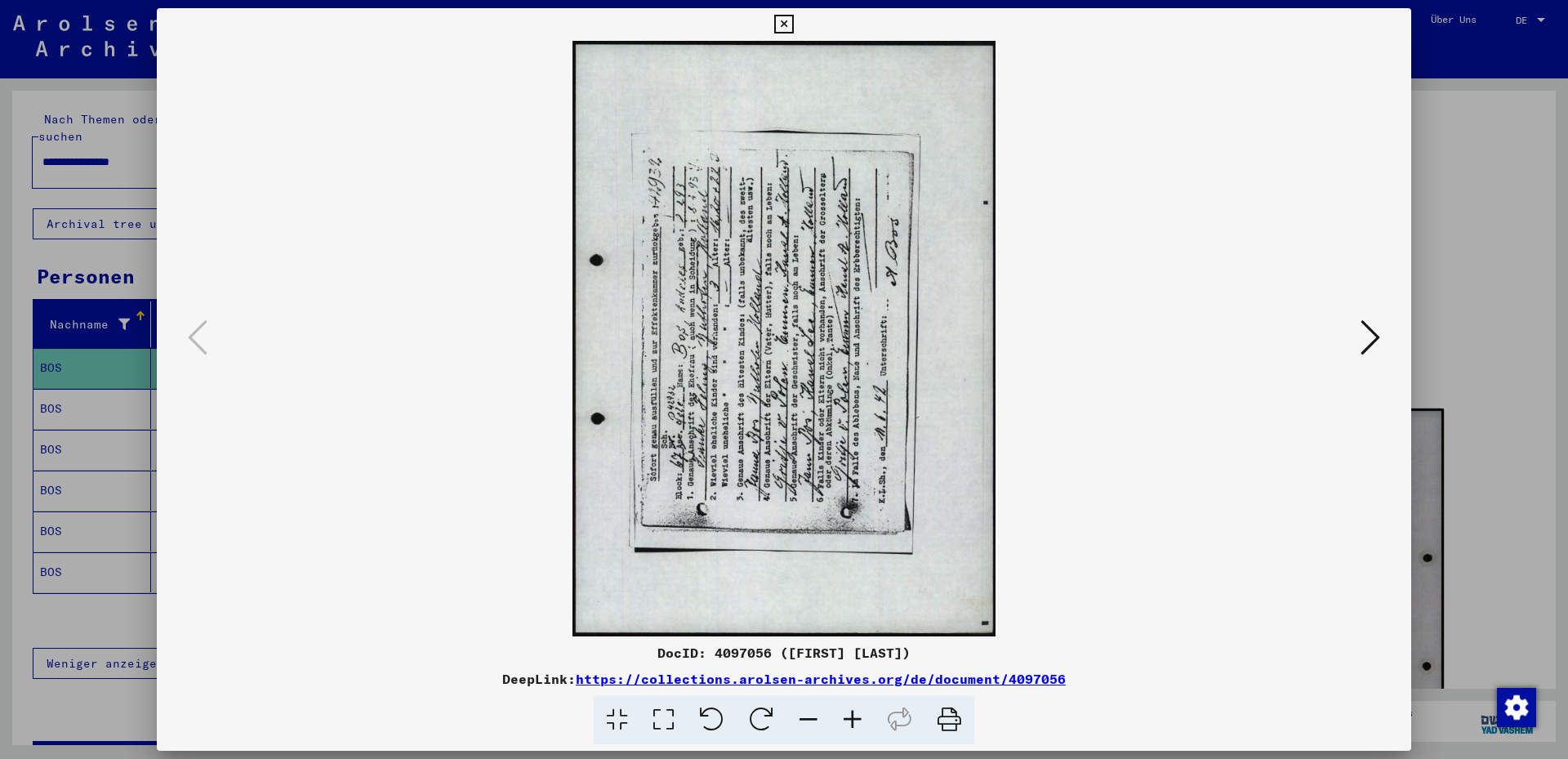drag, startPoint x: 664, startPoint y: 717, endPoint x: 665, endPoint y: 690, distance: 27.01851 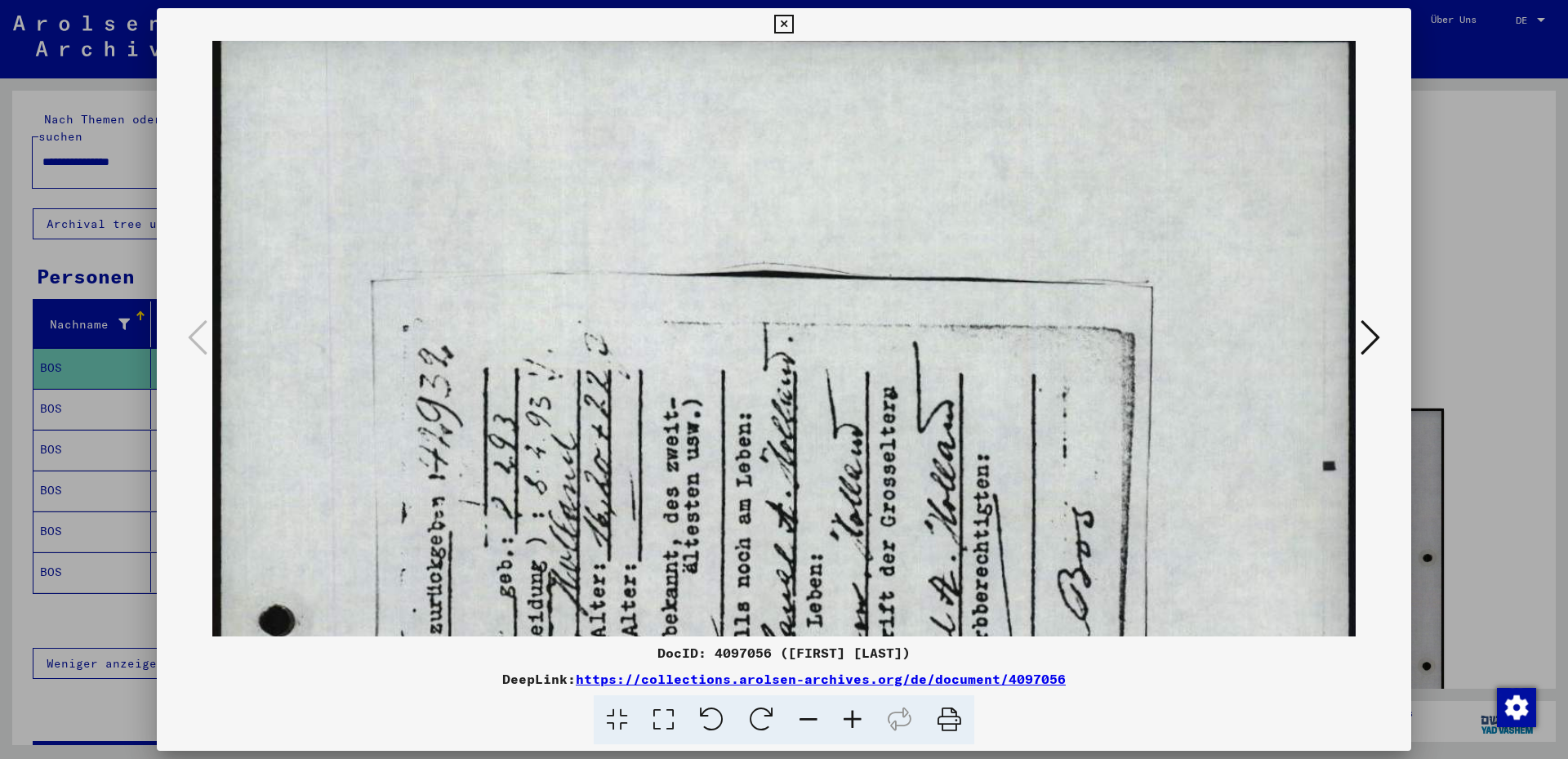 scroll, scrollTop: 16, scrollLeft: 0, axis: vertical 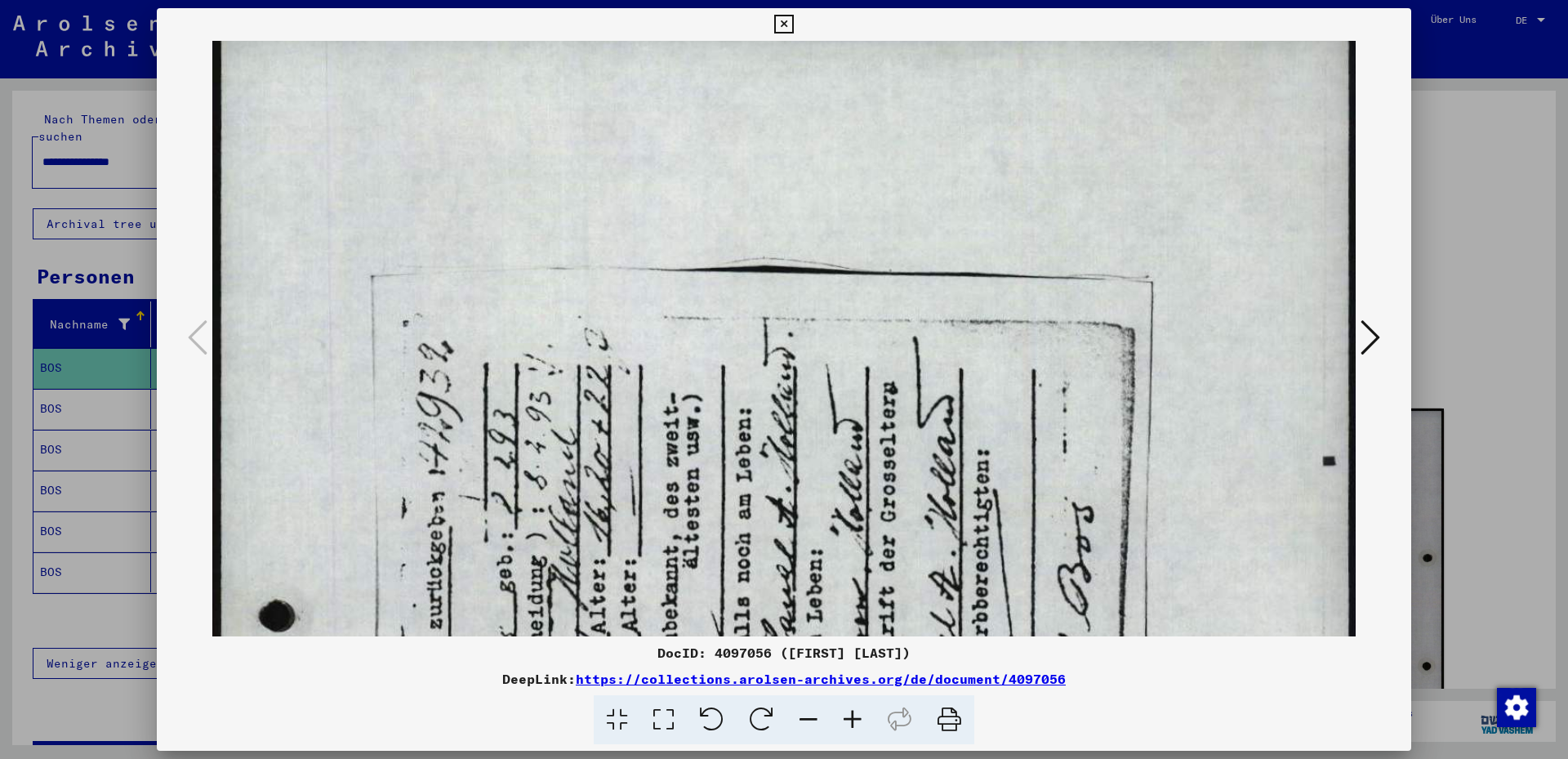 drag, startPoint x: 688, startPoint y: 566, endPoint x: 687, endPoint y: 550, distance: 16.03122 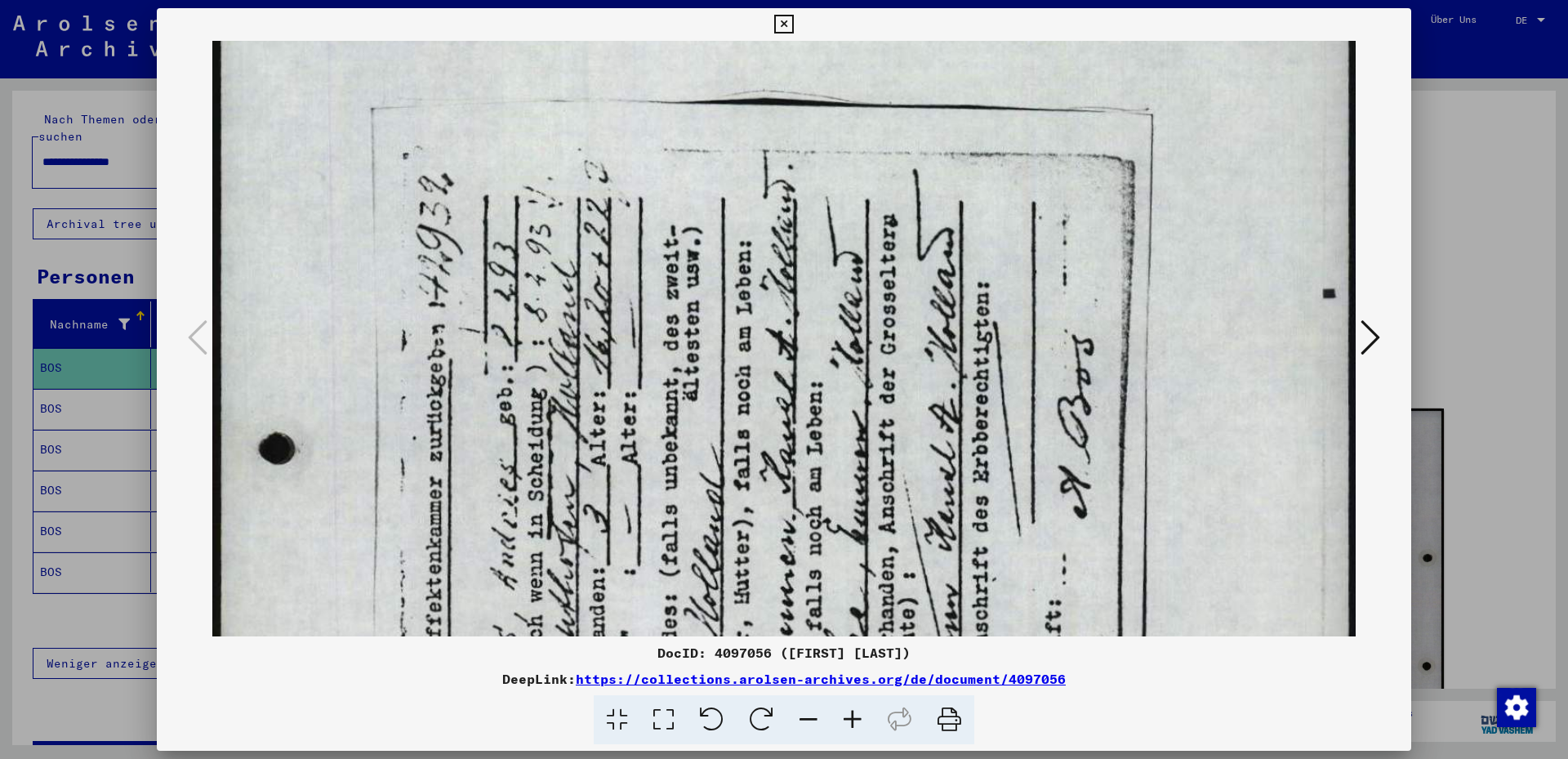 drag, startPoint x: 689, startPoint y: 506, endPoint x: 697, endPoint y: 338, distance: 168.19037 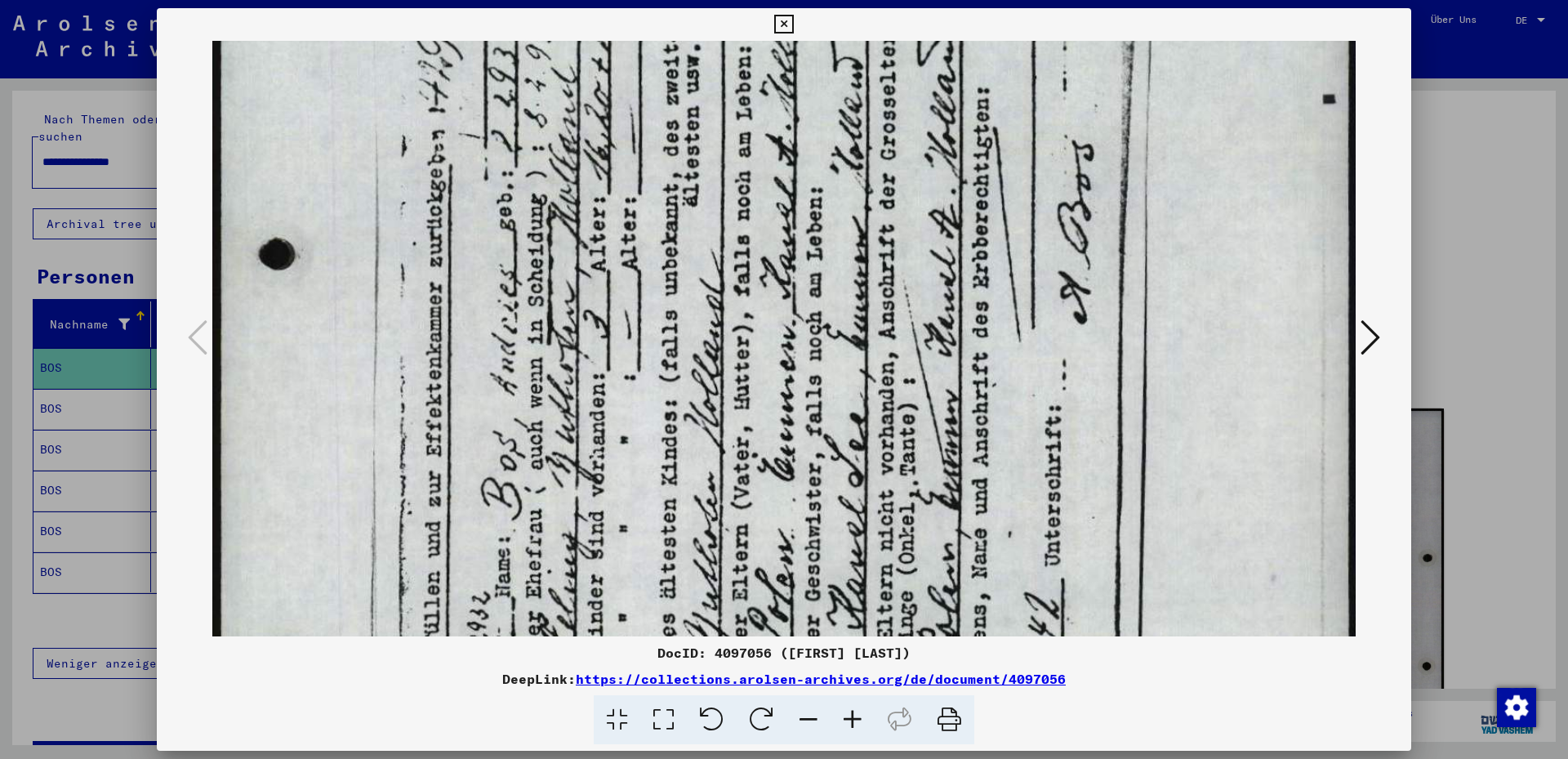 drag, startPoint x: 690, startPoint y: 391, endPoint x: 626, endPoint y: 216, distance: 186.3357 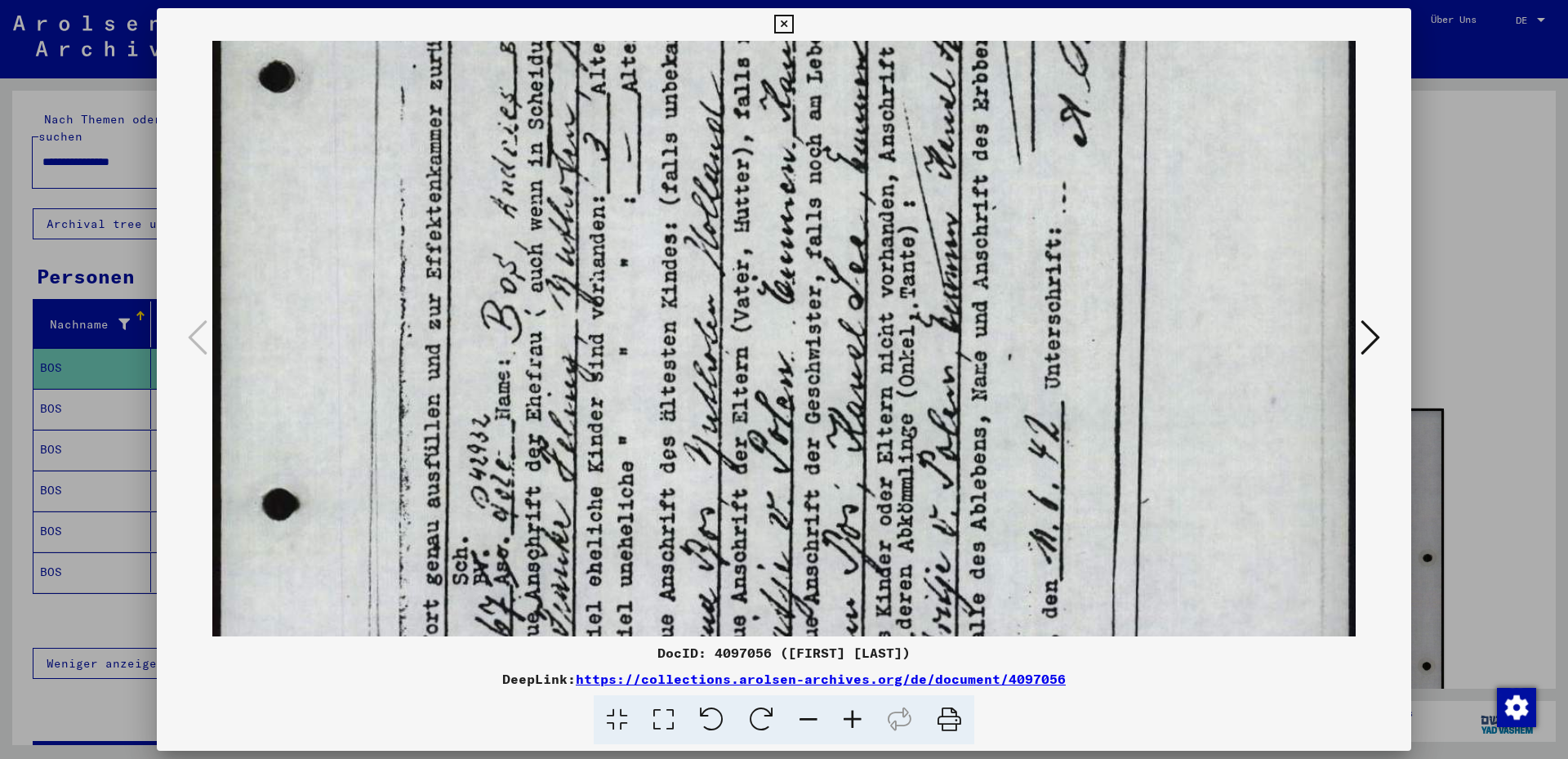 drag, startPoint x: 643, startPoint y: 417, endPoint x: 629, endPoint y: 242, distance: 175.55911 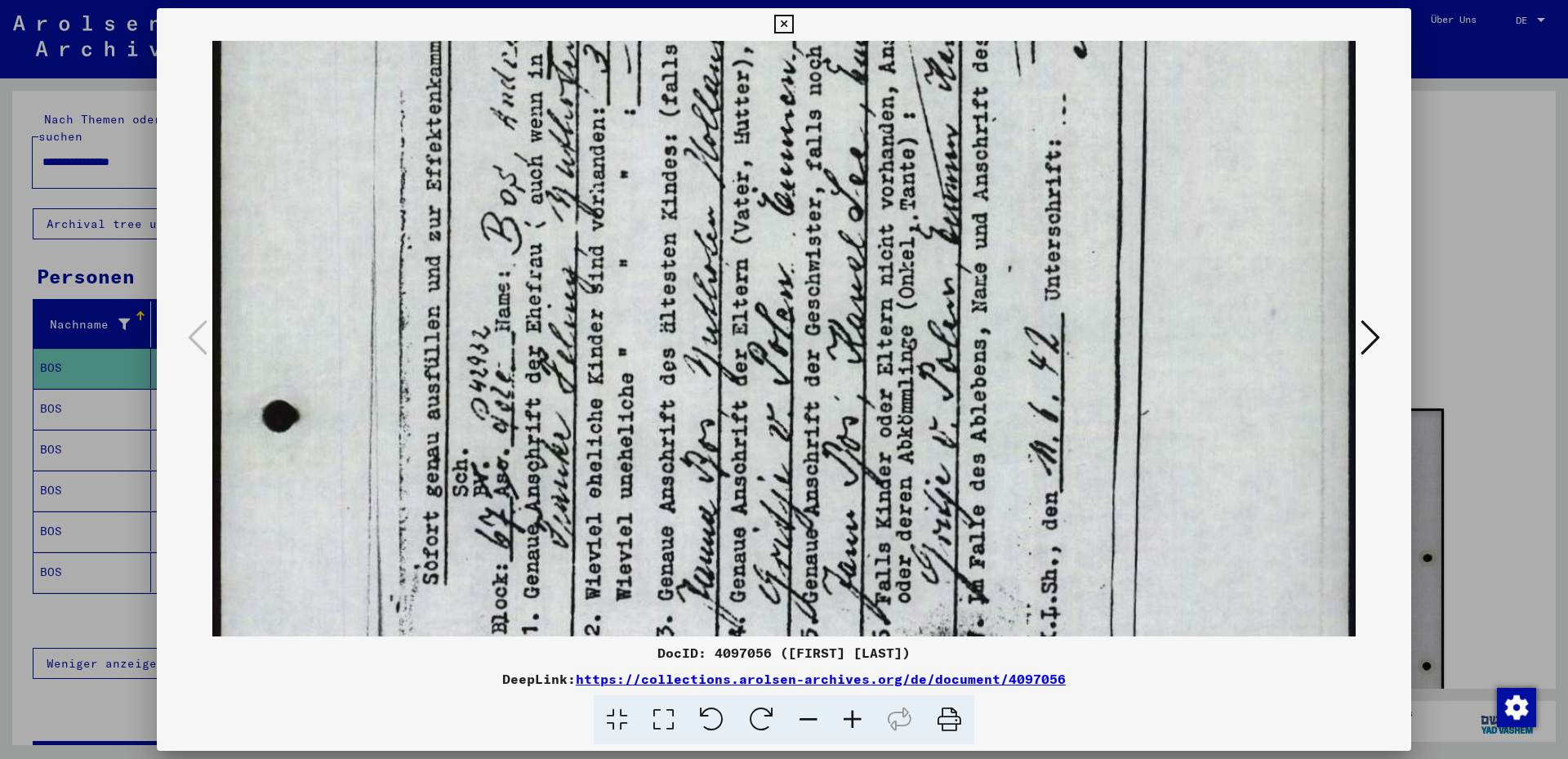 scroll, scrollTop: 652, scrollLeft: 0, axis: vertical 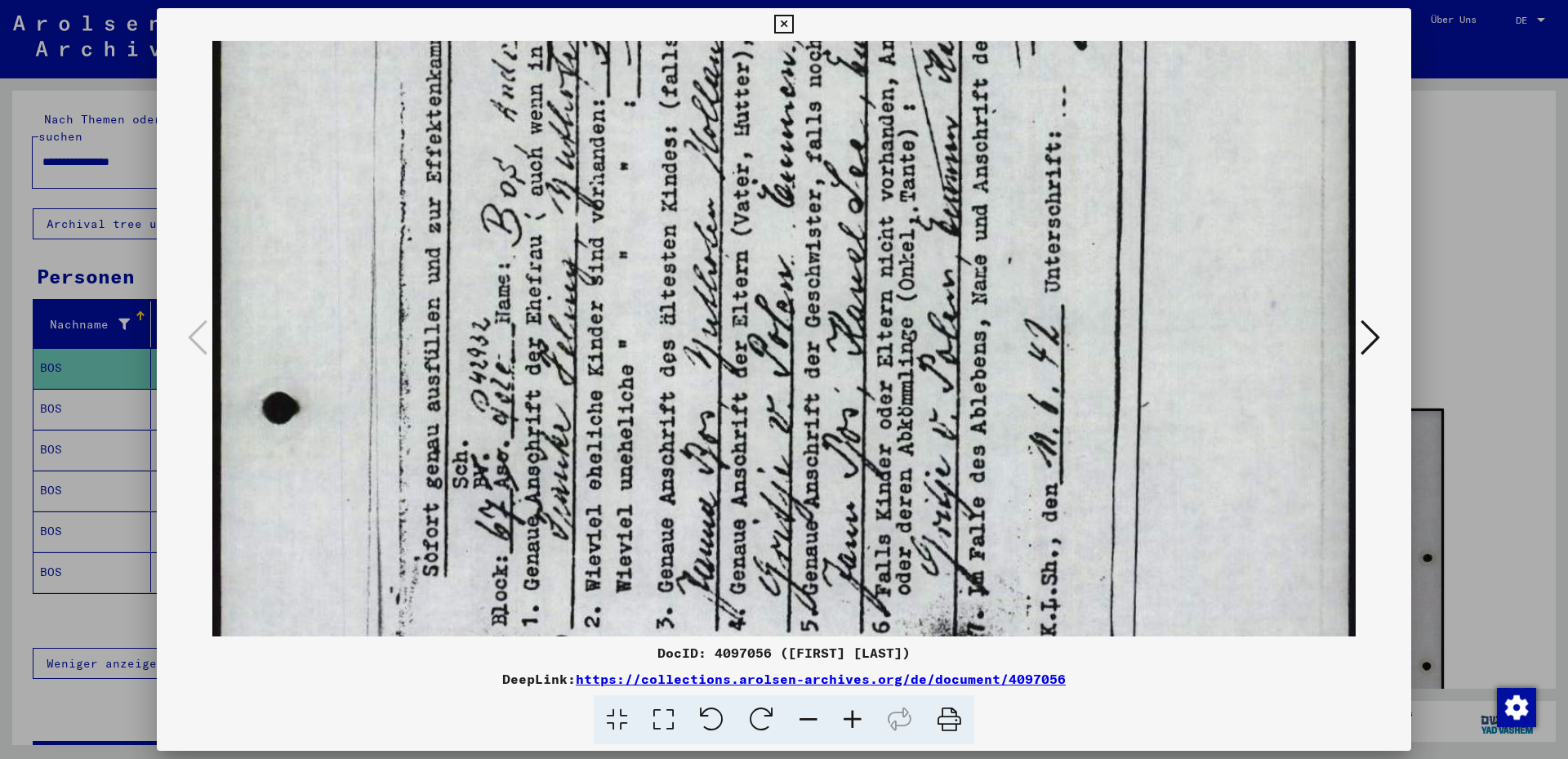 drag, startPoint x: 636, startPoint y: 337, endPoint x: 634, endPoint y: 241, distance: 96.02083 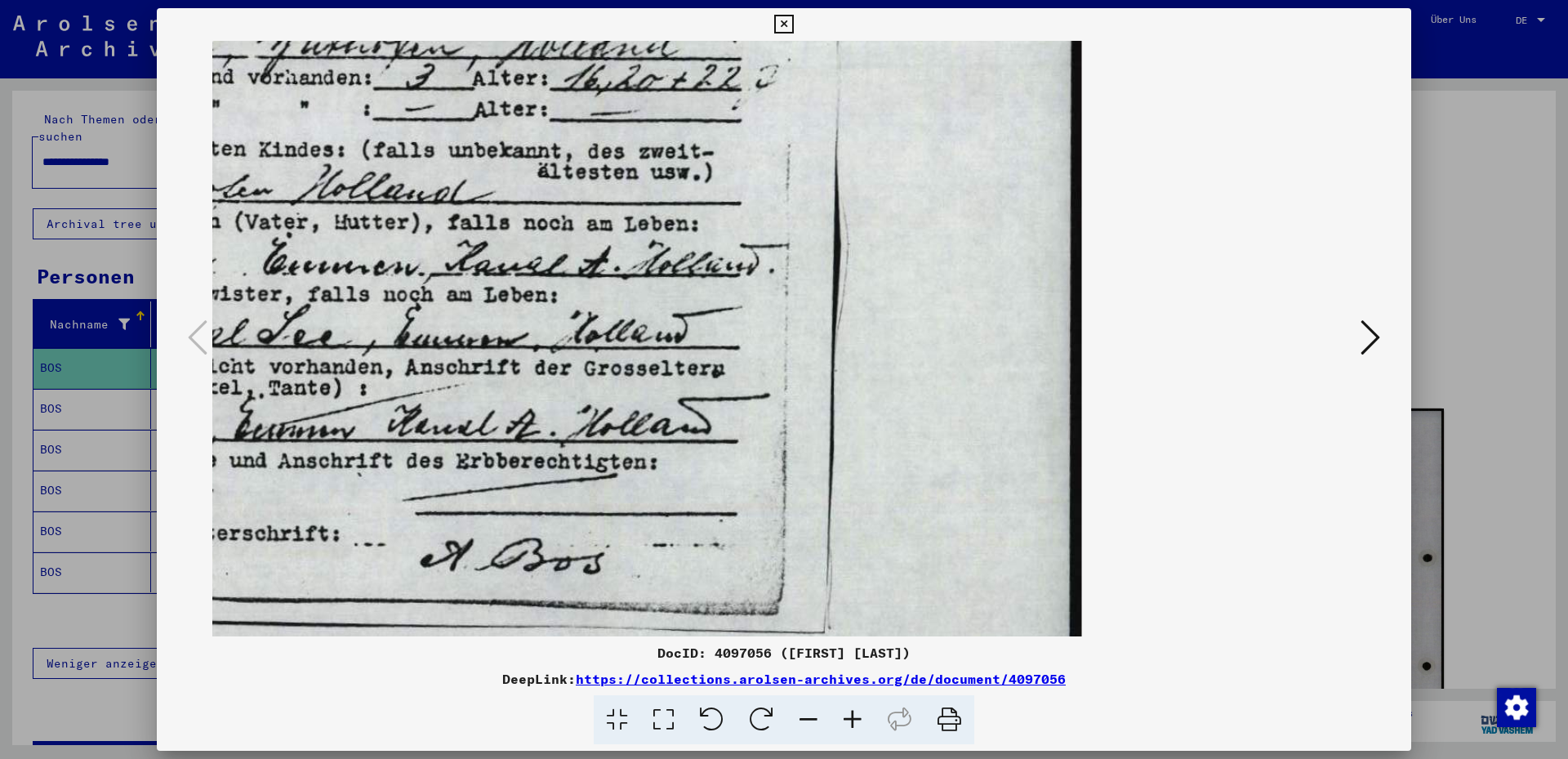 drag, startPoint x: 517, startPoint y: 286, endPoint x: 662, endPoint y: 460, distance: 226.49724 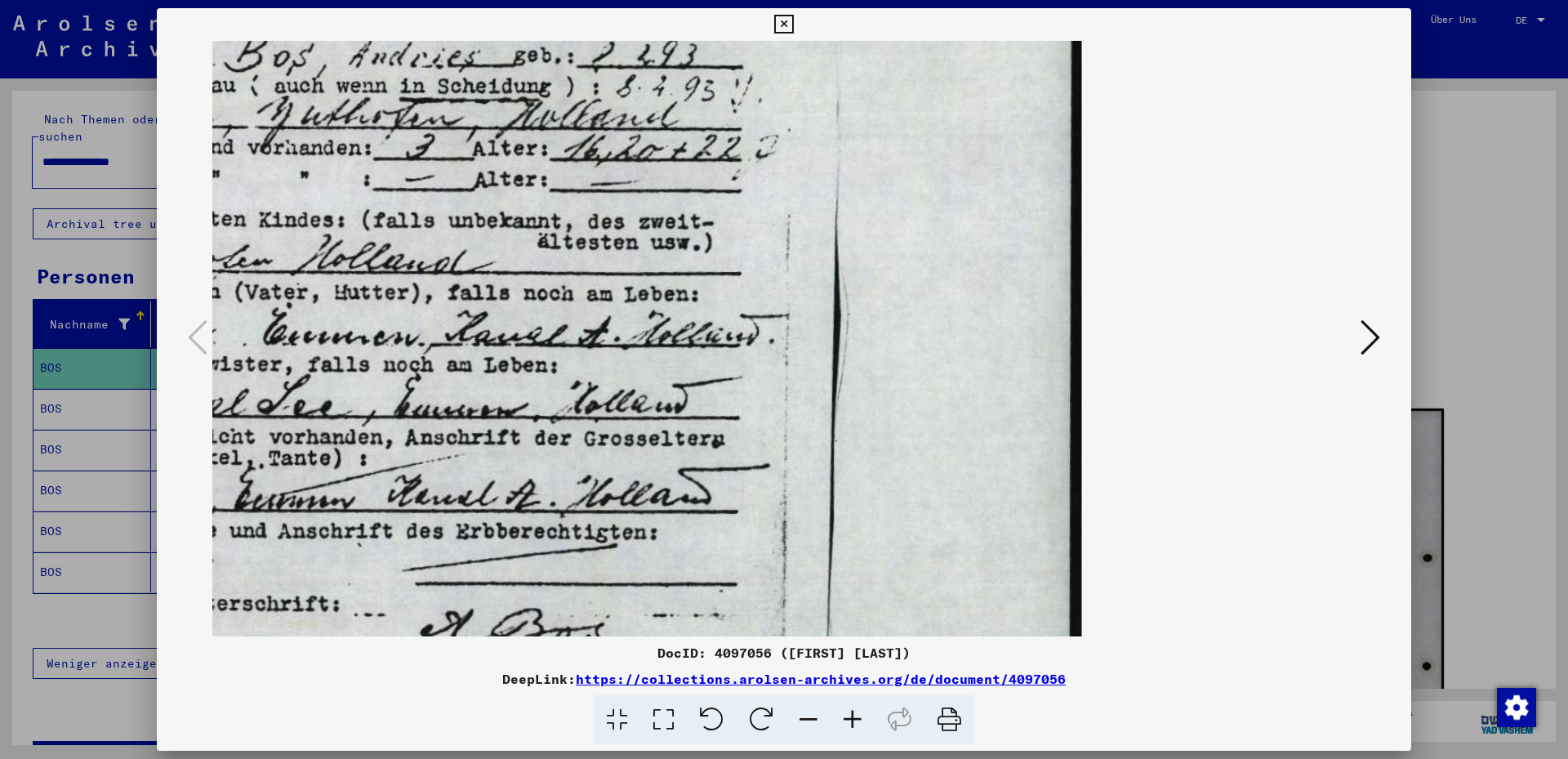 scroll, scrollTop: 0, scrollLeft: 0, axis: both 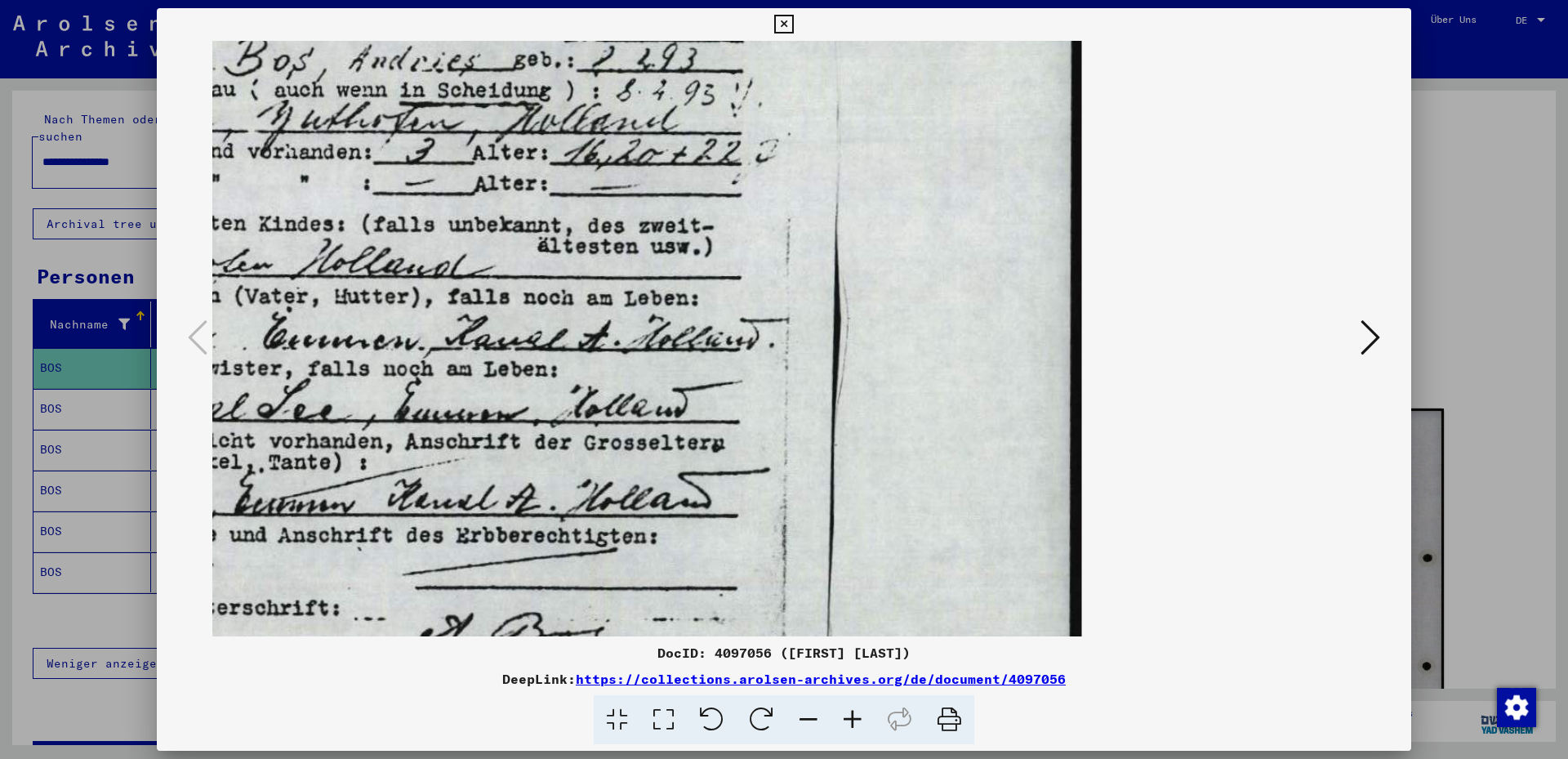 drag, startPoint x: 622, startPoint y: 253, endPoint x: 720, endPoint y: 440, distance: 211.12319 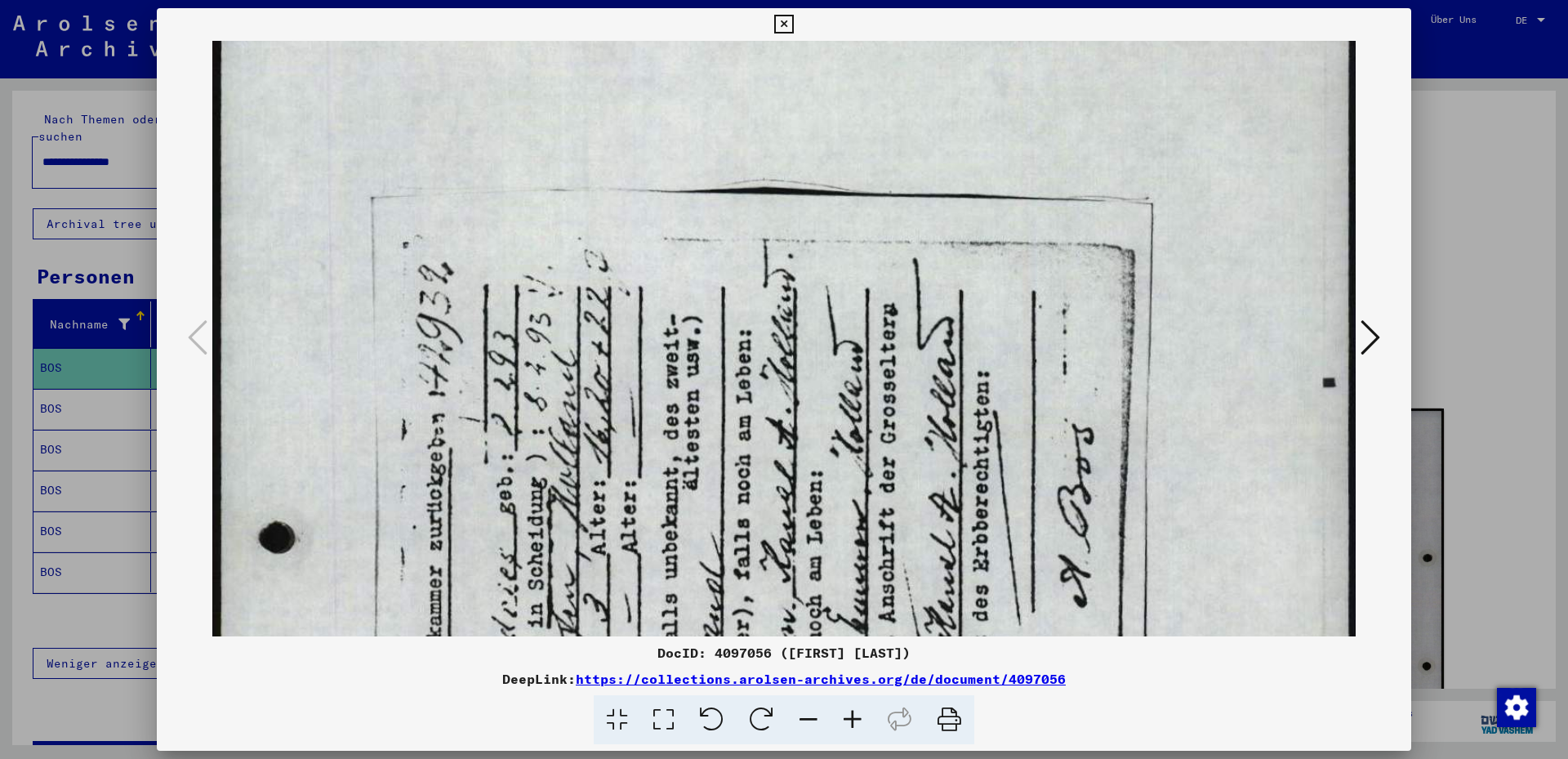drag, startPoint x: 650, startPoint y: 564, endPoint x: 384, endPoint y: 521, distance: 269.4531 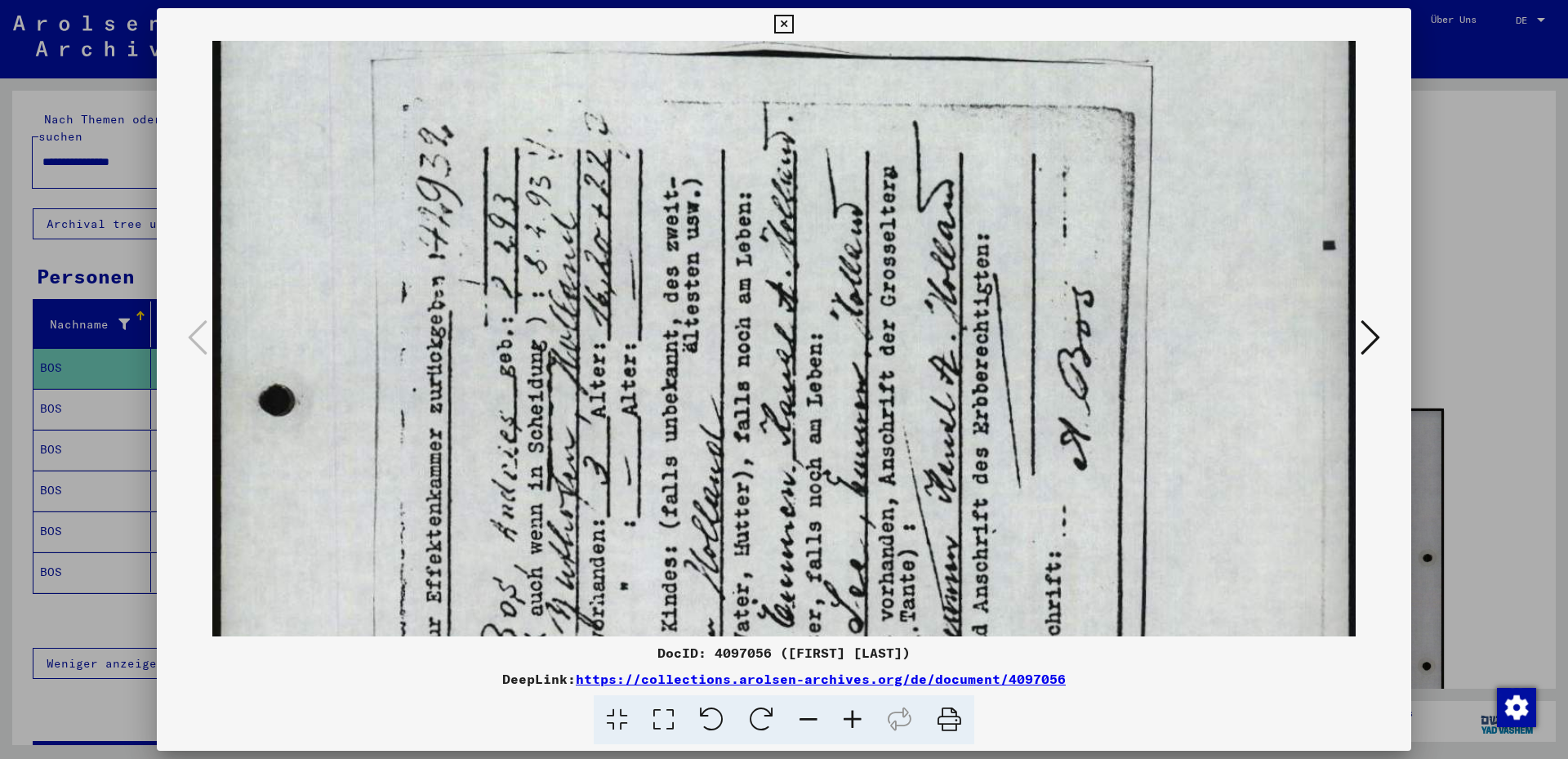 scroll, scrollTop: 274, scrollLeft: 0, axis: vertical 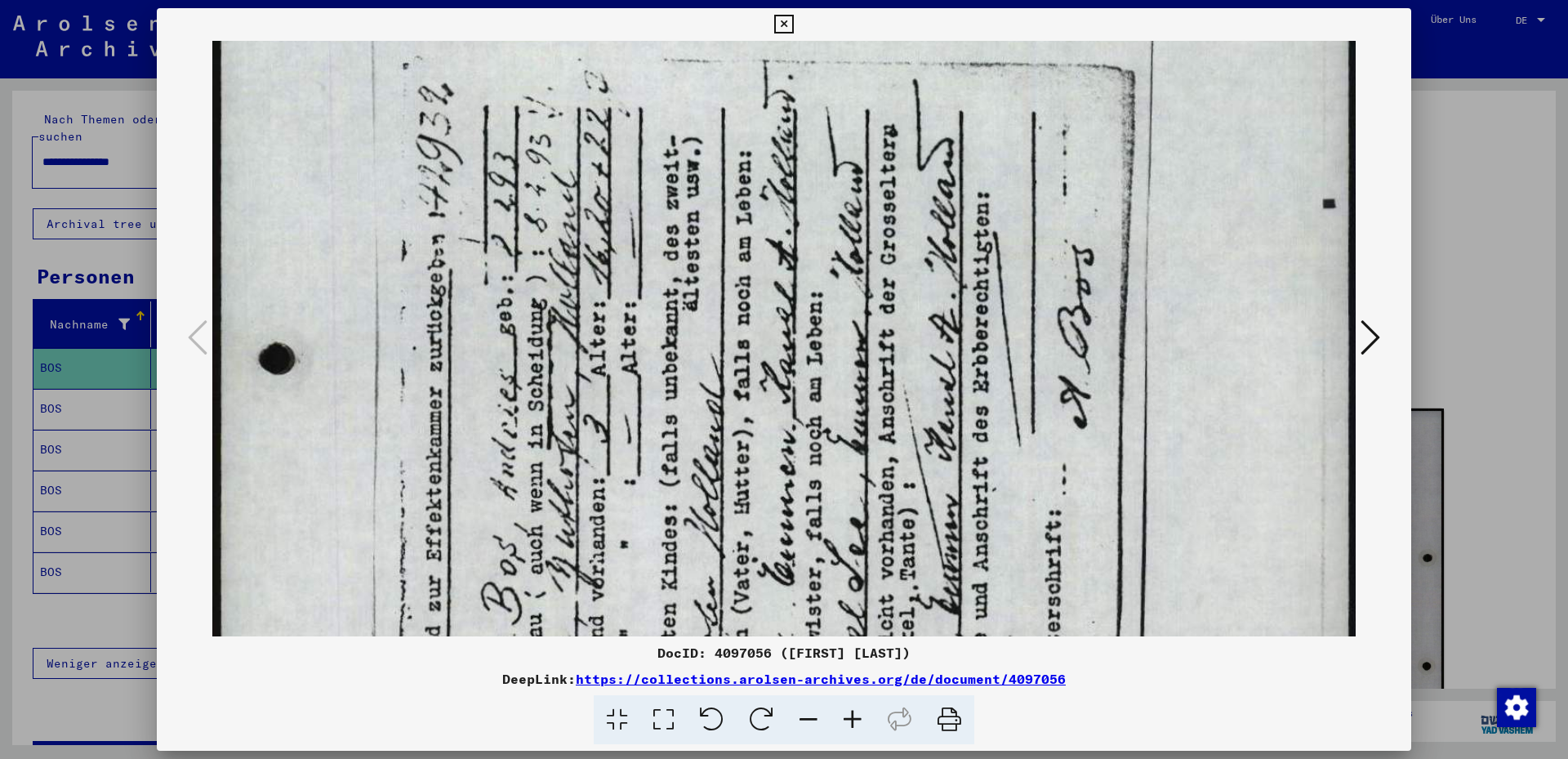 drag, startPoint x: 535, startPoint y: 528, endPoint x: 598, endPoint y: 313, distance: 224.04017 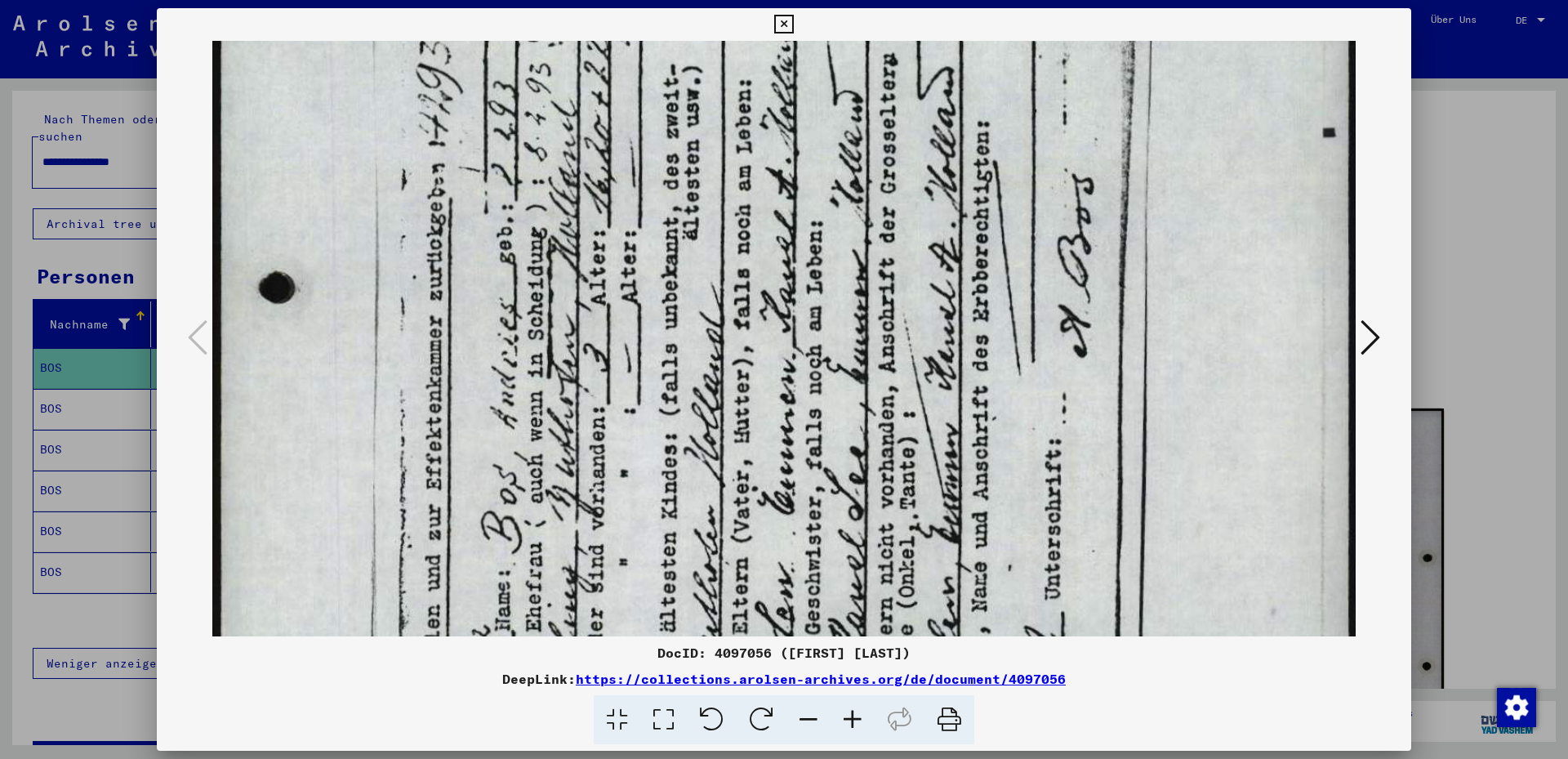 drag, startPoint x: 610, startPoint y: 407, endPoint x: 621, endPoint y: 335, distance: 72.83543 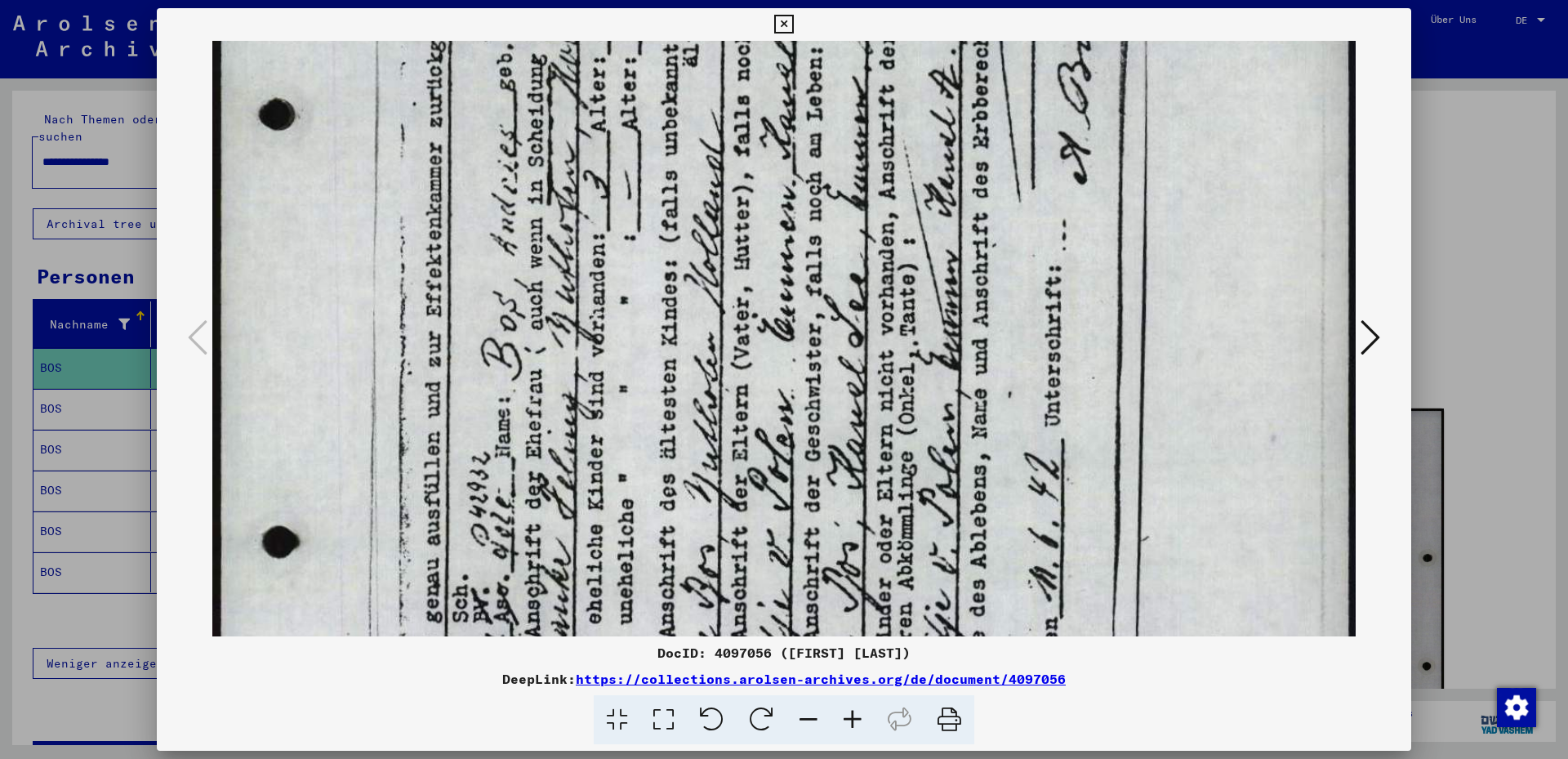scroll, scrollTop: 526, scrollLeft: 0, axis: vertical 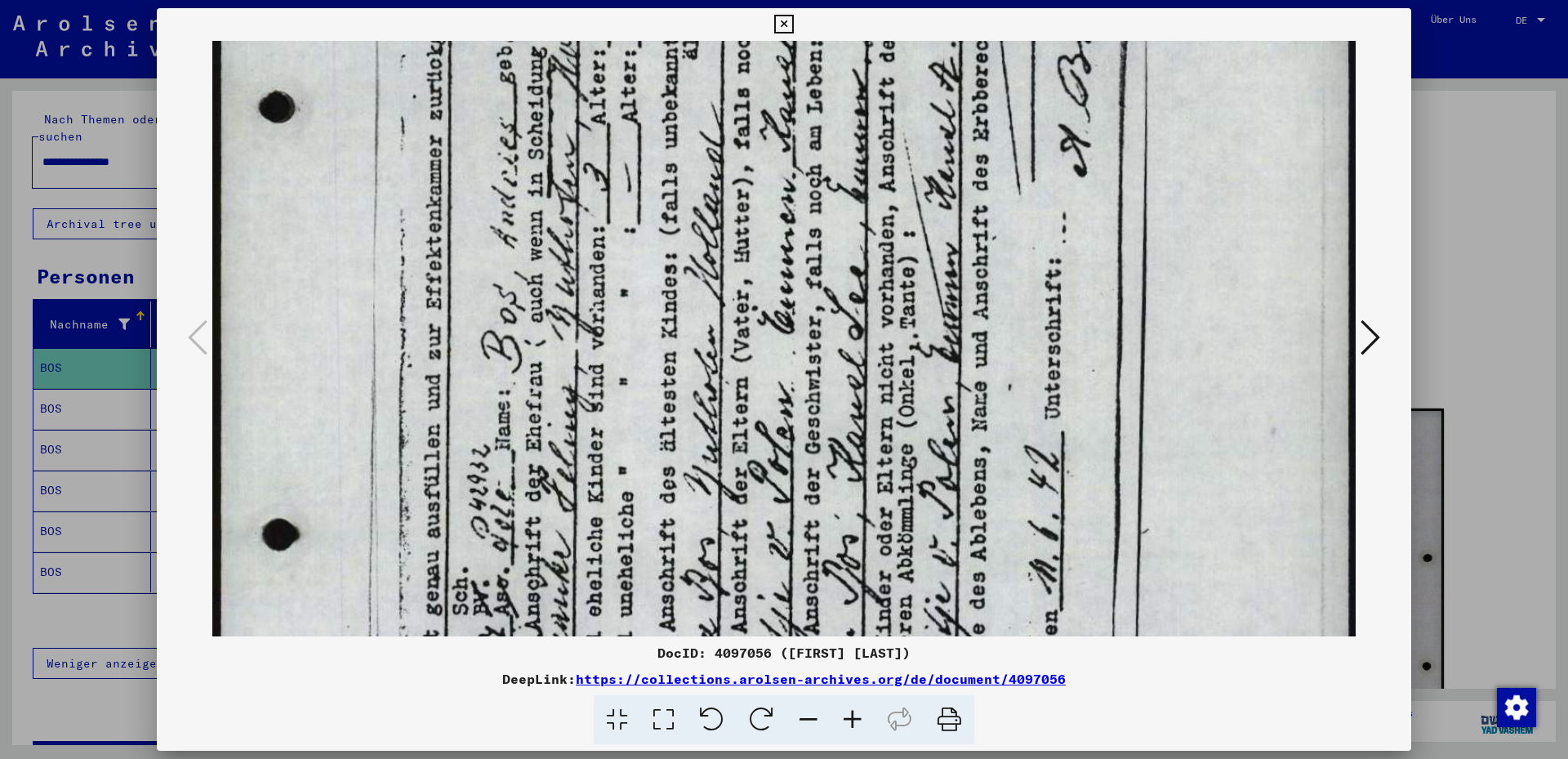 drag, startPoint x: 629, startPoint y: 417, endPoint x: 627, endPoint y: 239, distance: 178.01124 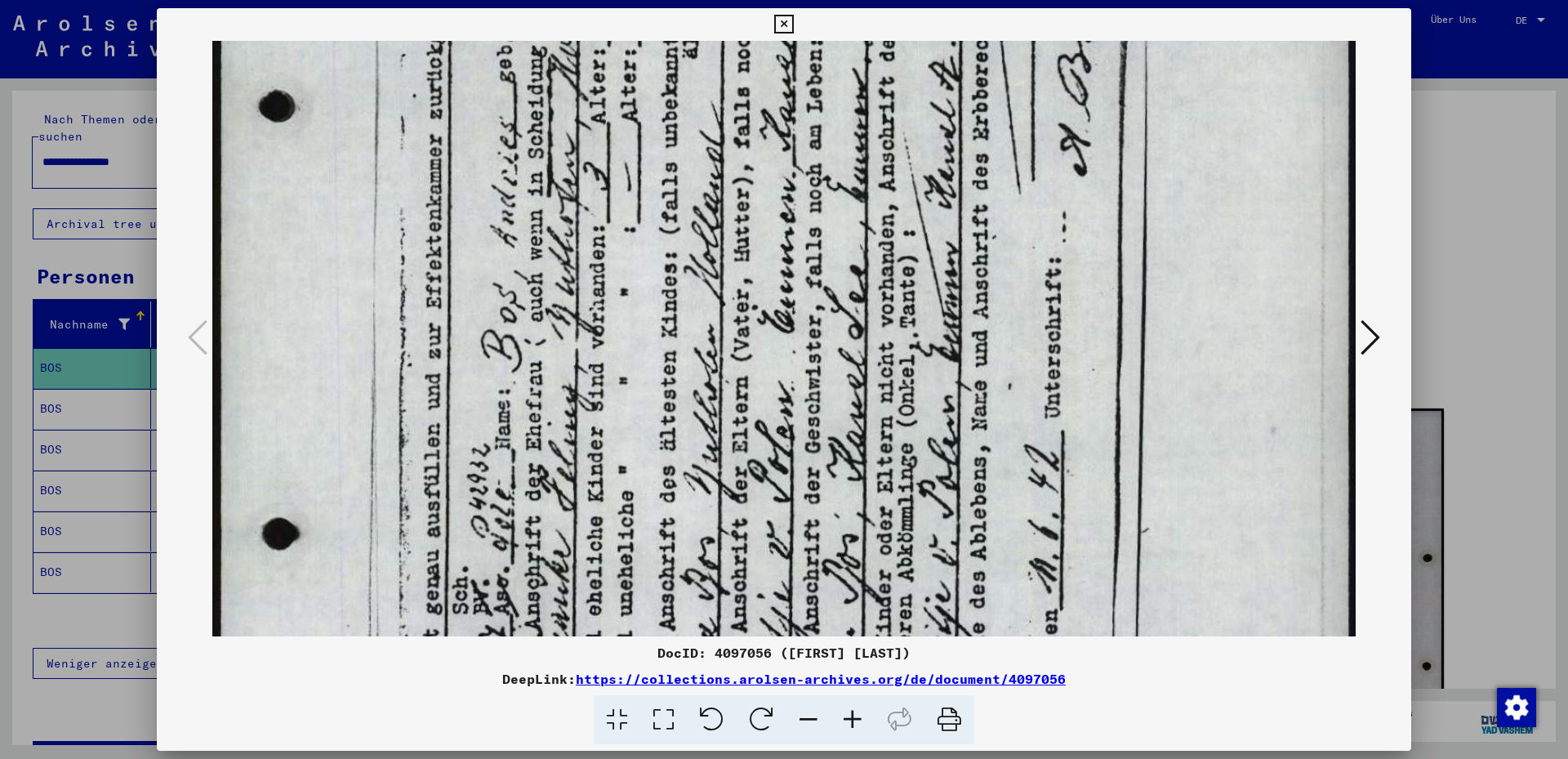 click at bounding box center (784, 318) 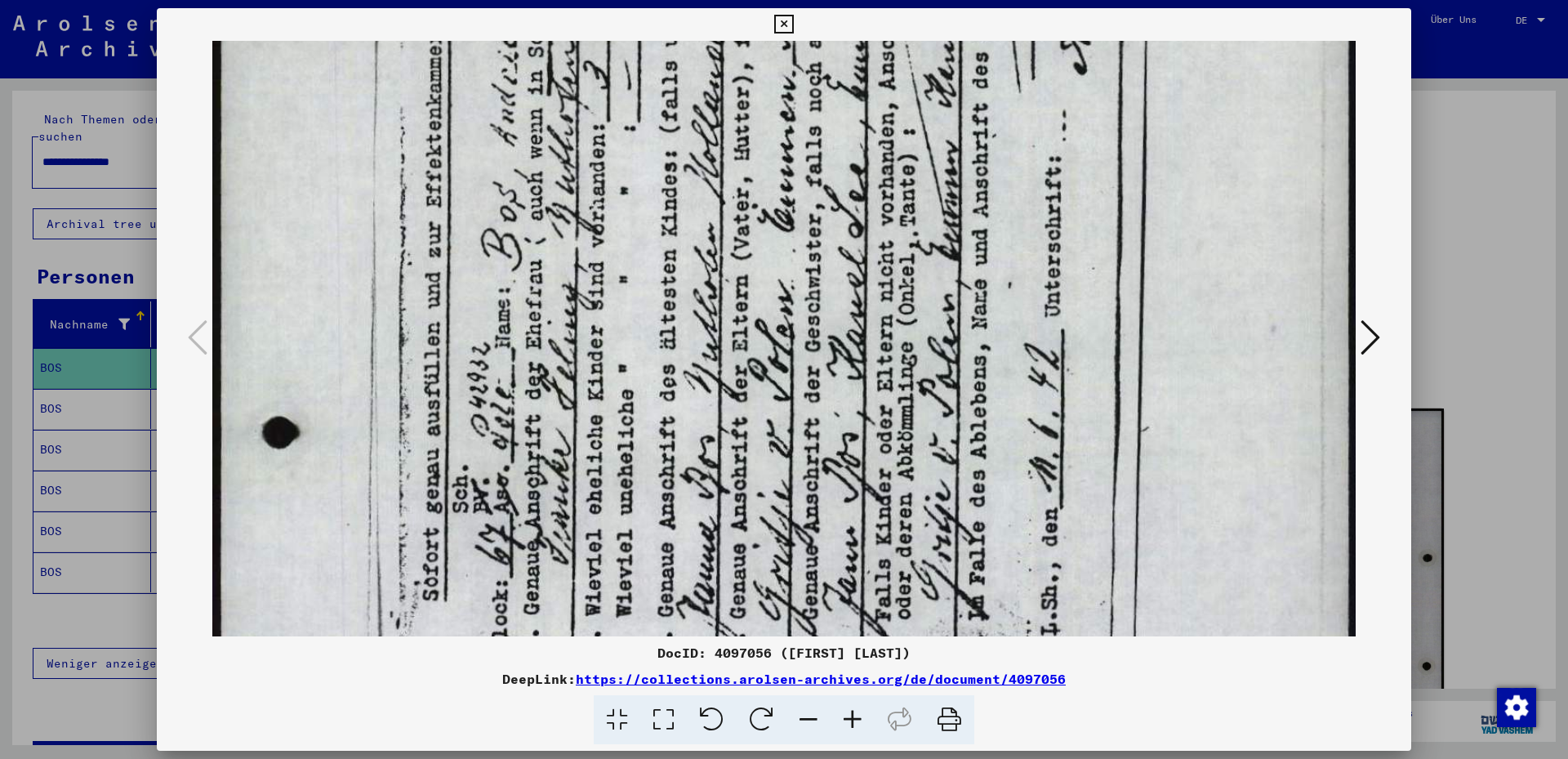 drag, startPoint x: 641, startPoint y: 302, endPoint x: 666, endPoint y: 206, distance: 99.2018 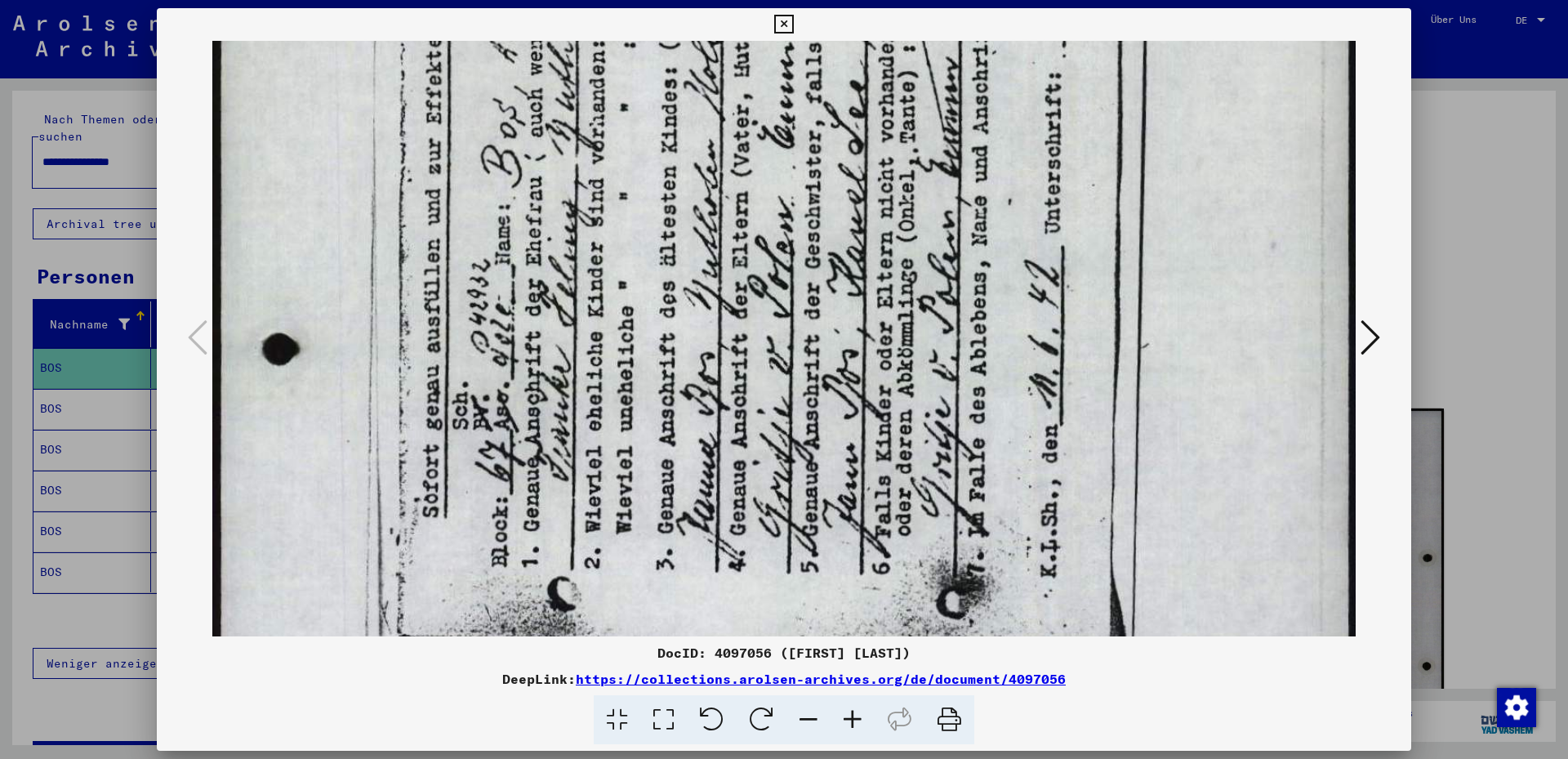scroll, scrollTop: 713, scrollLeft: 0, axis: vertical 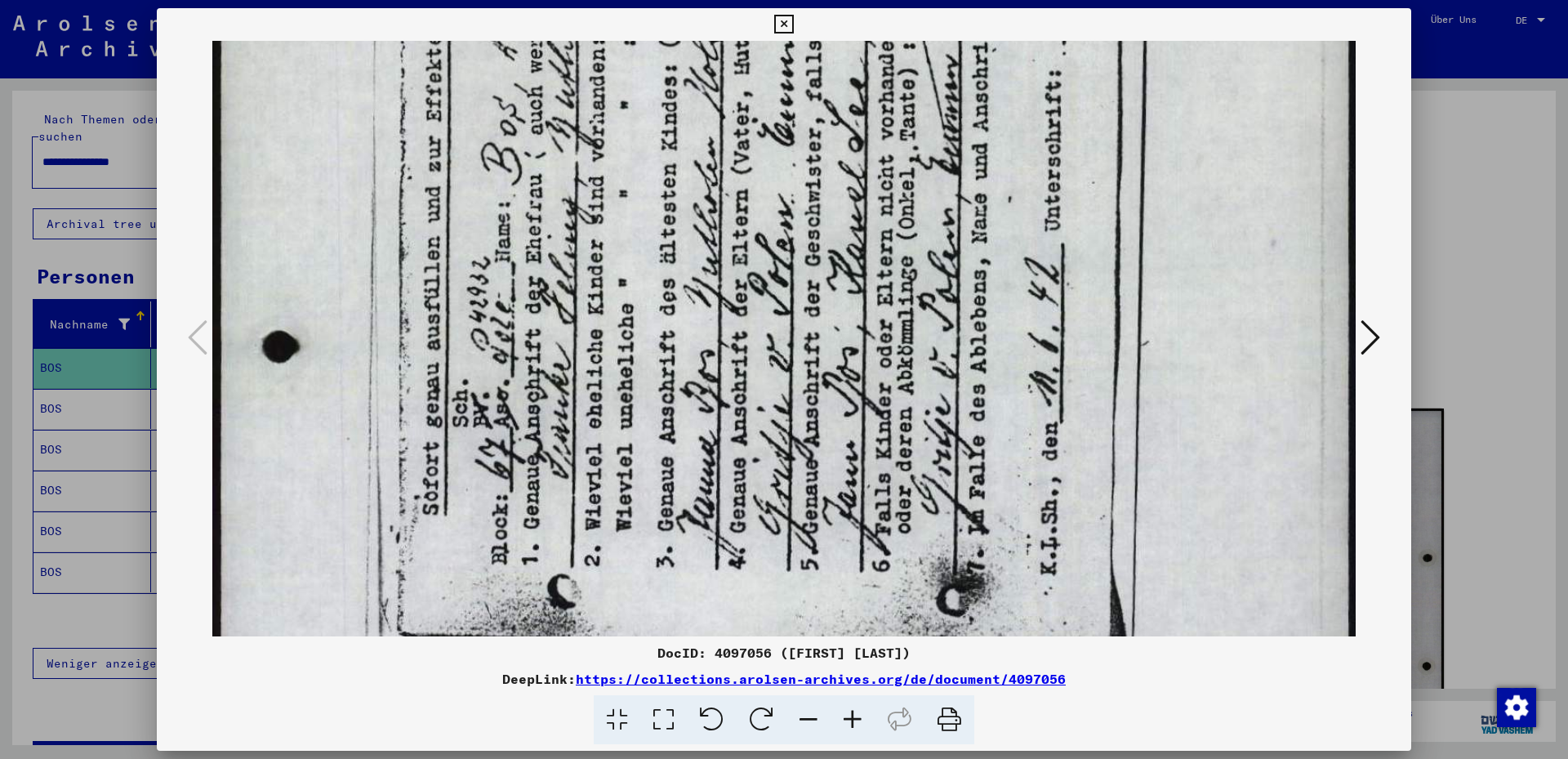 drag, startPoint x: 697, startPoint y: 358, endPoint x: 706, endPoint y: 272, distance: 86.469648 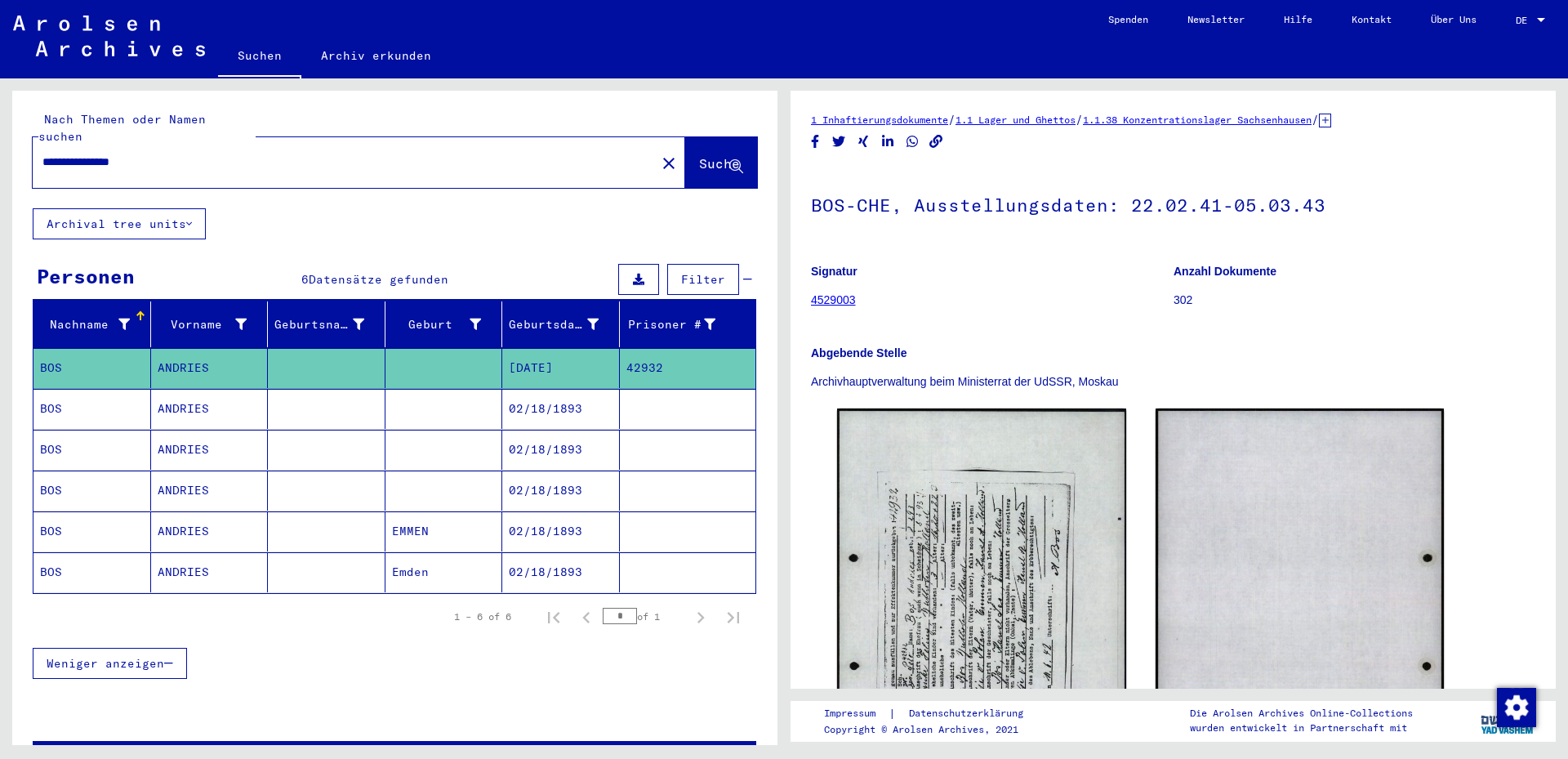 click on "02/18/1893" at bounding box center [561, 449] 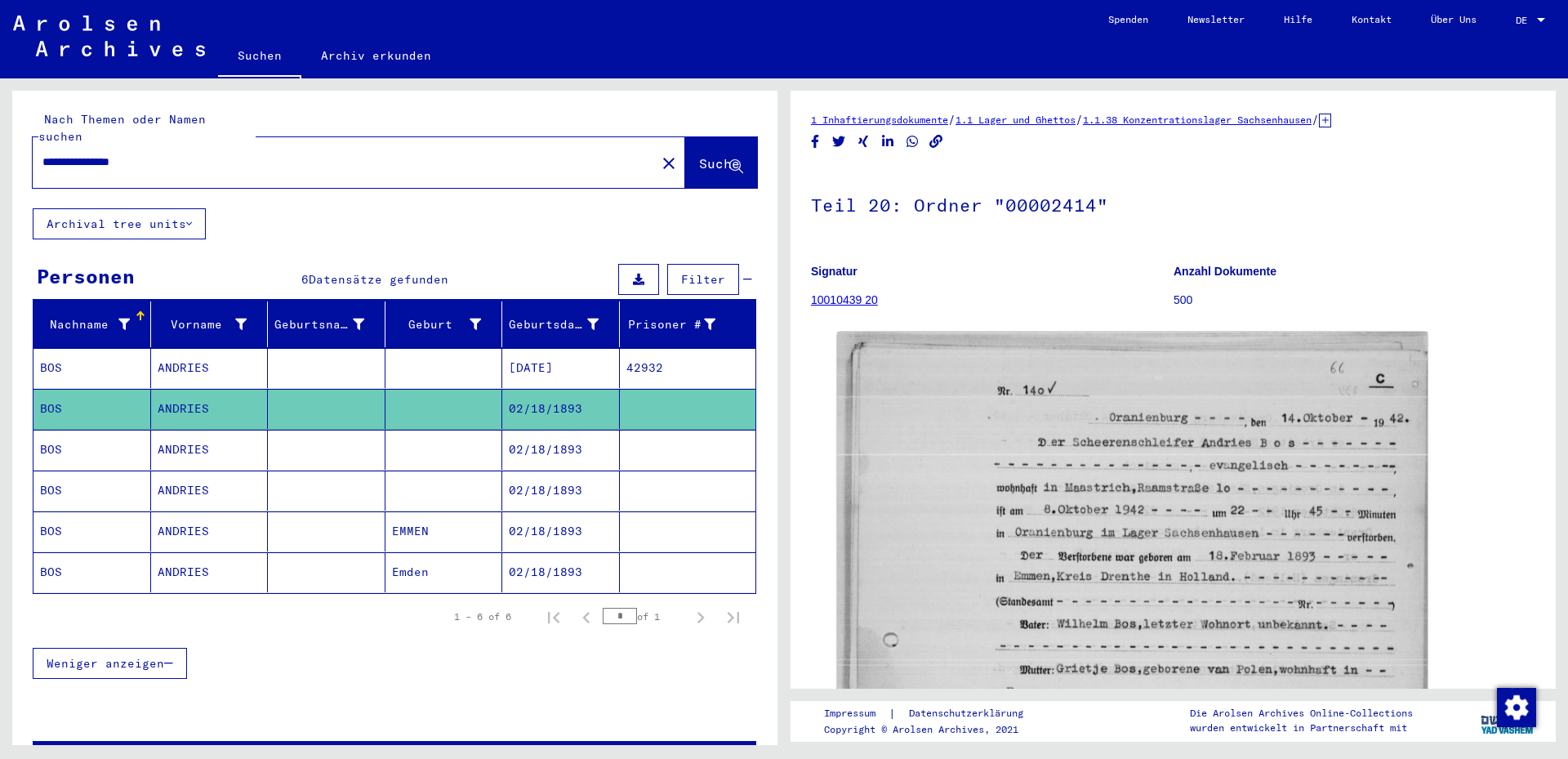 scroll, scrollTop: 0, scrollLeft: 0, axis: both 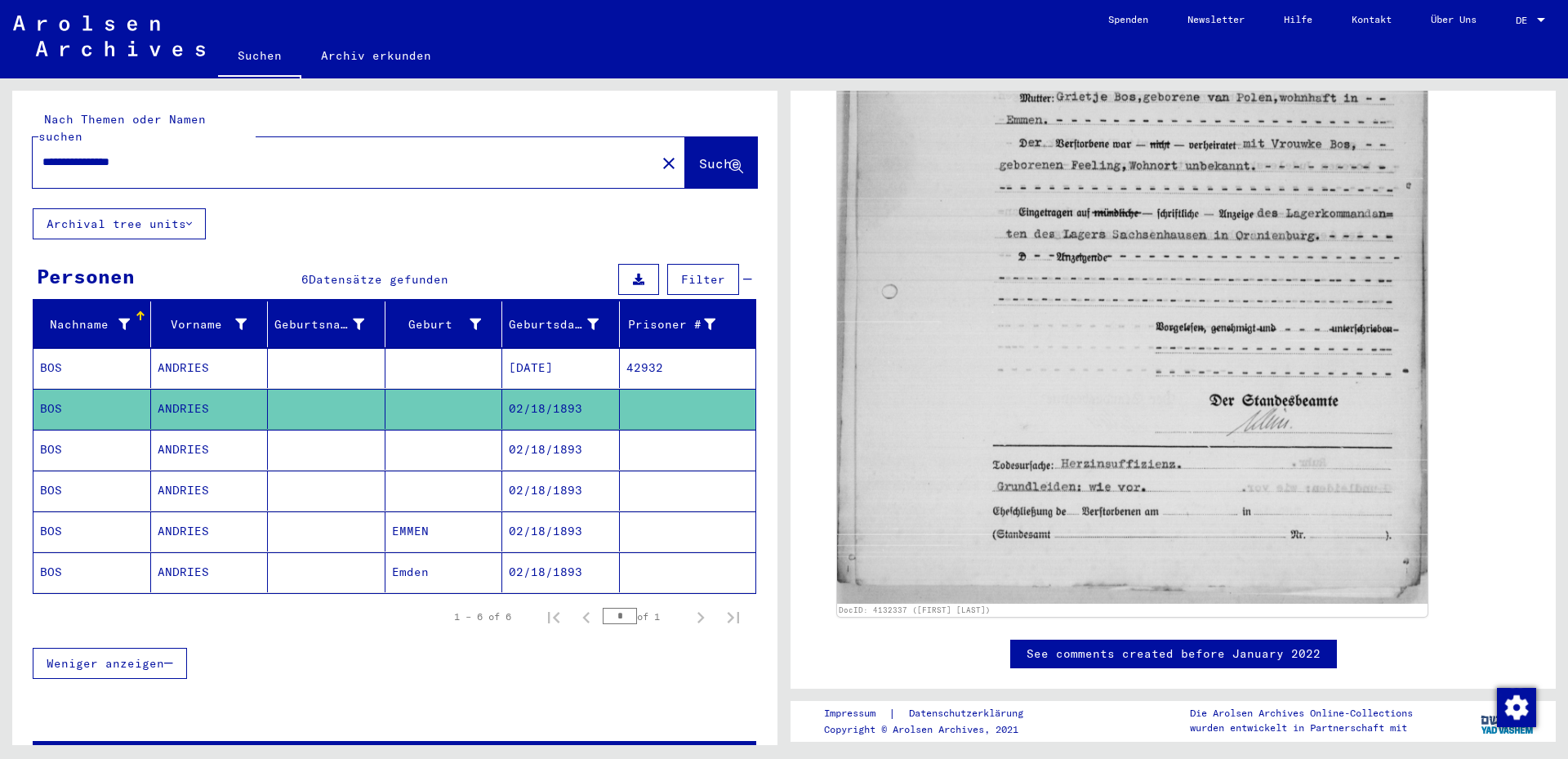 click at bounding box center [444, 490] 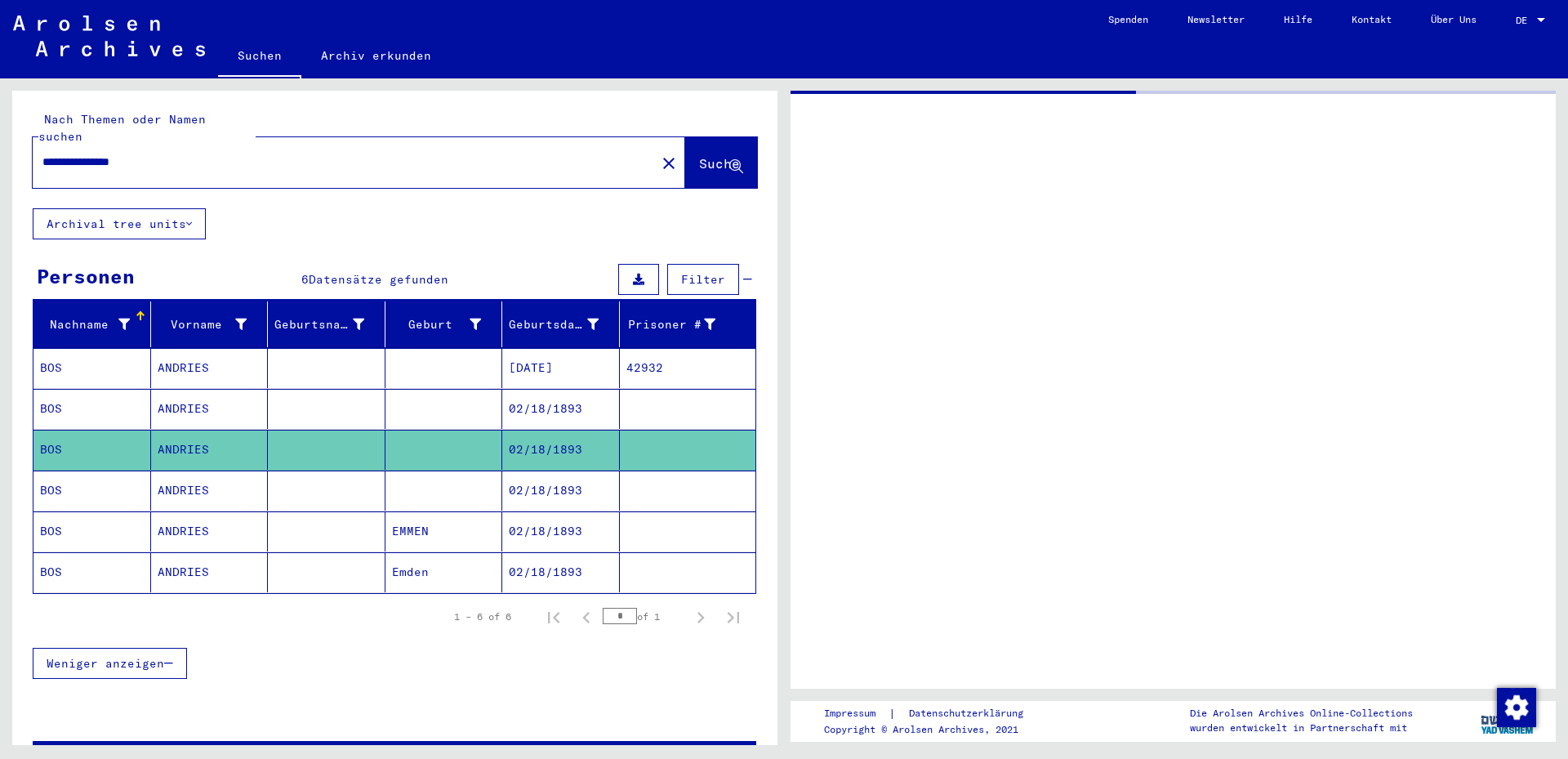 scroll, scrollTop: 0, scrollLeft: 0, axis: both 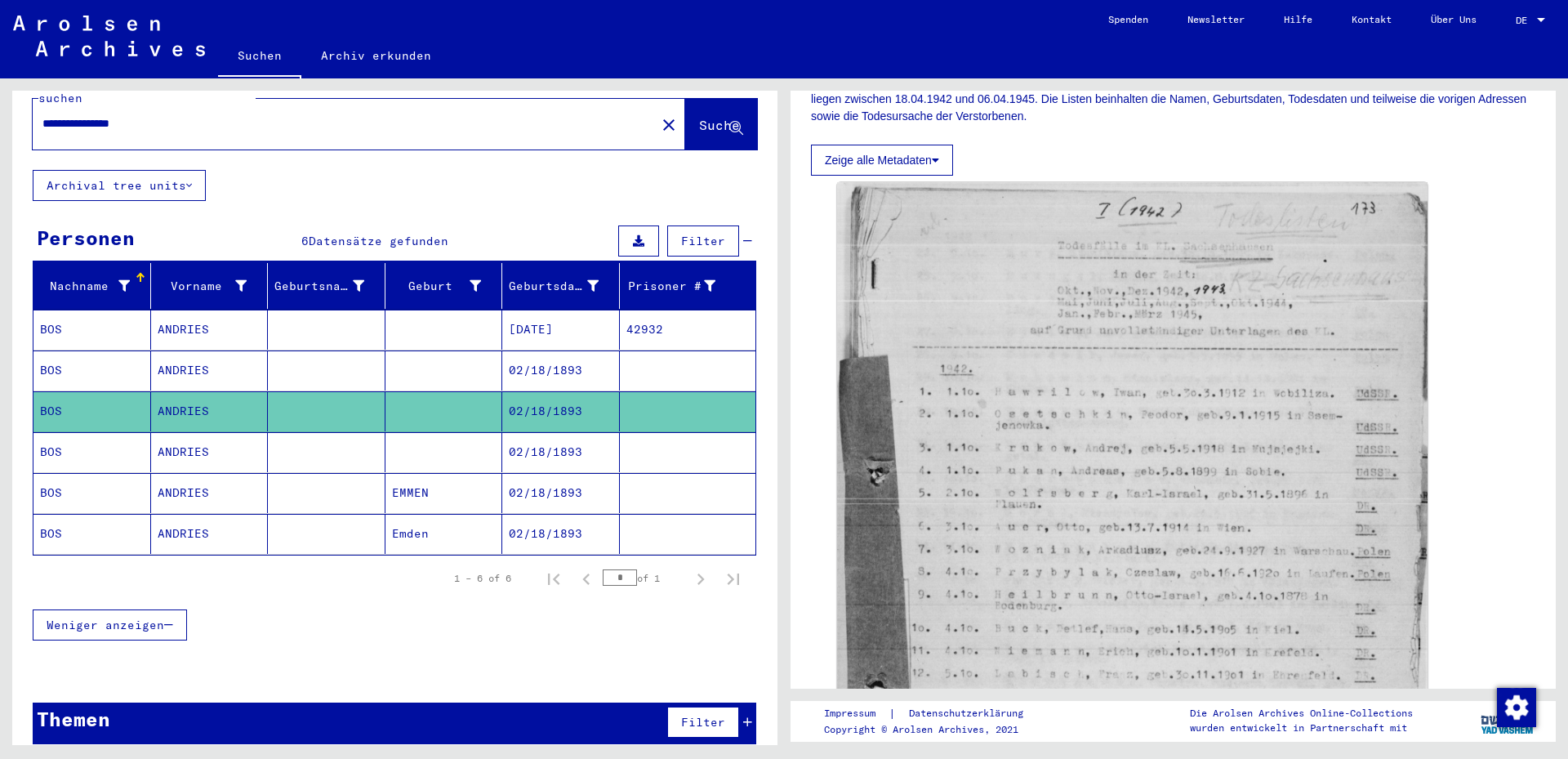 click on "02/18/1893" at bounding box center [561, 493] 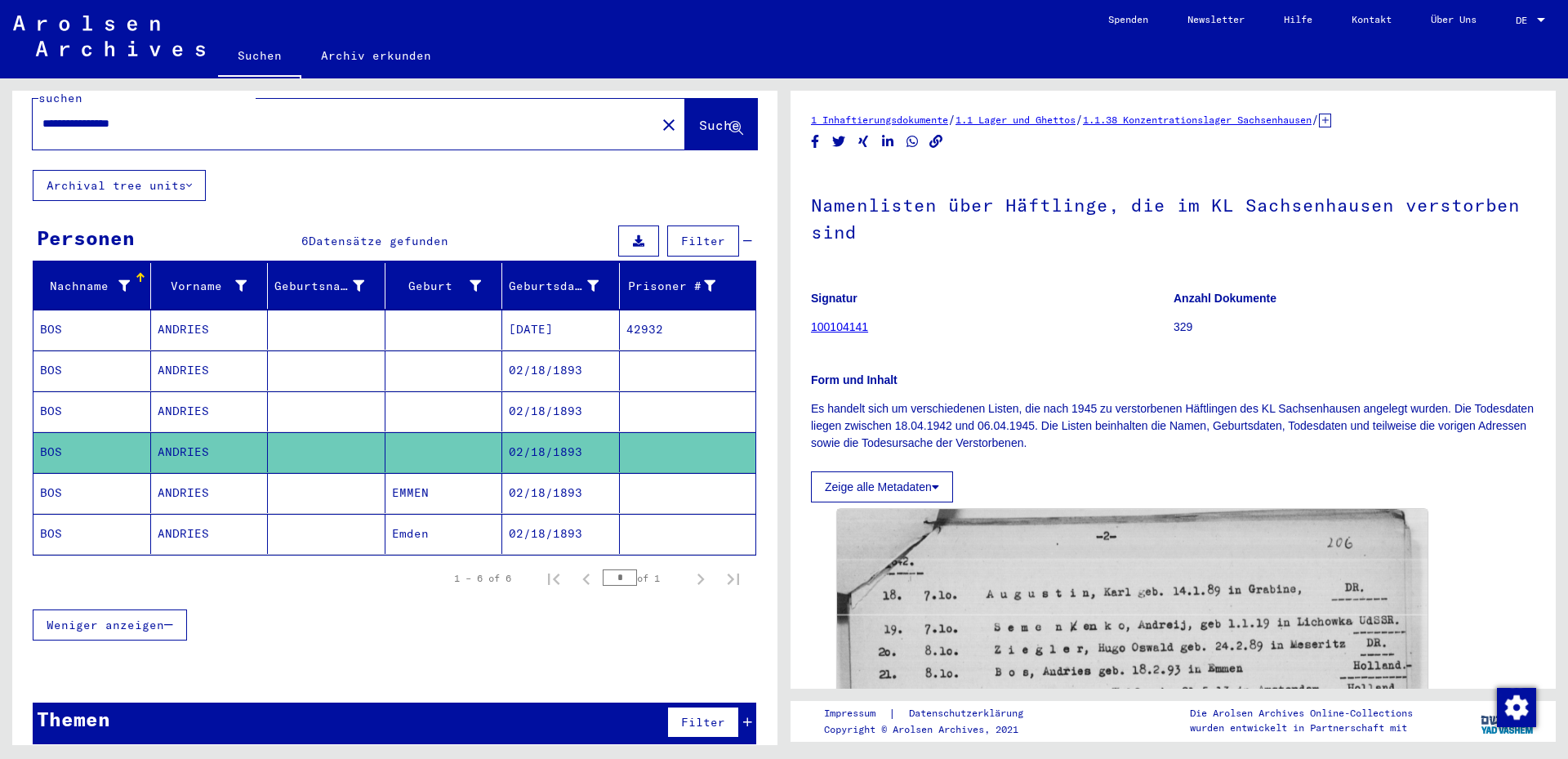 scroll, scrollTop: 0, scrollLeft: 0, axis: both 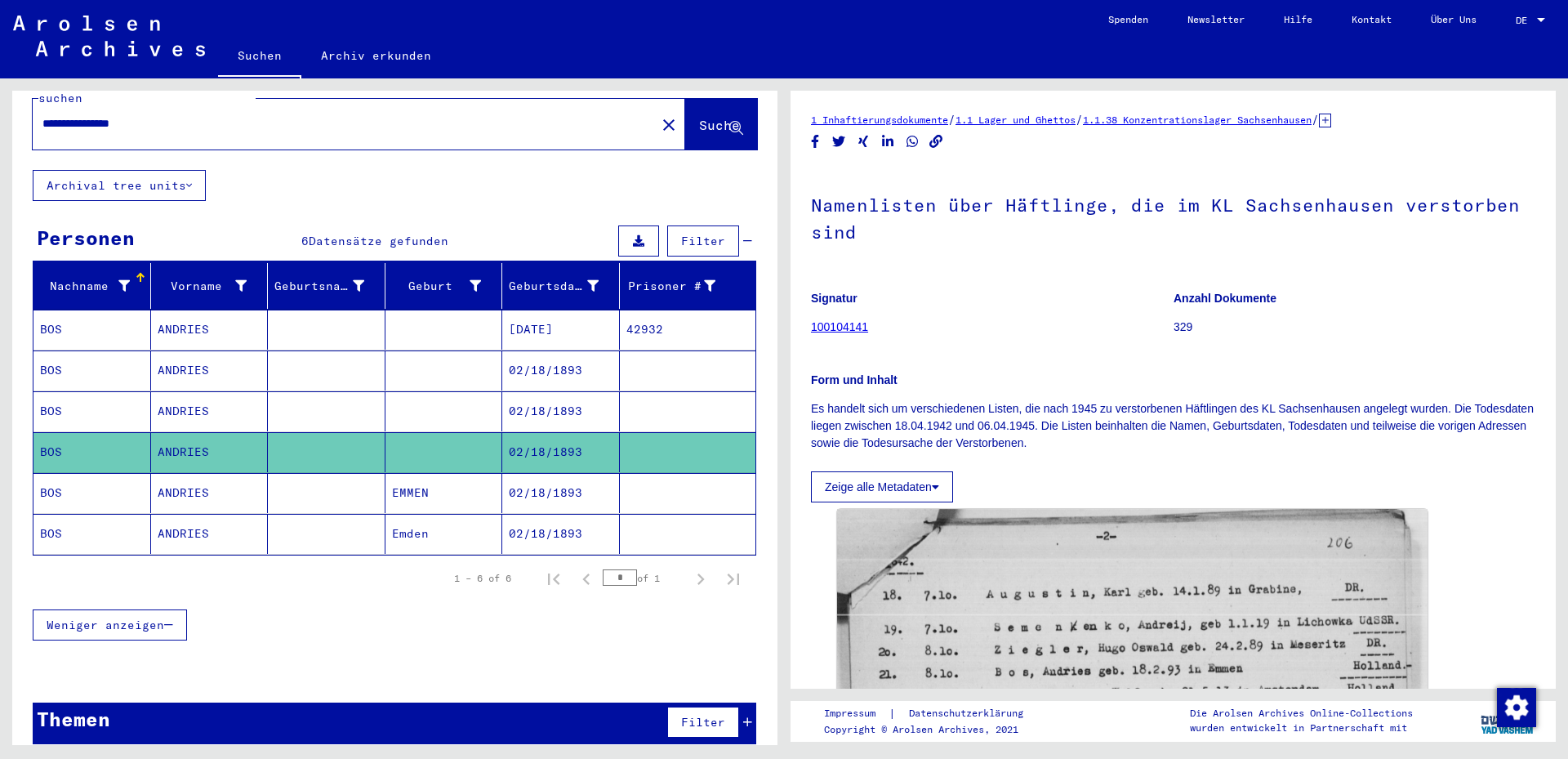 click at bounding box center [327, 534] 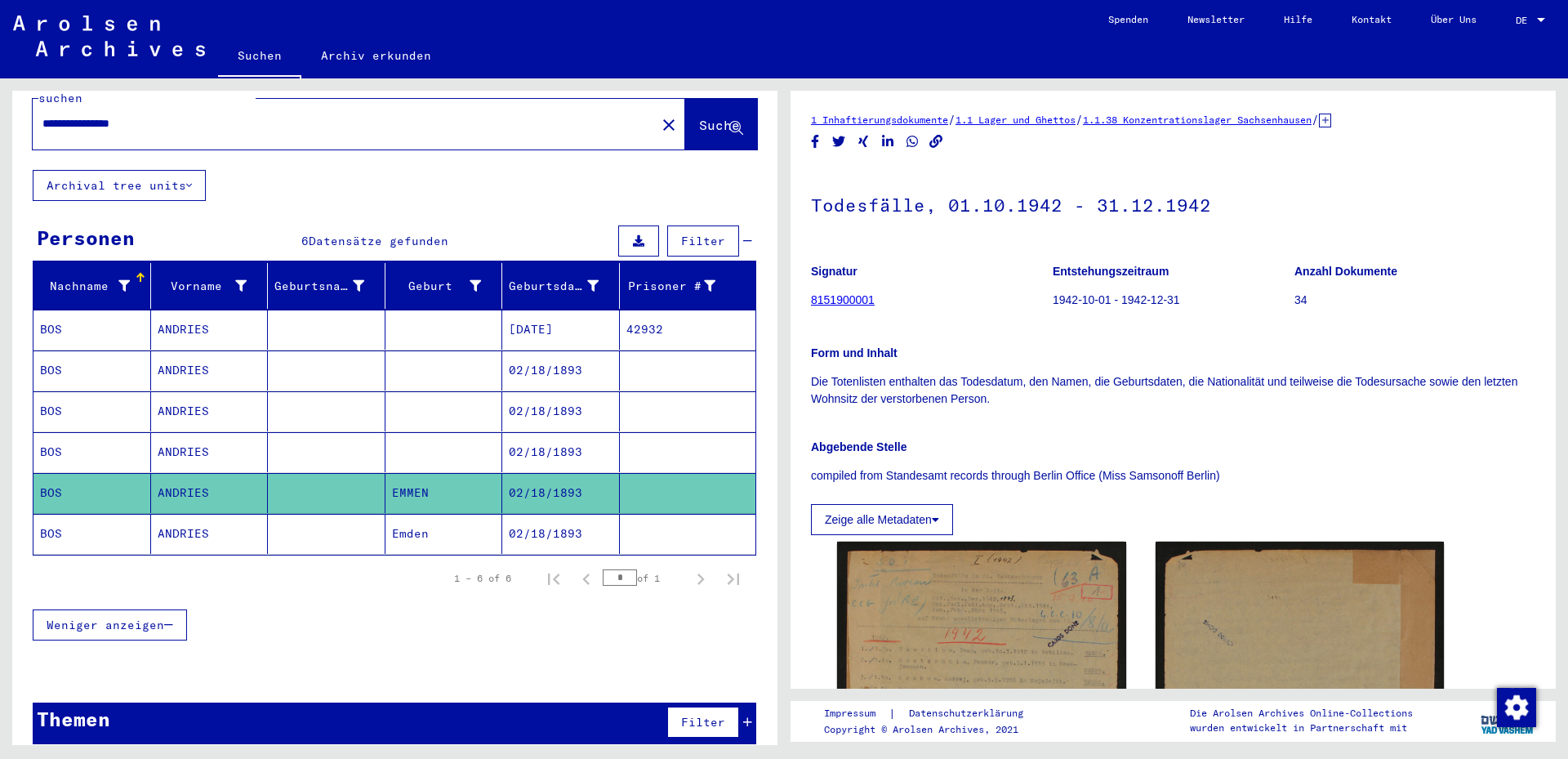 scroll, scrollTop: 0, scrollLeft: 0, axis: both 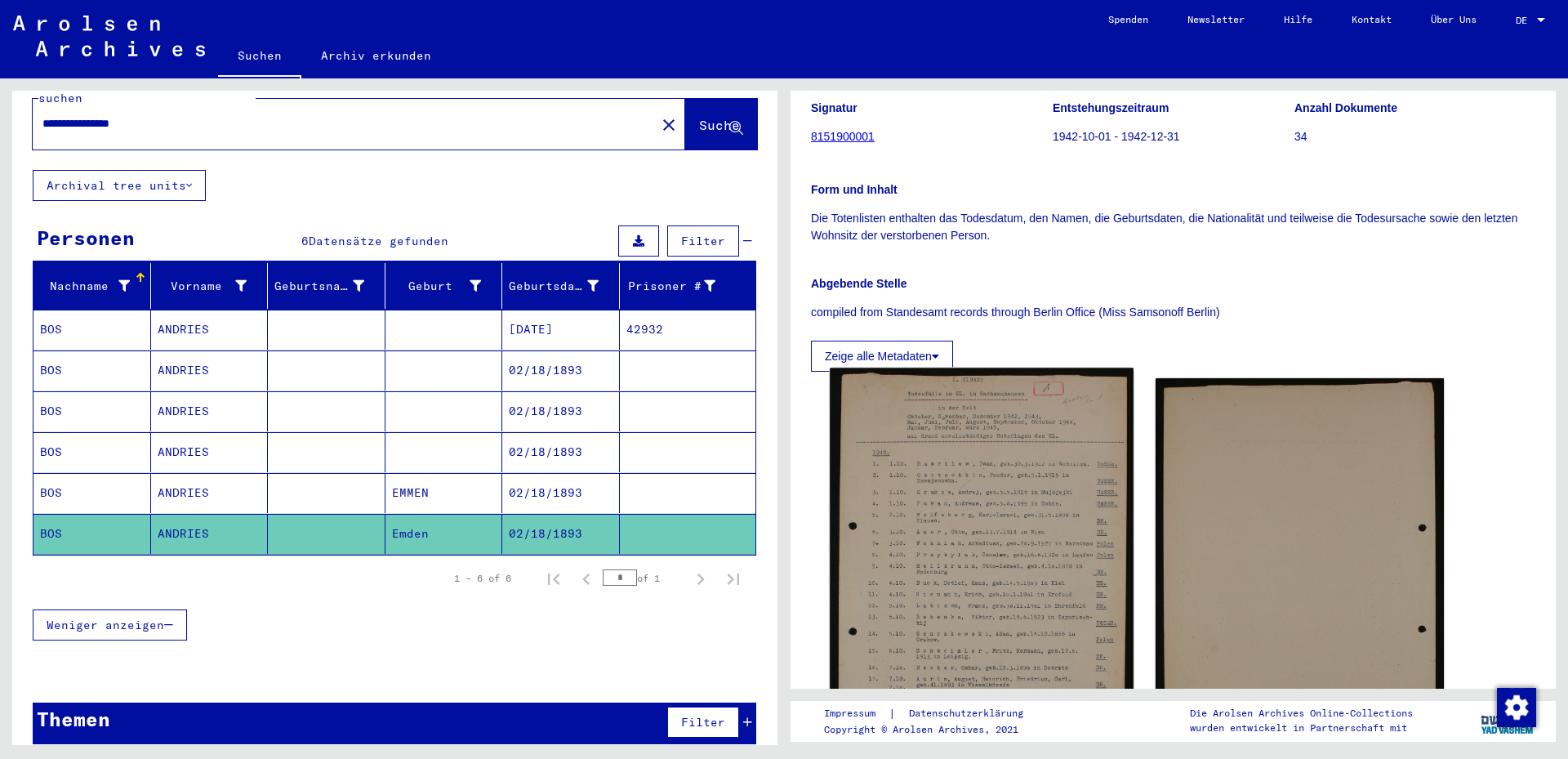 click 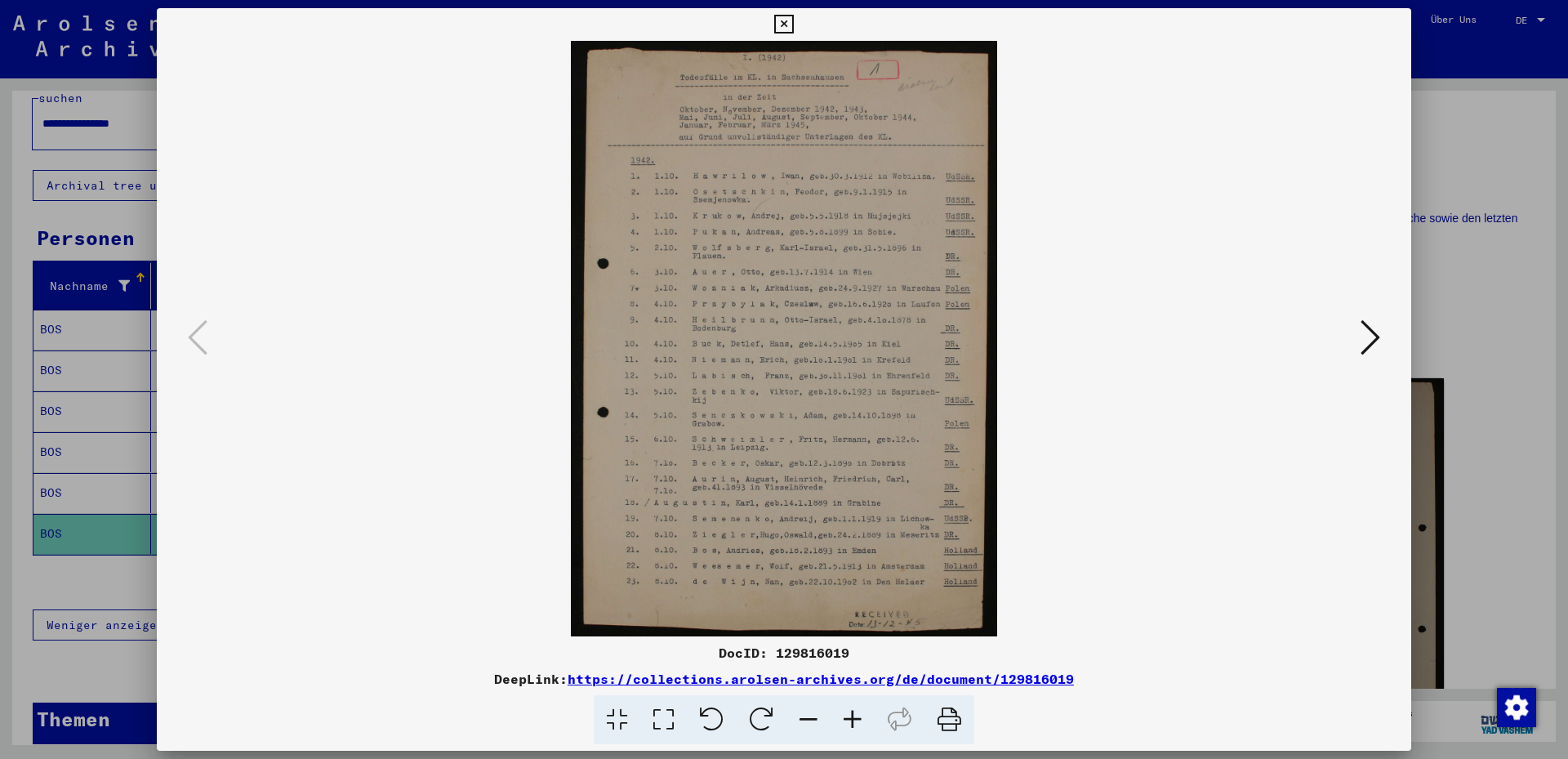 type 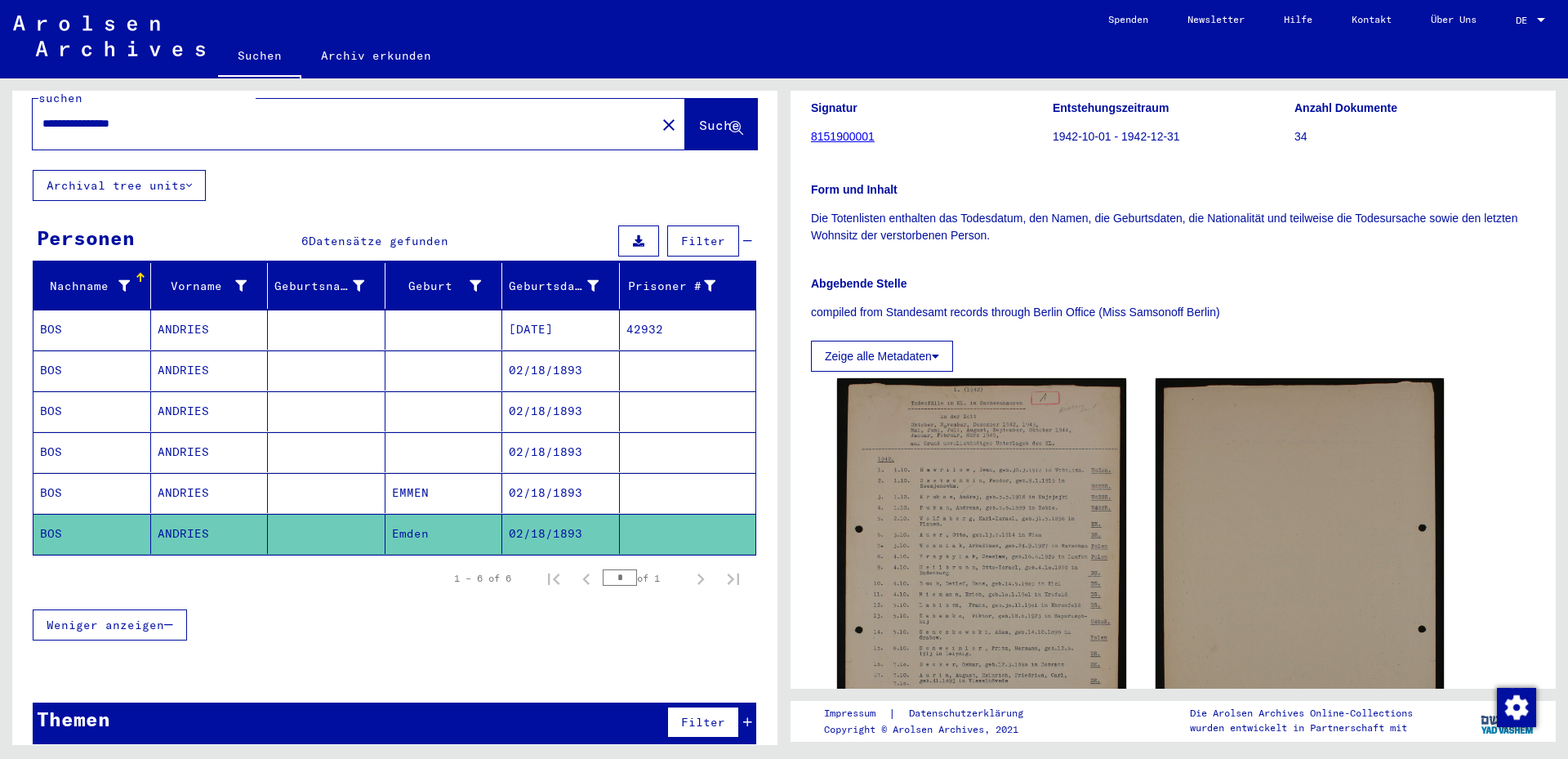 click at bounding box center [444, 493] 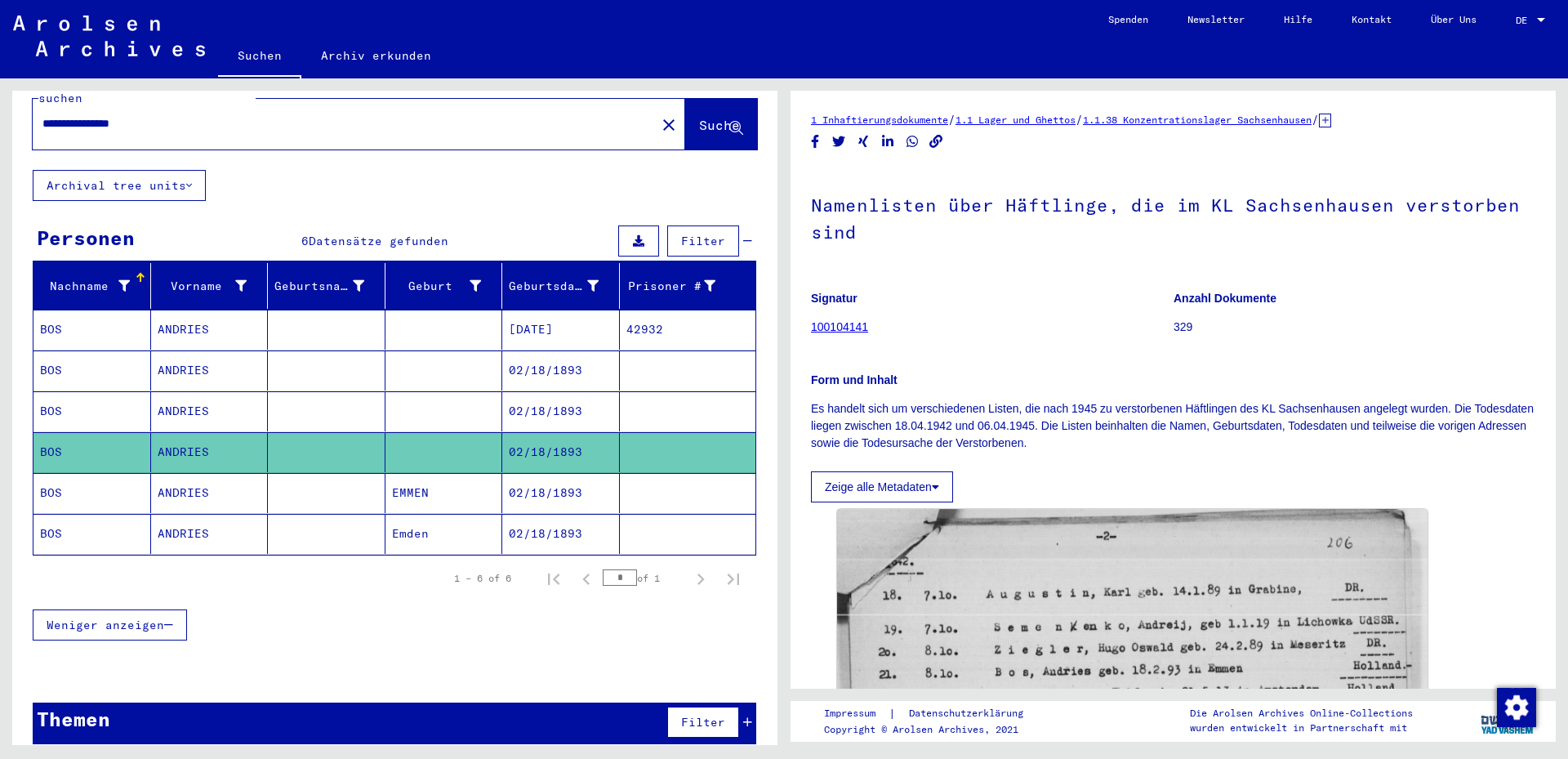 scroll, scrollTop: 226, scrollLeft: 0, axis: vertical 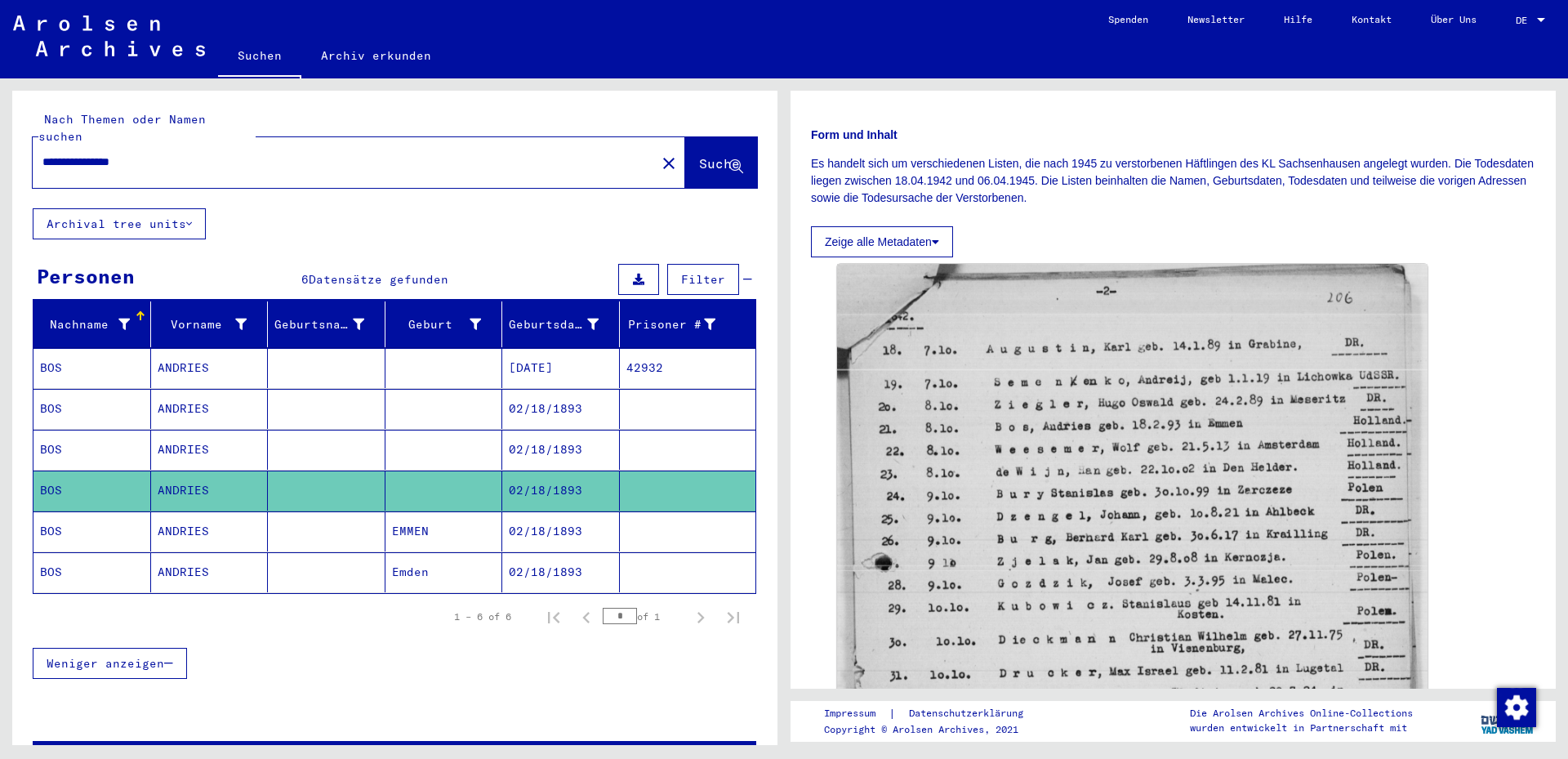 drag, startPoint x: 231, startPoint y: 142, endPoint x: 20, endPoint y: 133, distance: 211.1919 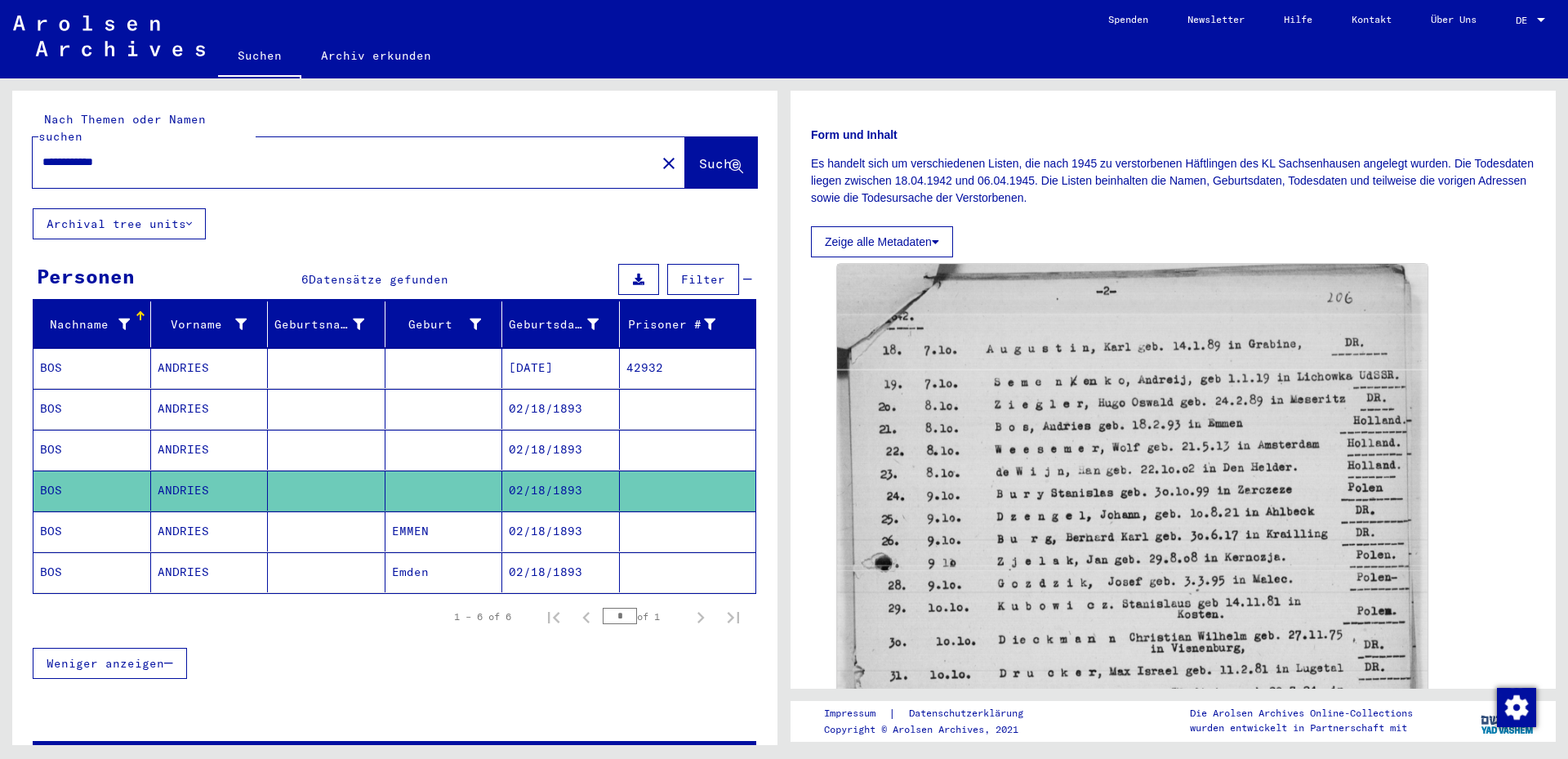 scroll, scrollTop: 0, scrollLeft: 0, axis: both 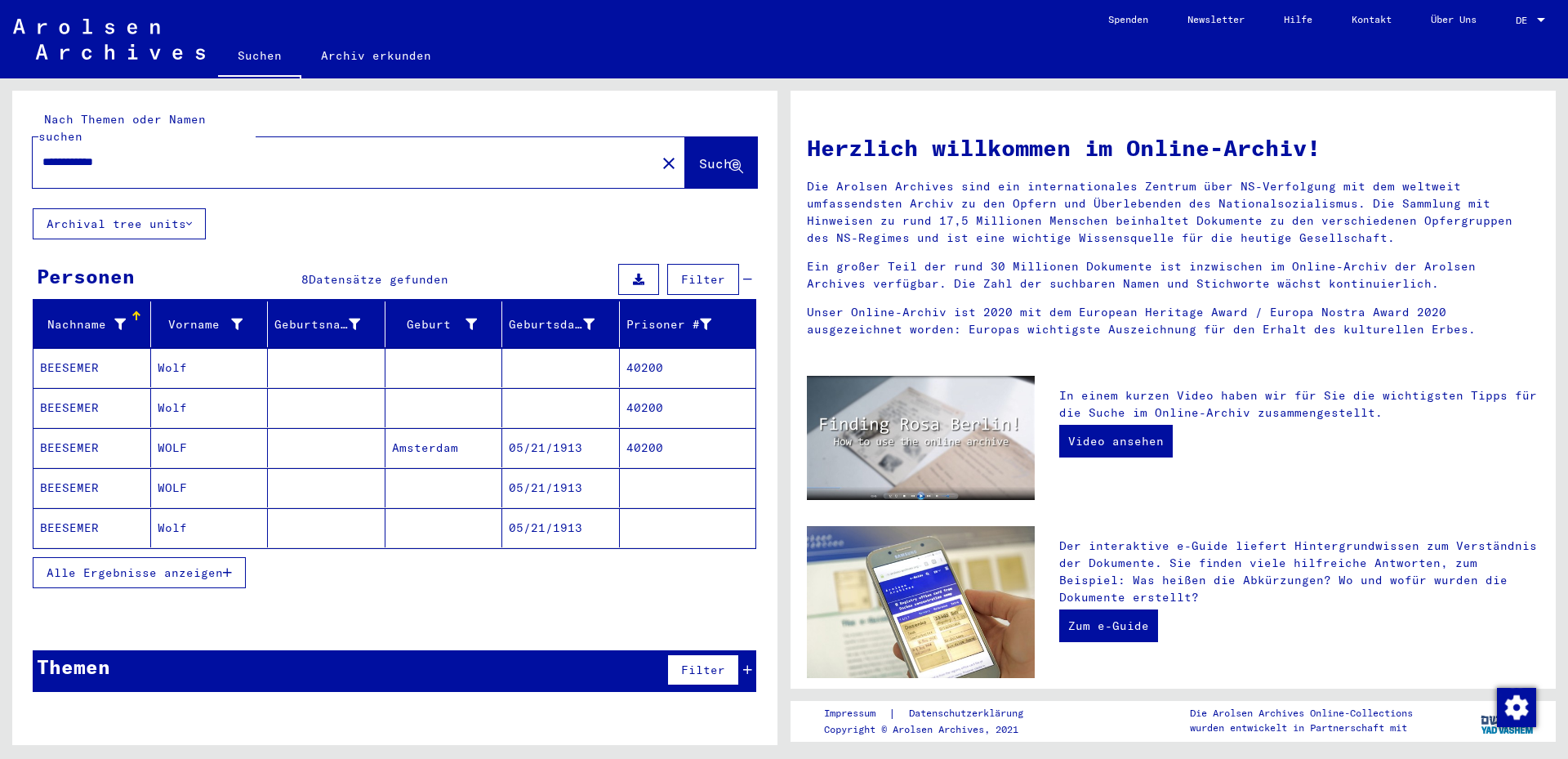 click on "BEESEMER" at bounding box center [92, 408] 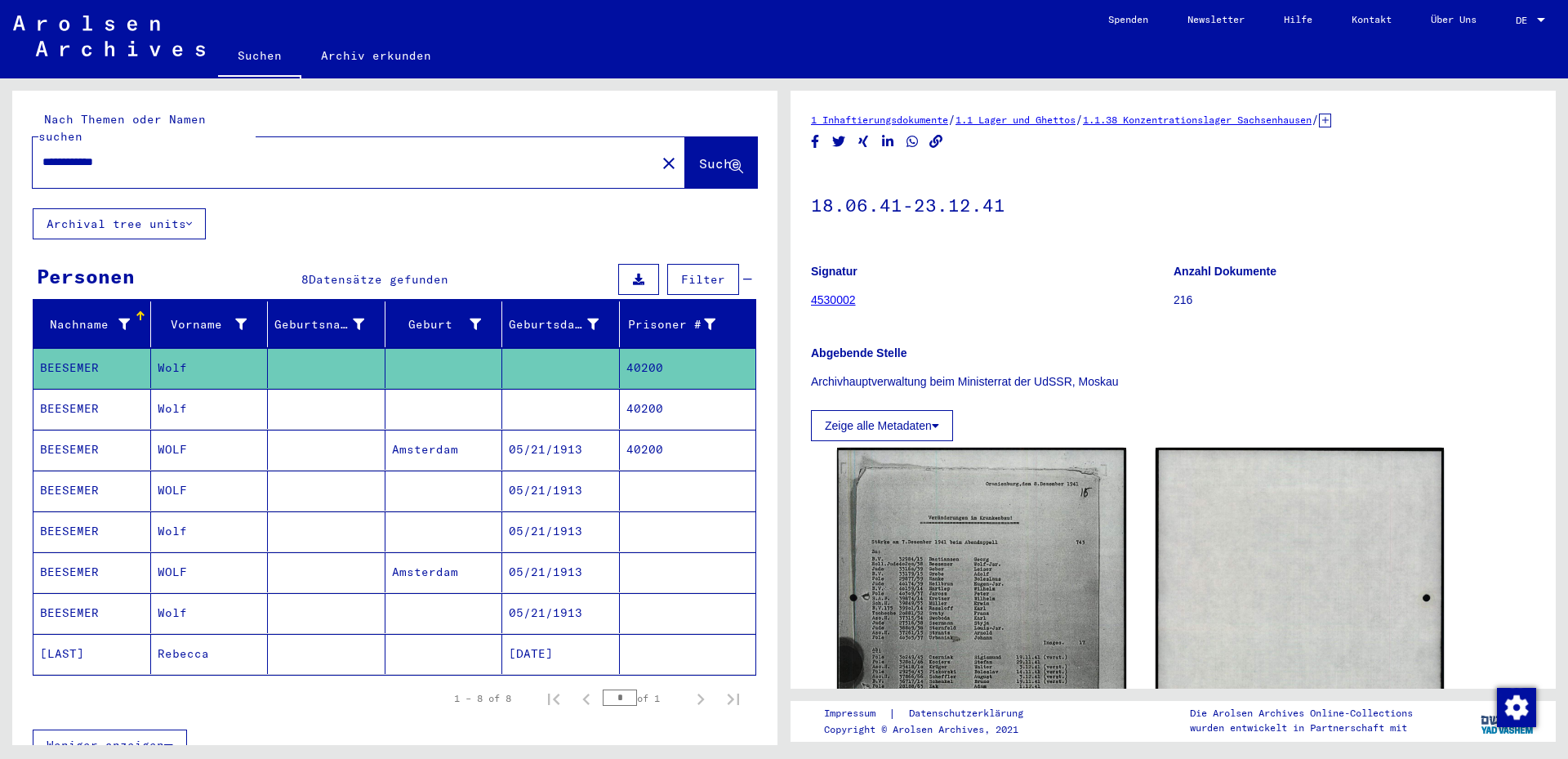 scroll, scrollTop: 0, scrollLeft: 0, axis: both 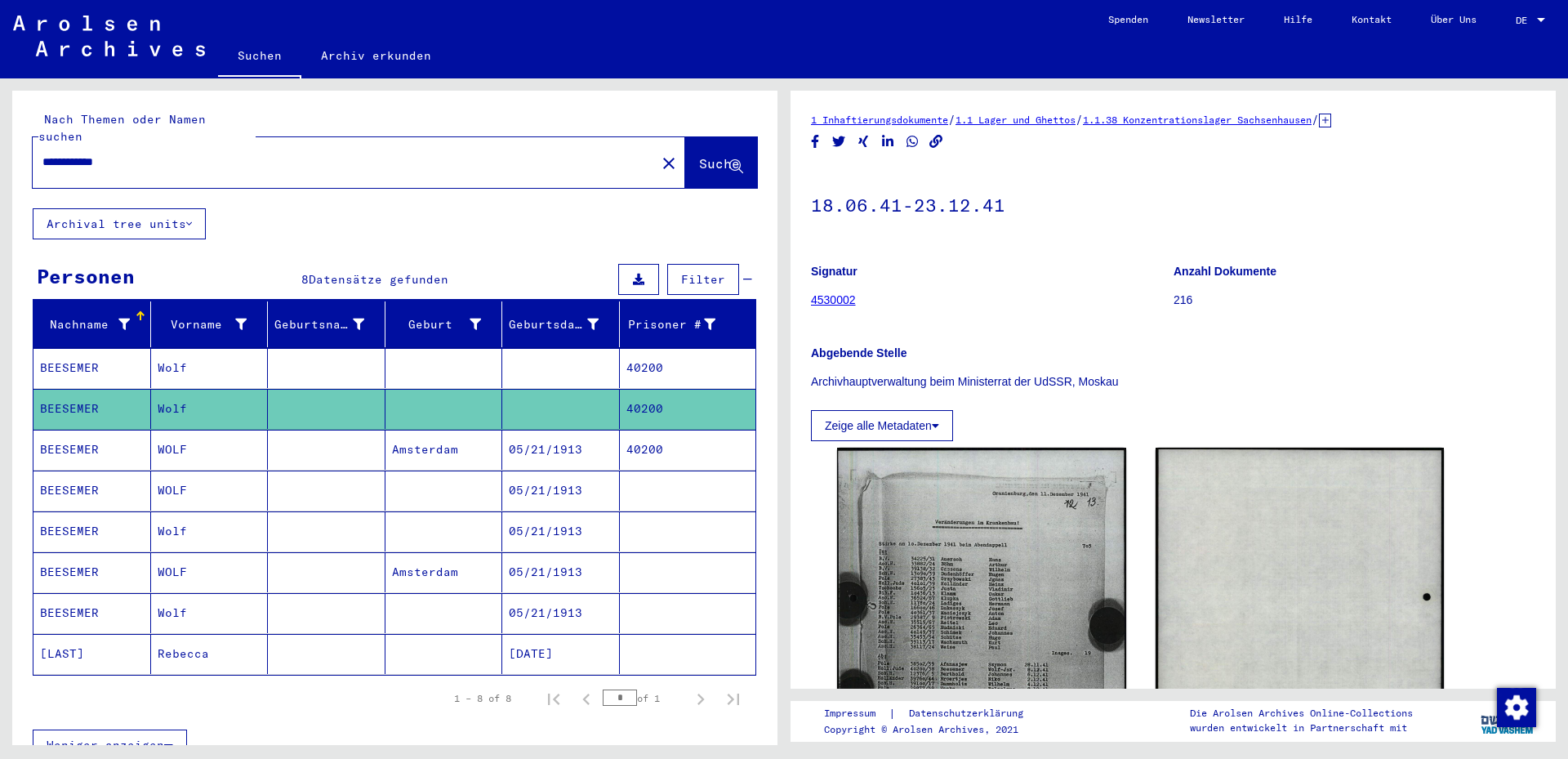 click at bounding box center (327, 490) 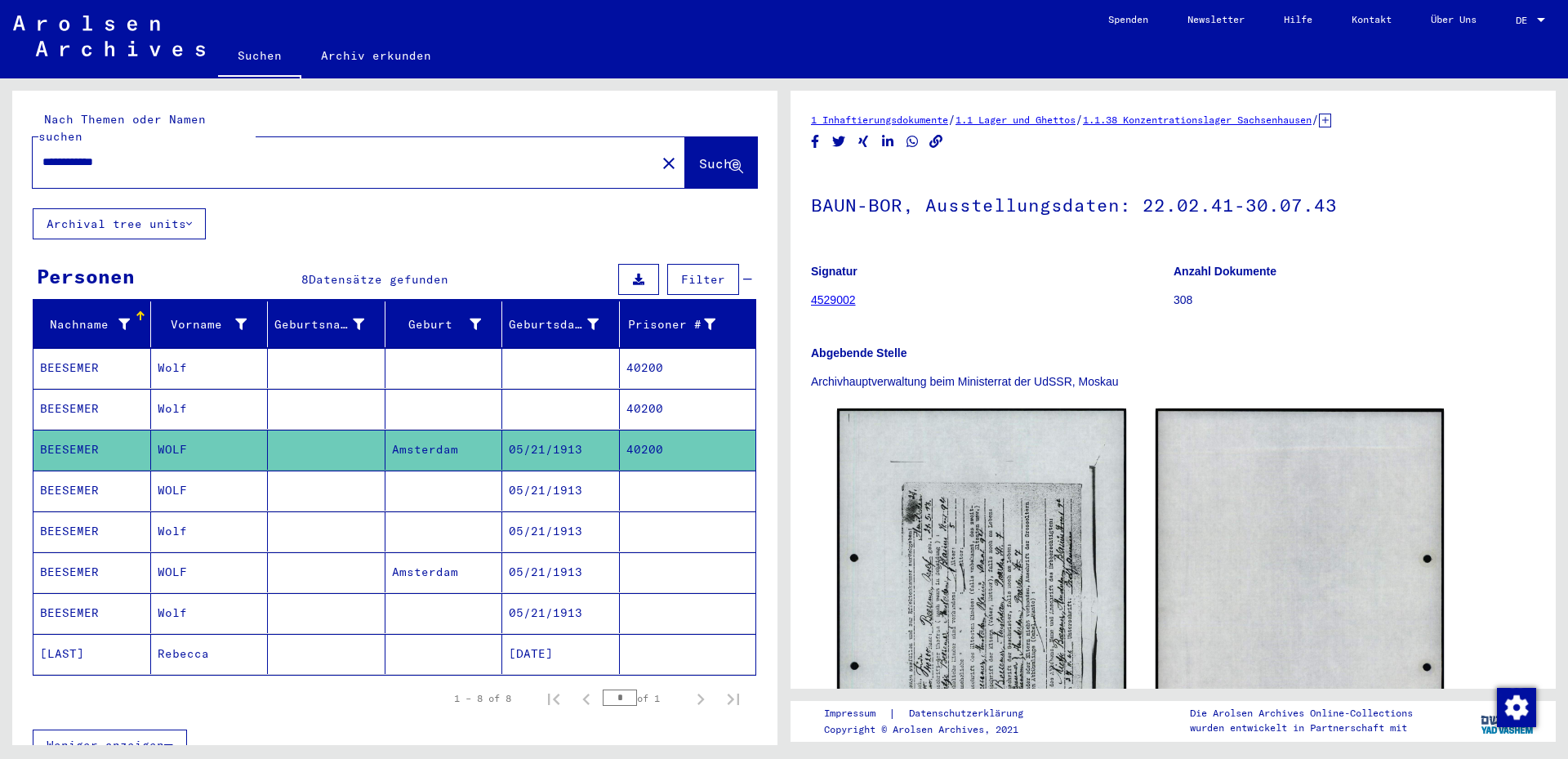scroll, scrollTop: 0, scrollLeft: 0, axis: both 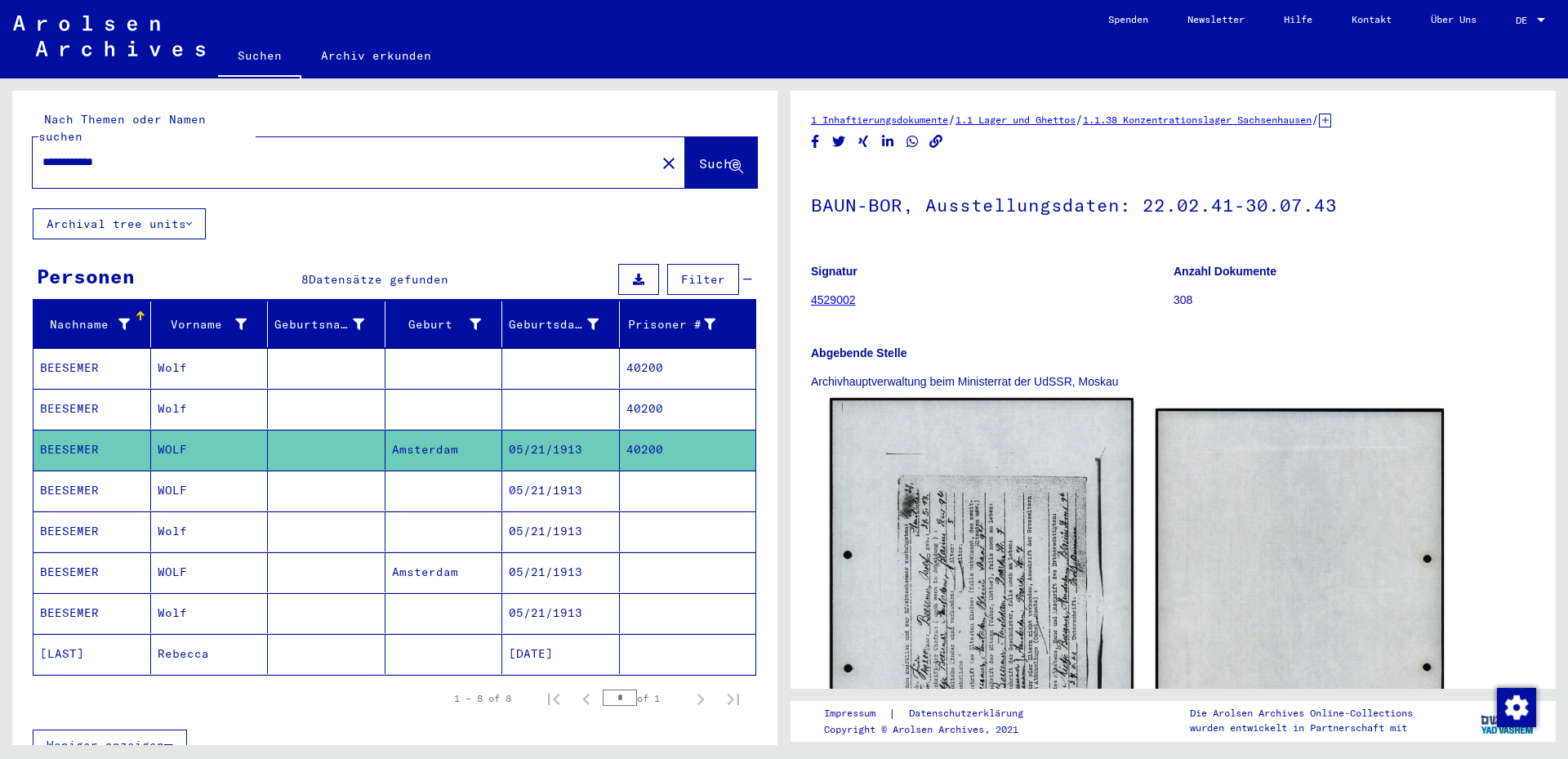 click 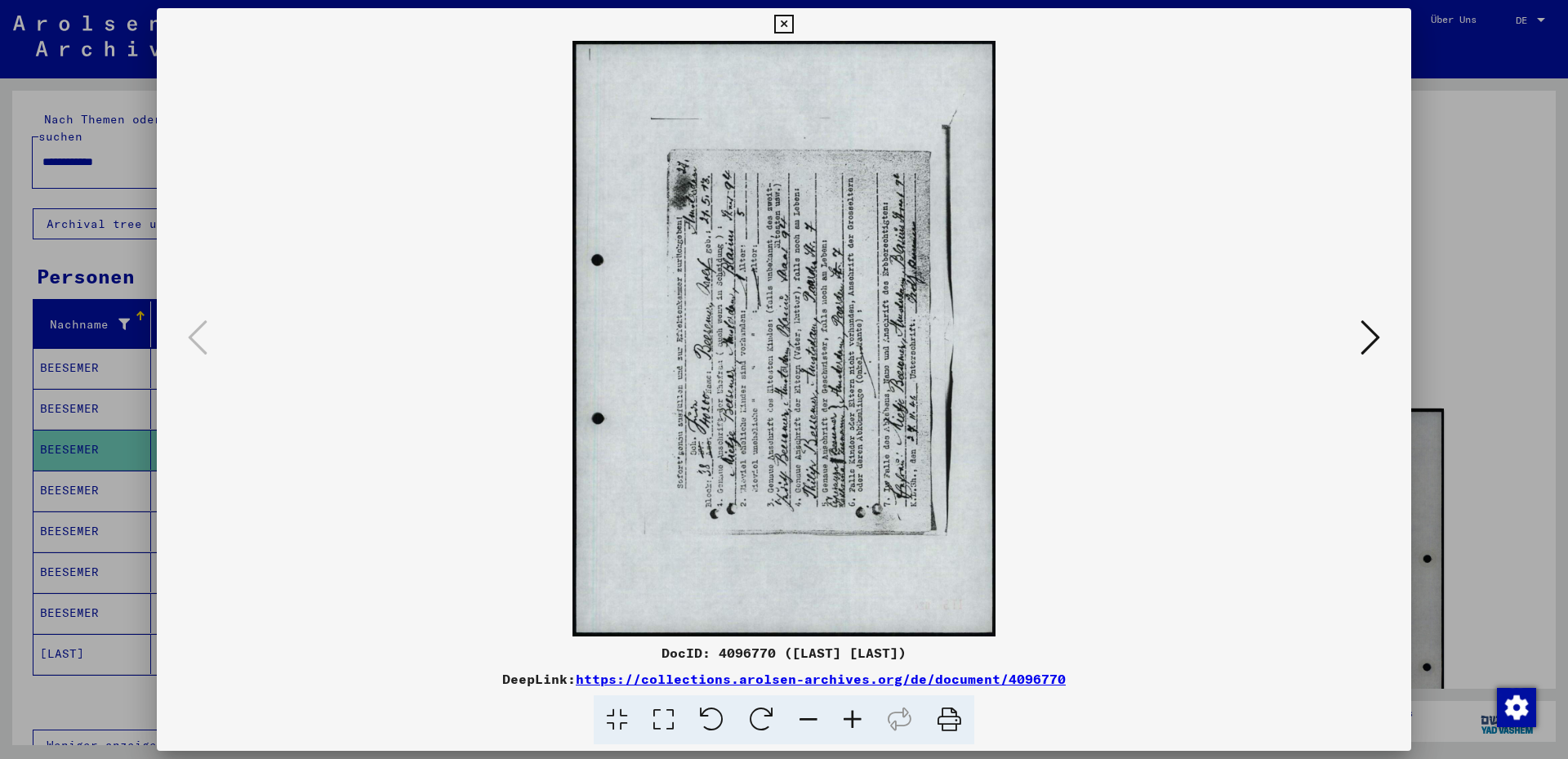 click at bounding box center [663, 720] 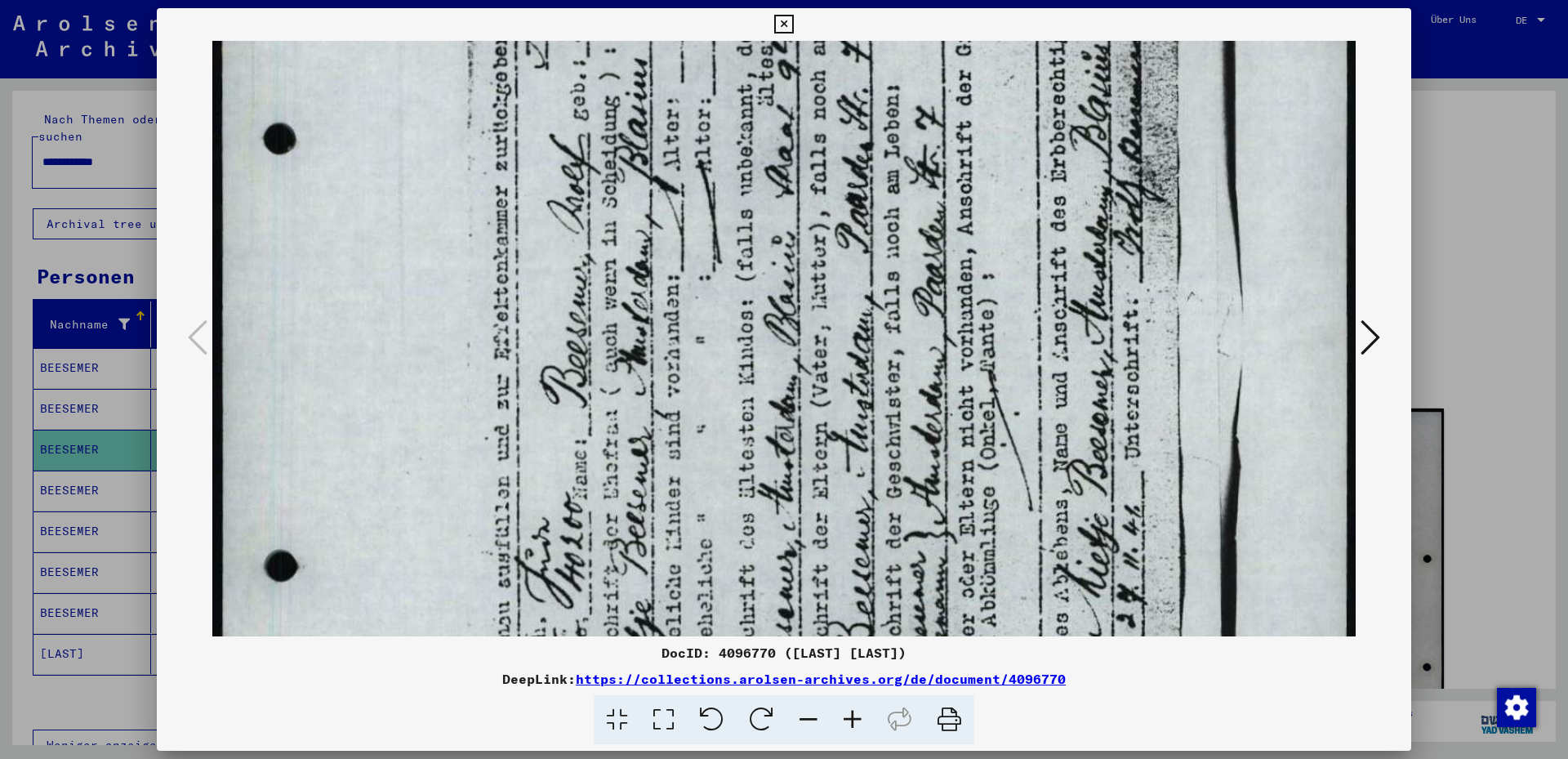 drag, startPoint x: 644, startPoint y: 484, endPoint x: 718, endPoint y: -21, distance: 510.39299 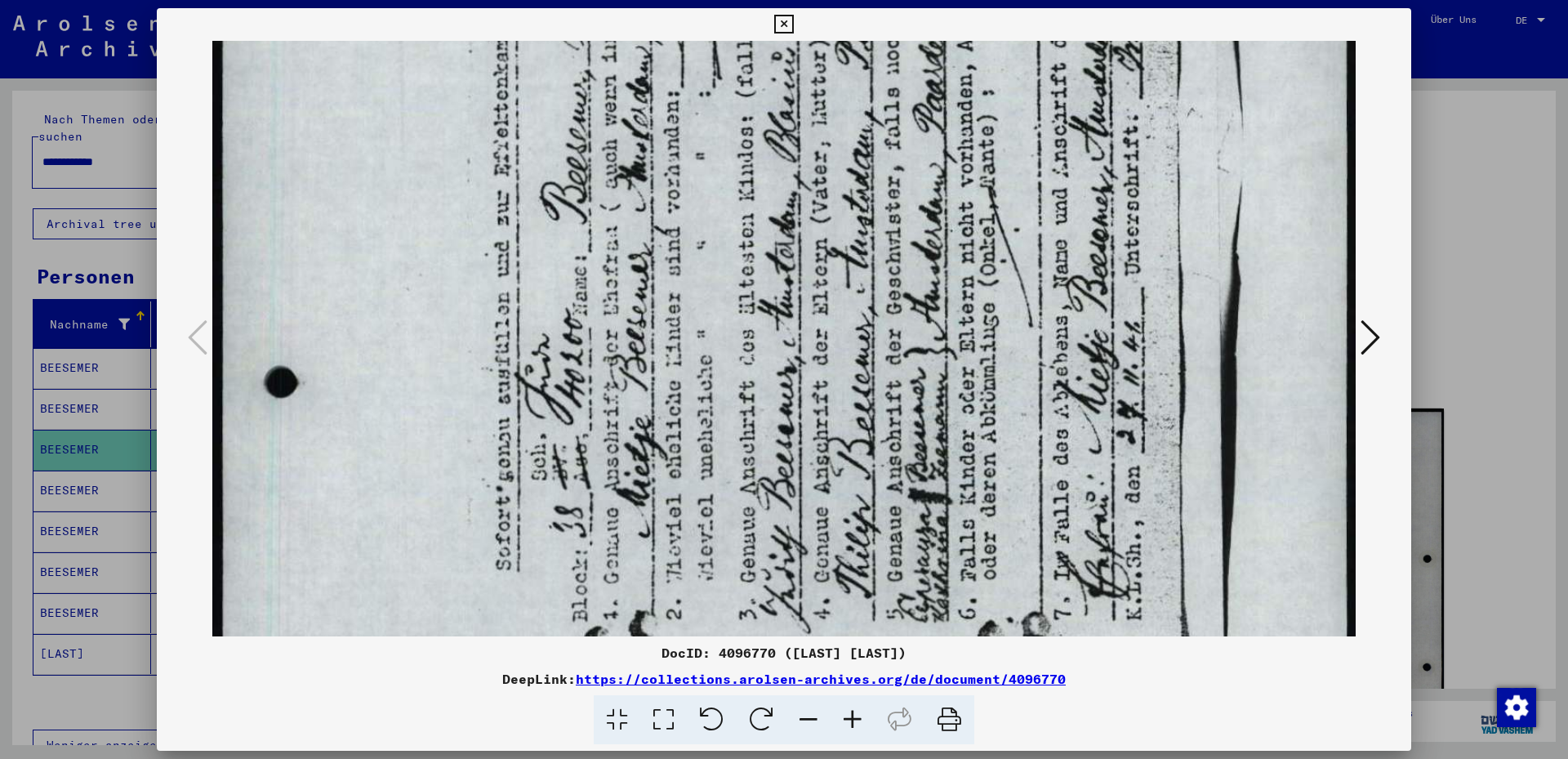 scroll, scrollTop: 686, scrollLeft: 0, axis: vertical 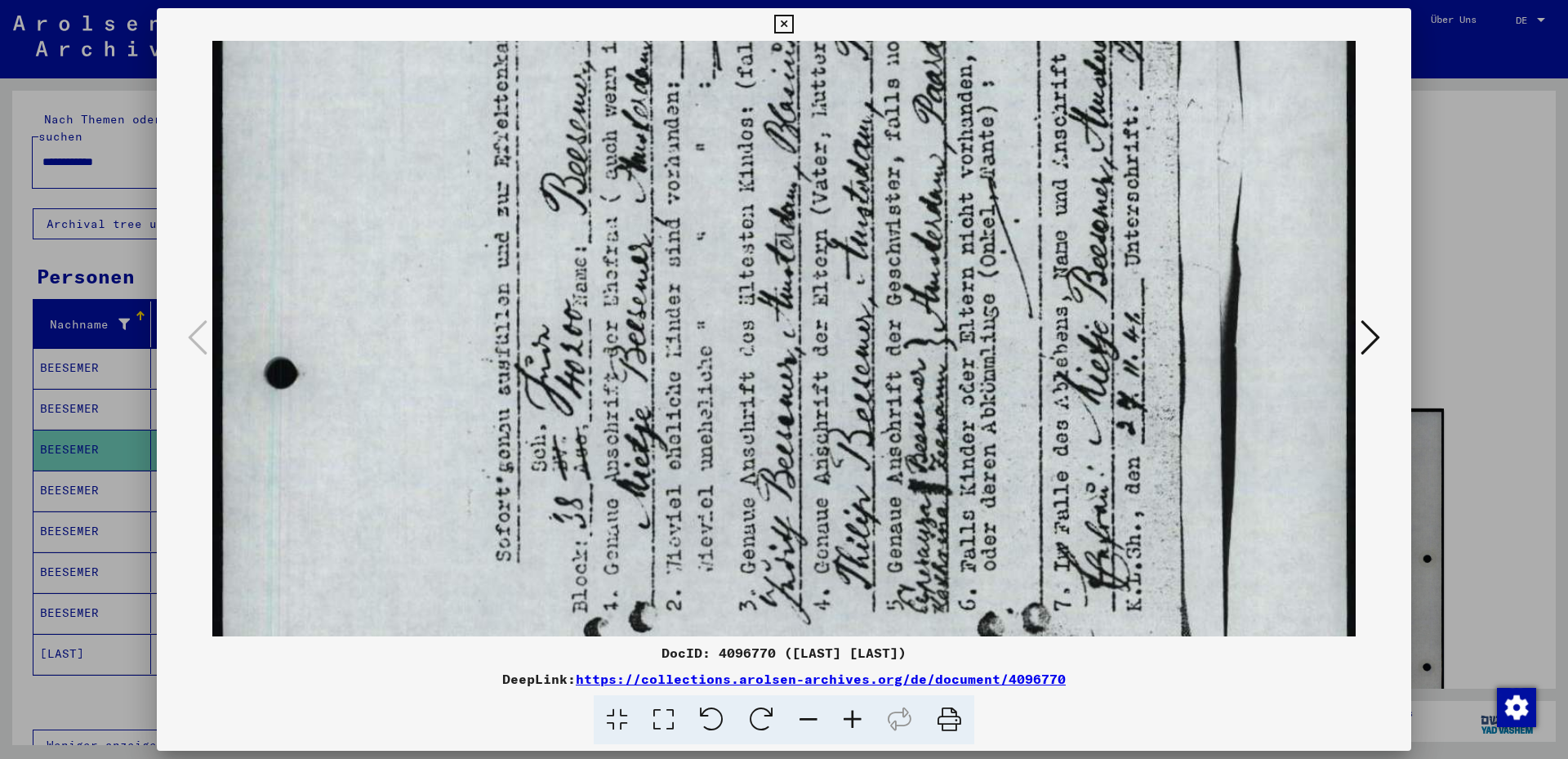 drag, startPoint x: 847, startPoint y: 318, endPoint x: 822, endPoint y: 144, distance: 175.7868 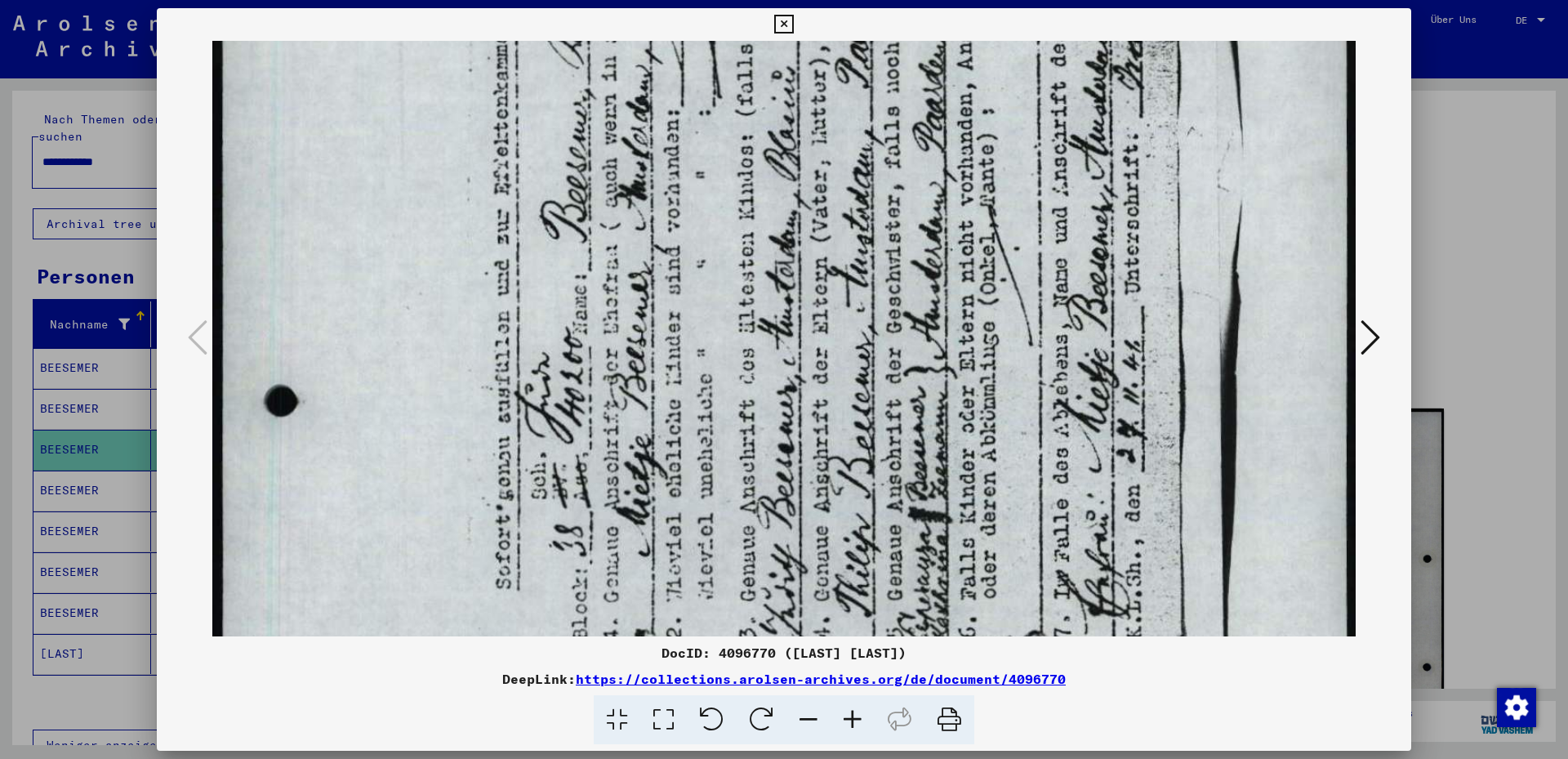 drag, startPoint x: 915, startPoint y: 412, endPoint x: 887, endPoint y: 429, distance: 32.756679 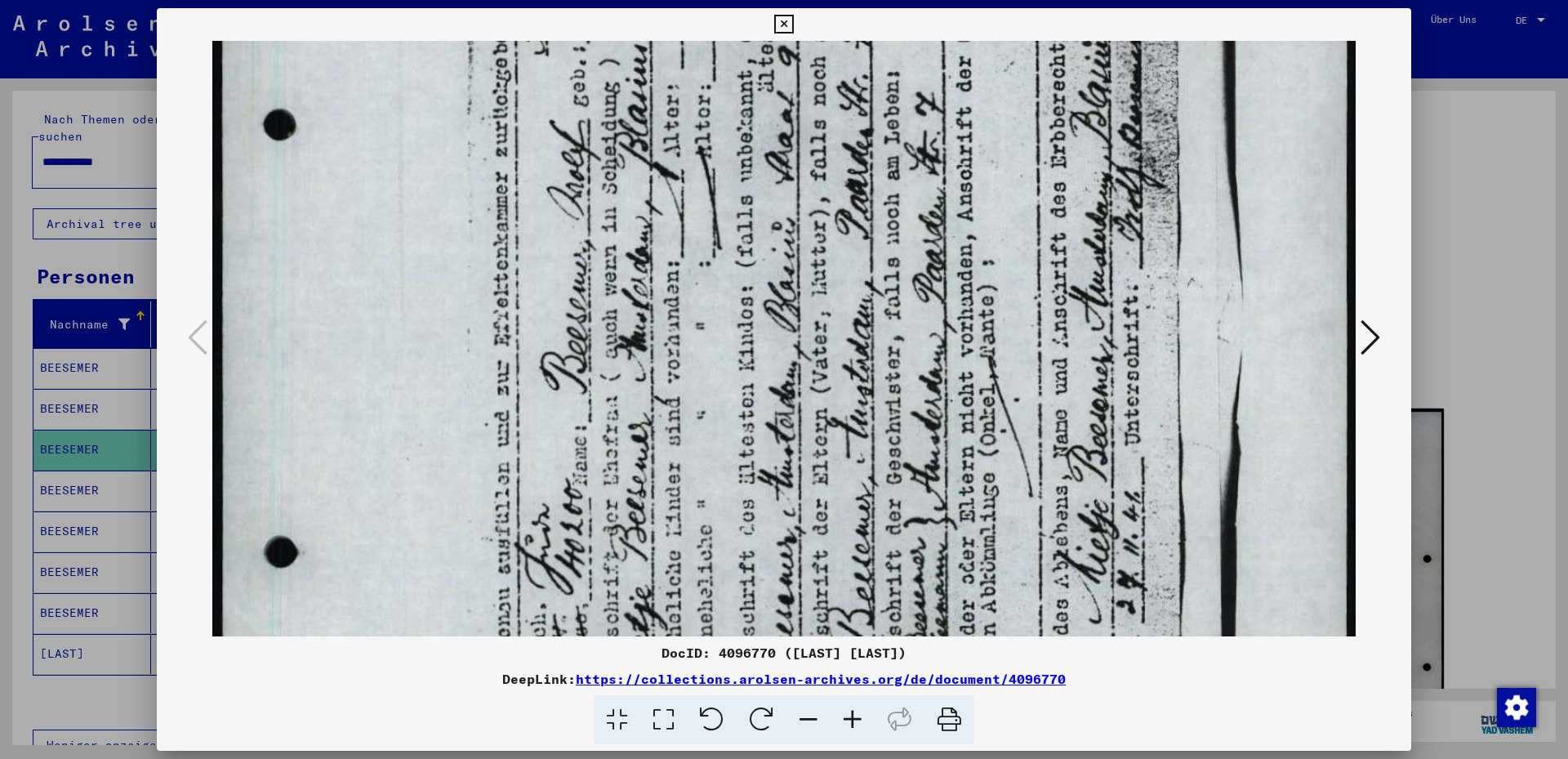 drag, startPoint x: 892, startPoint y: 339, endPoint x: 880, endPoint y: 464, distance: 125.57468 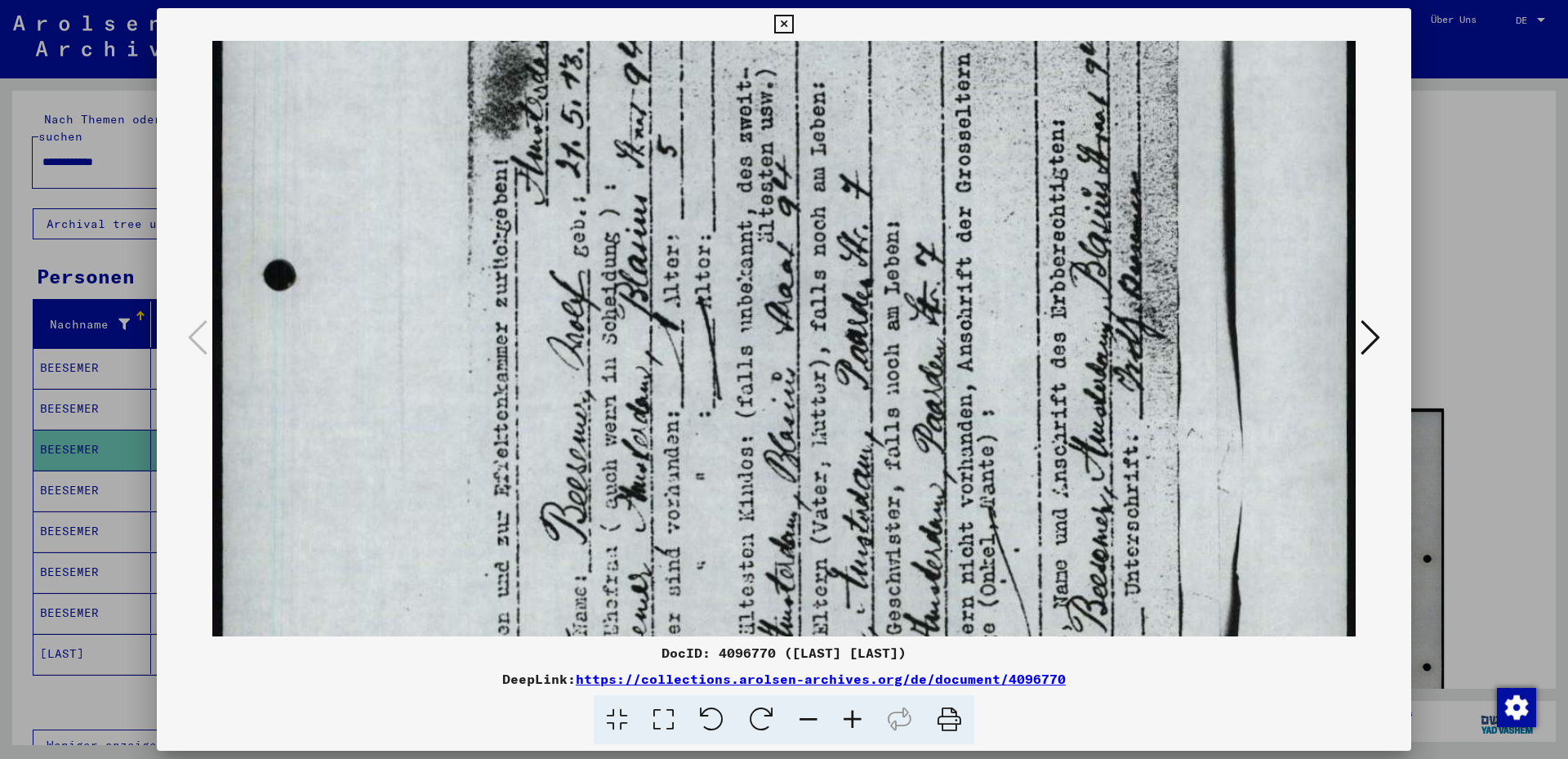 drag, startPoint x: 900, startPoint y: 394, endPoint x: 887, endPoint y: 486, distance: 92.91394 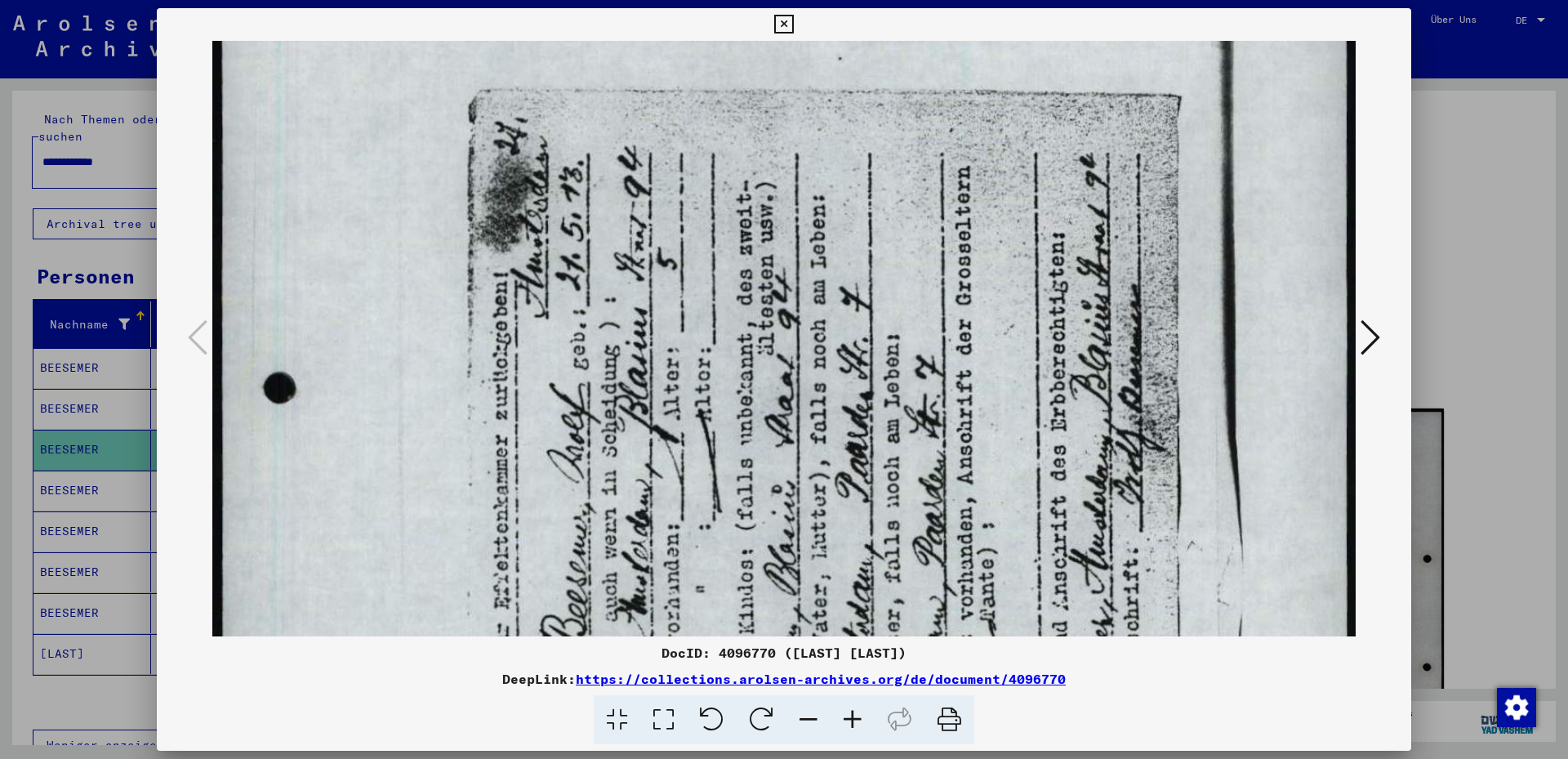 drag, startPoint x: 882, startPoint y: 359, endPoint x: 889, endPoint y: 408, distance: 49.497475 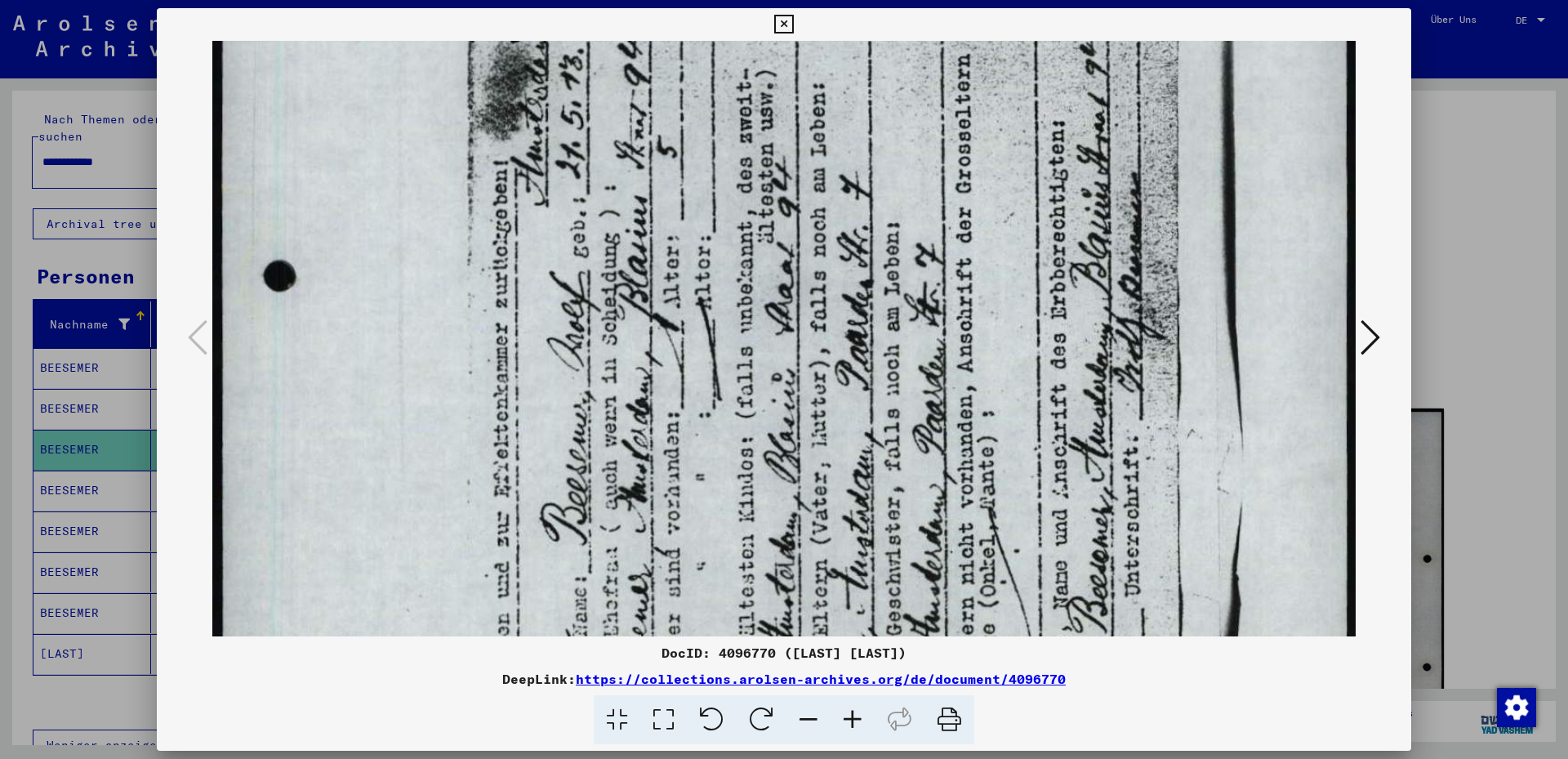 scroll, scrollTop: 361, scrollLeft: 0, axis: vertical 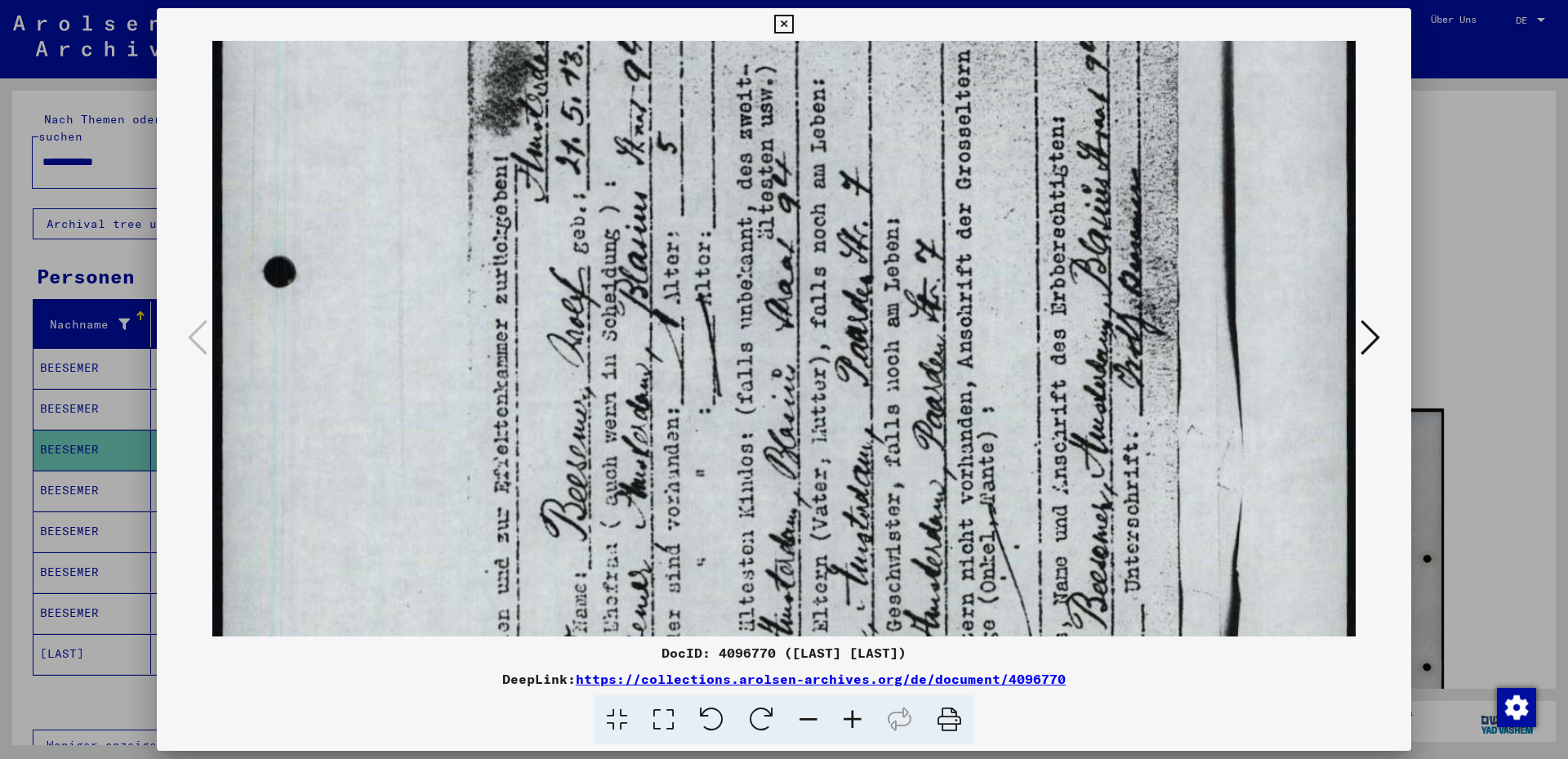 drag, startPoint x: 924, startPoint y: 363, endPoint x: 947, endPoint y: 250, distance: 115.31695 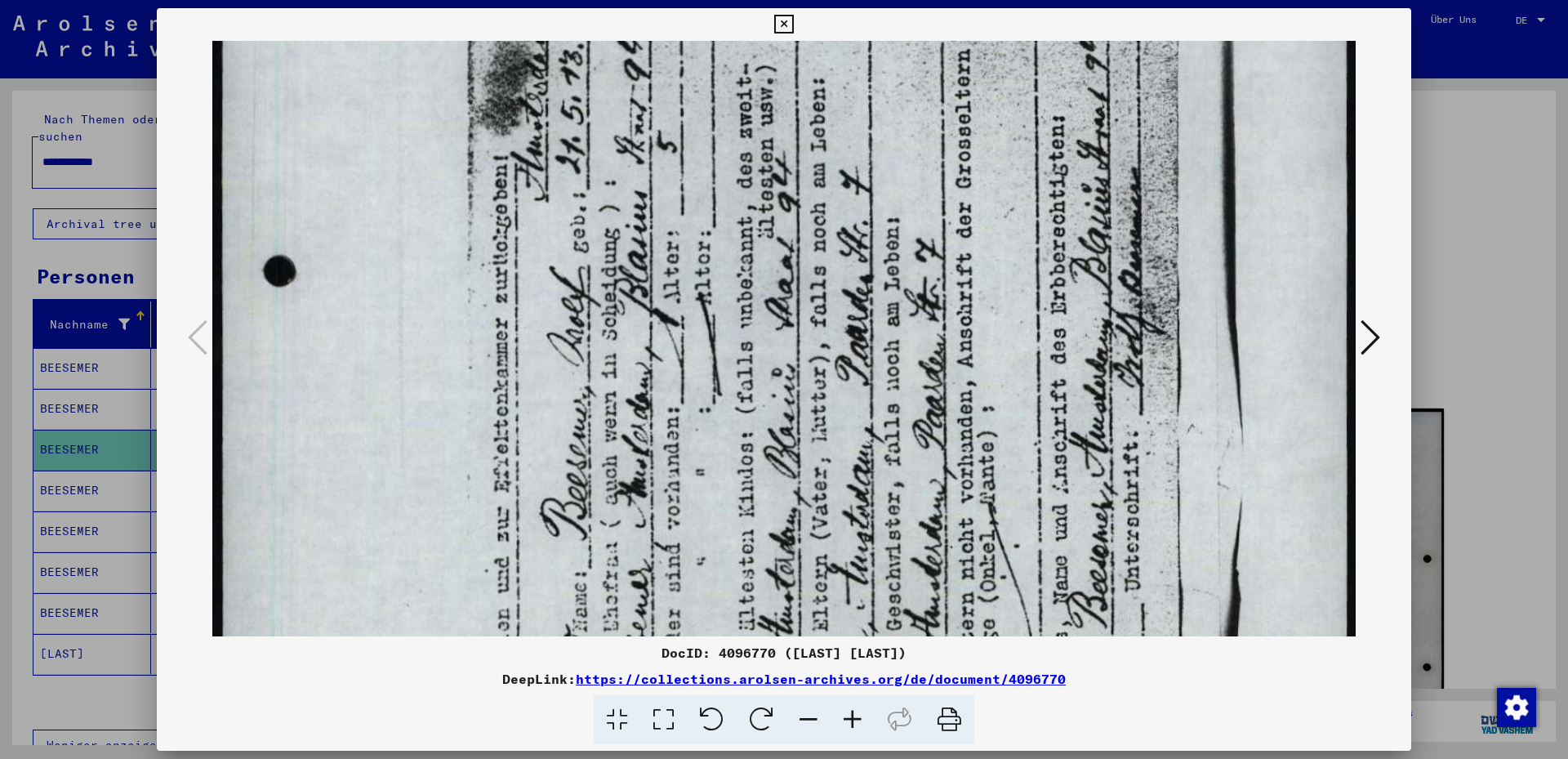 click at bounding box center [784, 483] 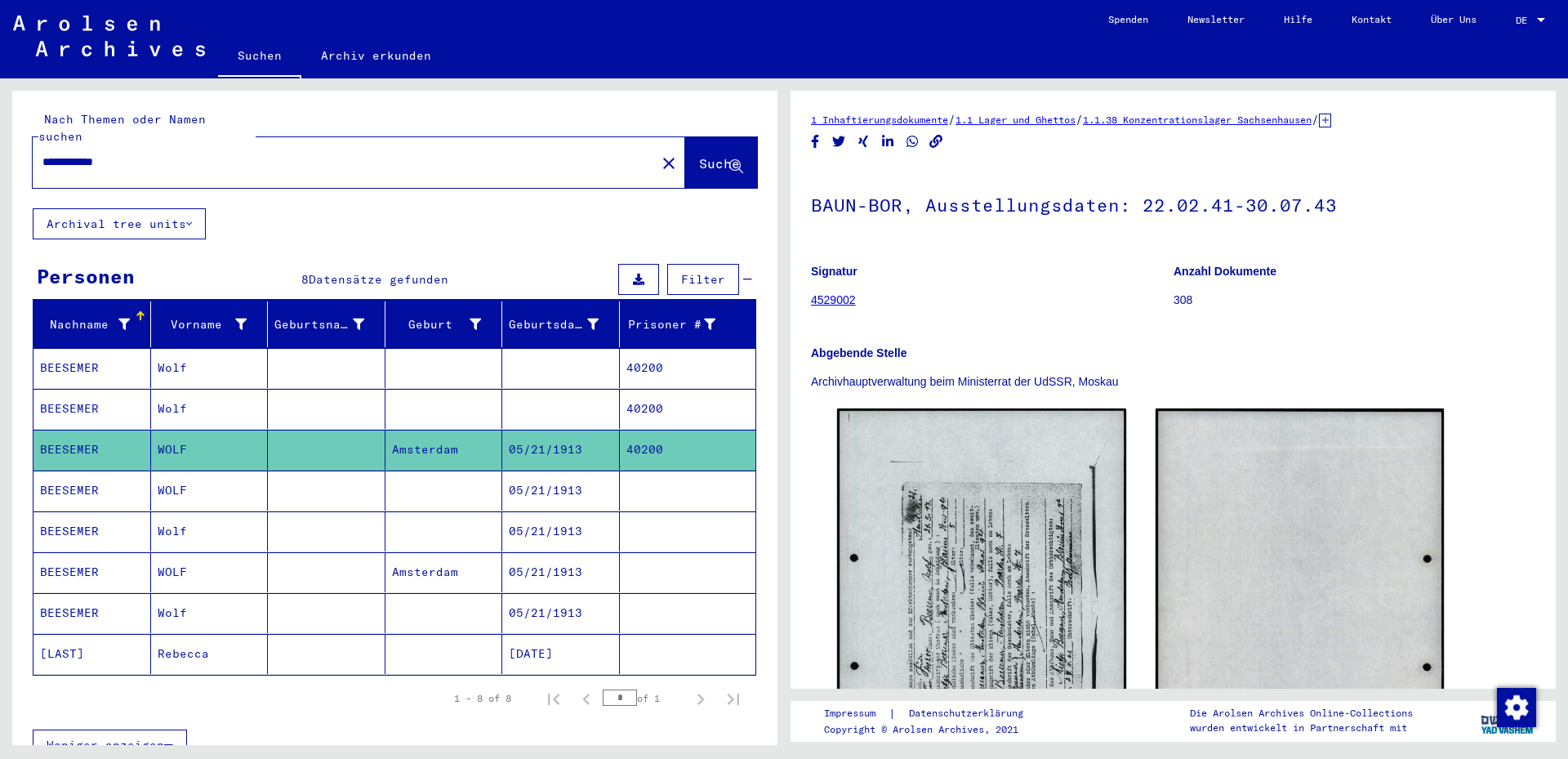 click at bounding box center [444, 531] 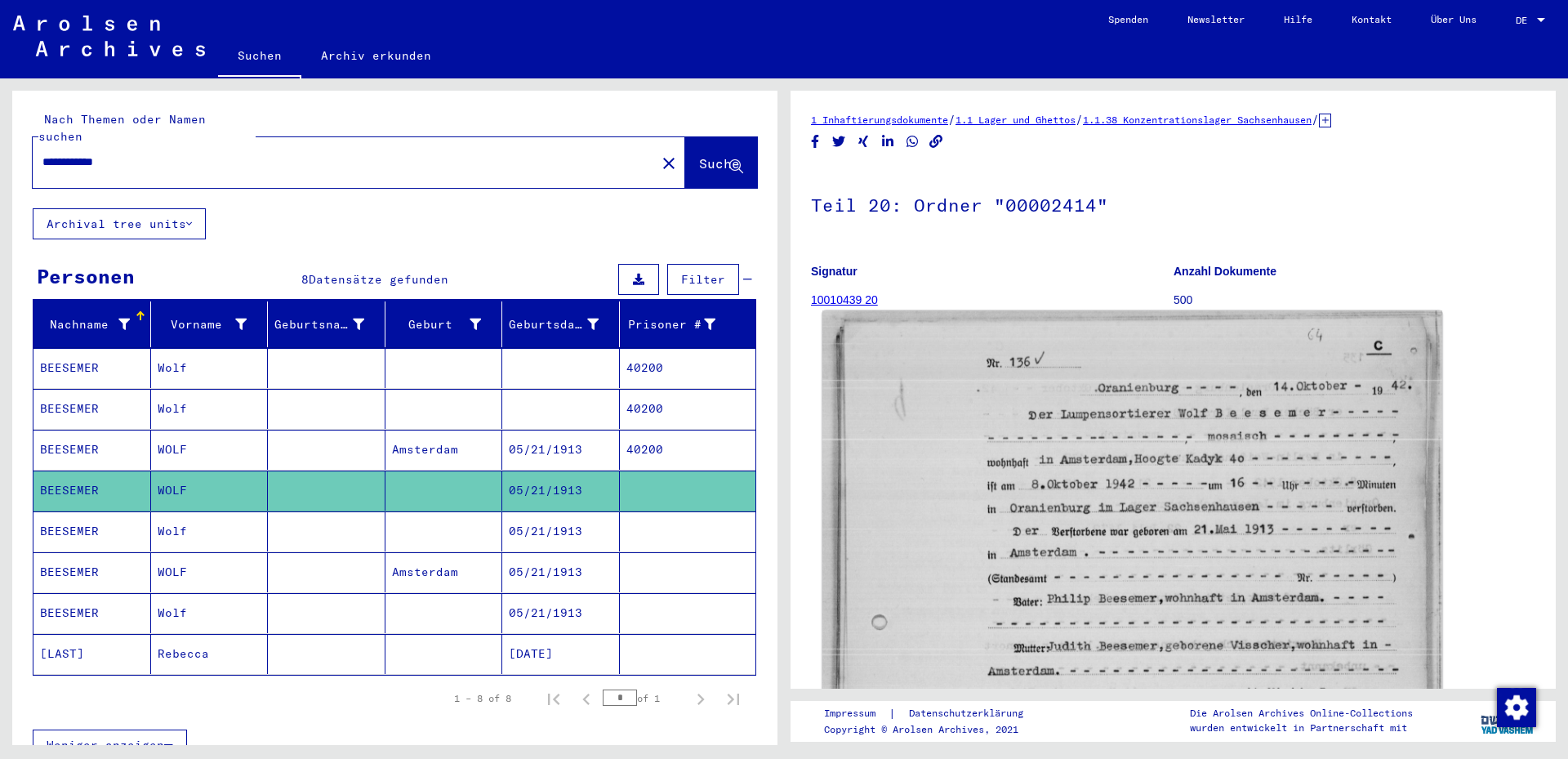 scroll, scrollTop: 0, scrollLeft: 0, axis: both 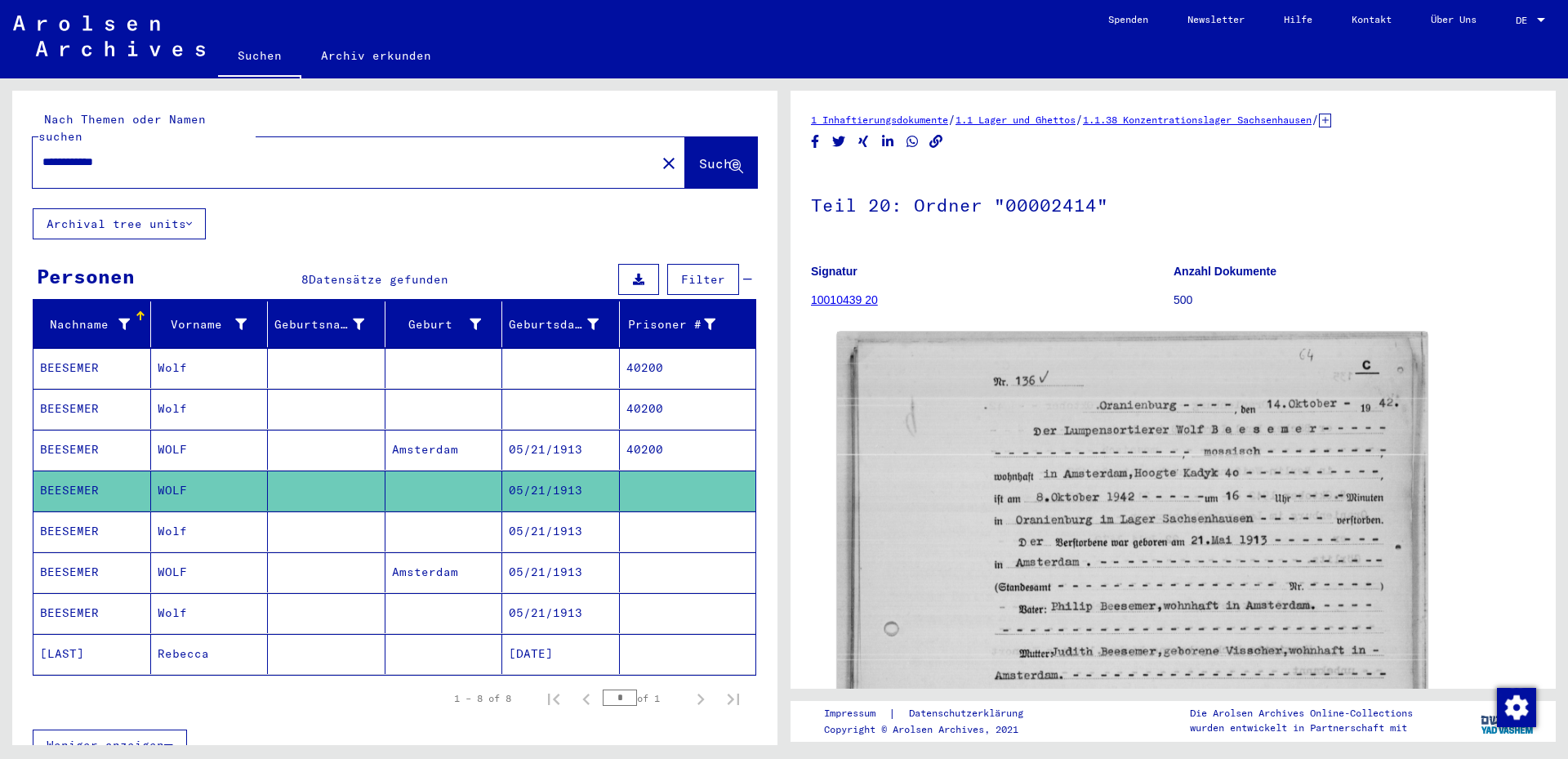 click at bounding box center [444, 572] 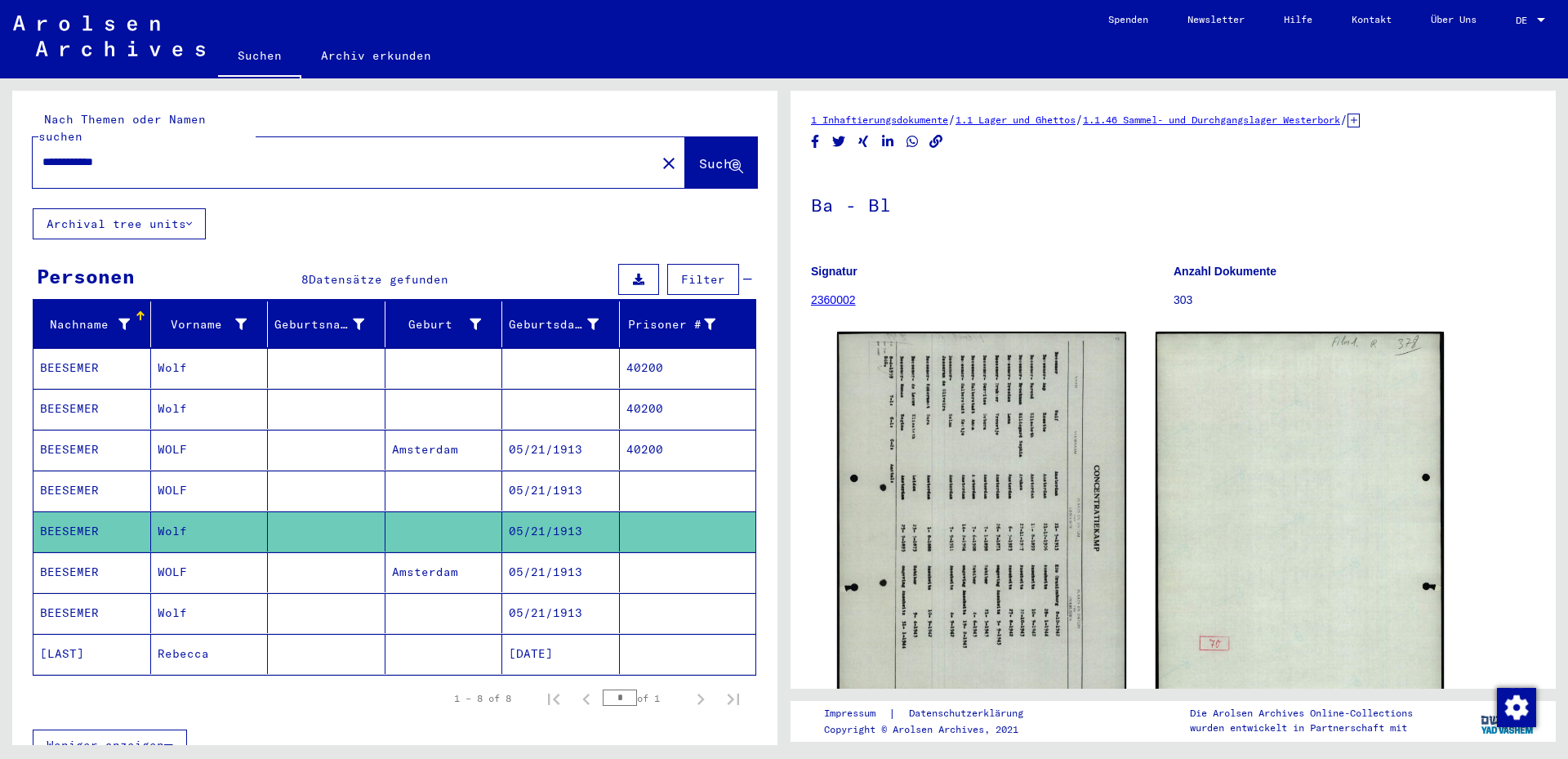 scroll, scrollTop: 0, scrollLeft: 0, axis: both 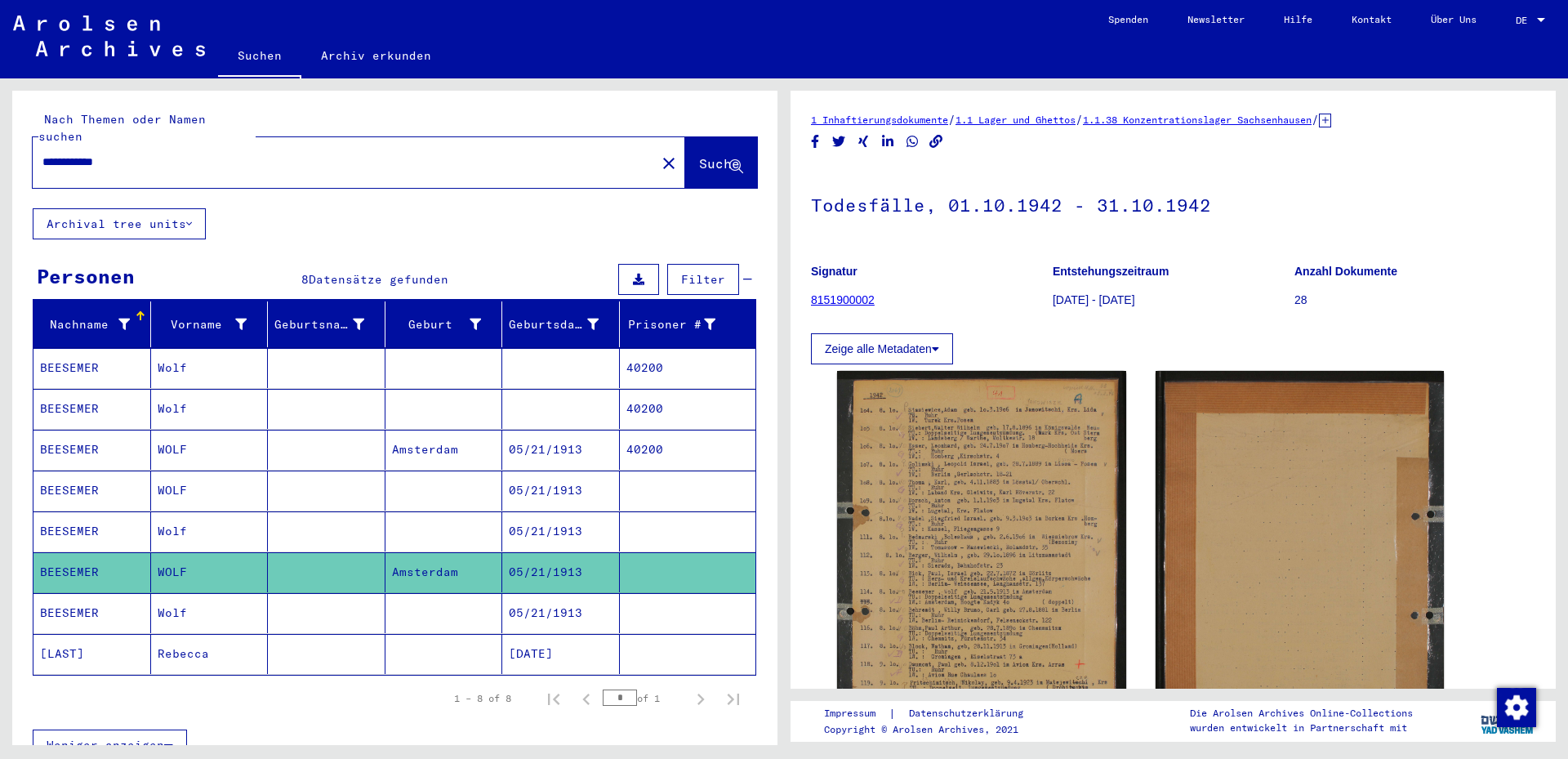click at bounding box center [327, 654] 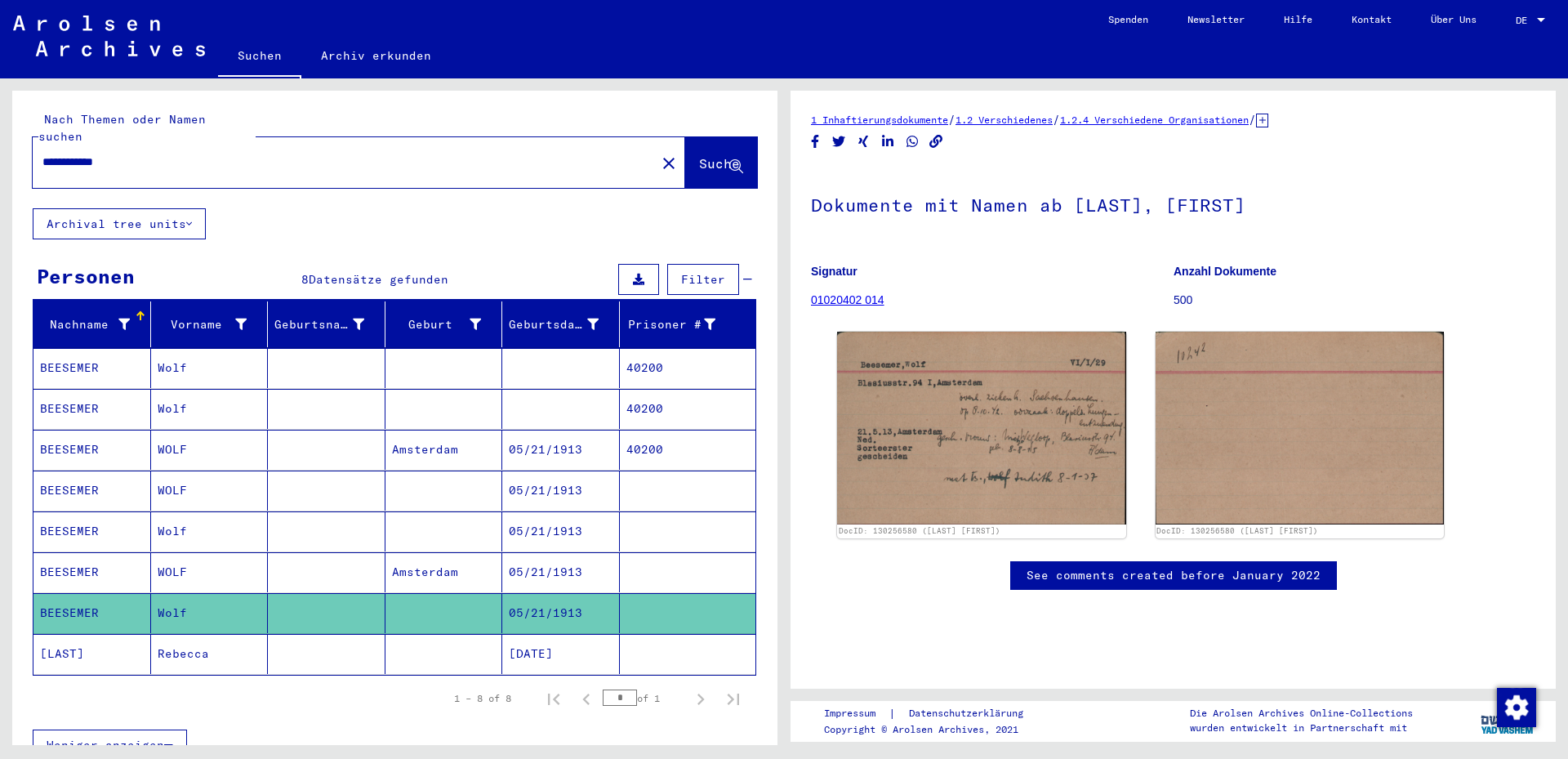 scroll, scrollTop: 0, scrollLeft: 0, axis: both 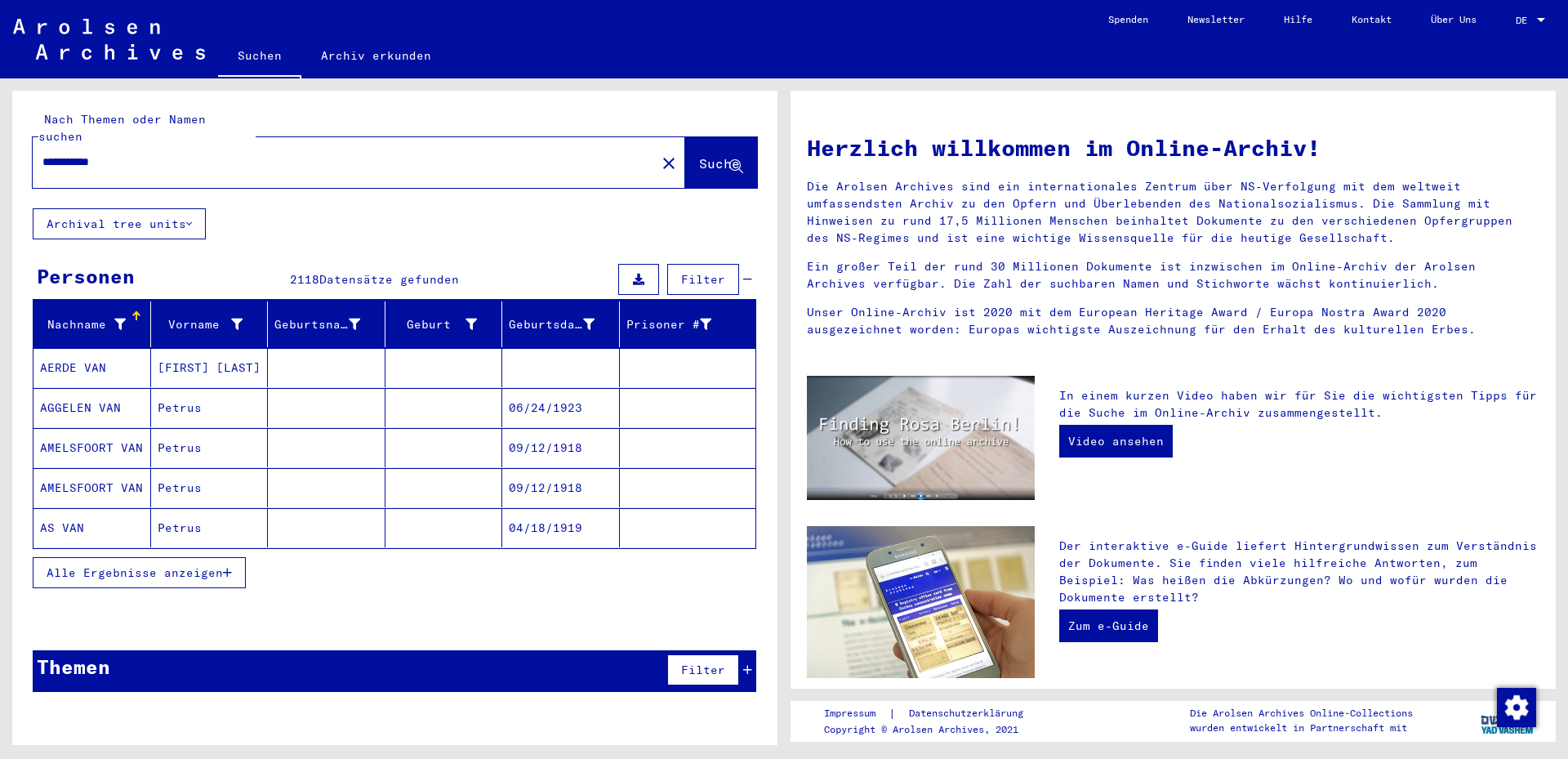 drag, startPoint x: 201, startPoint y: 143, endPoint x: 75, endPoint y: 141, distance: 126.01587 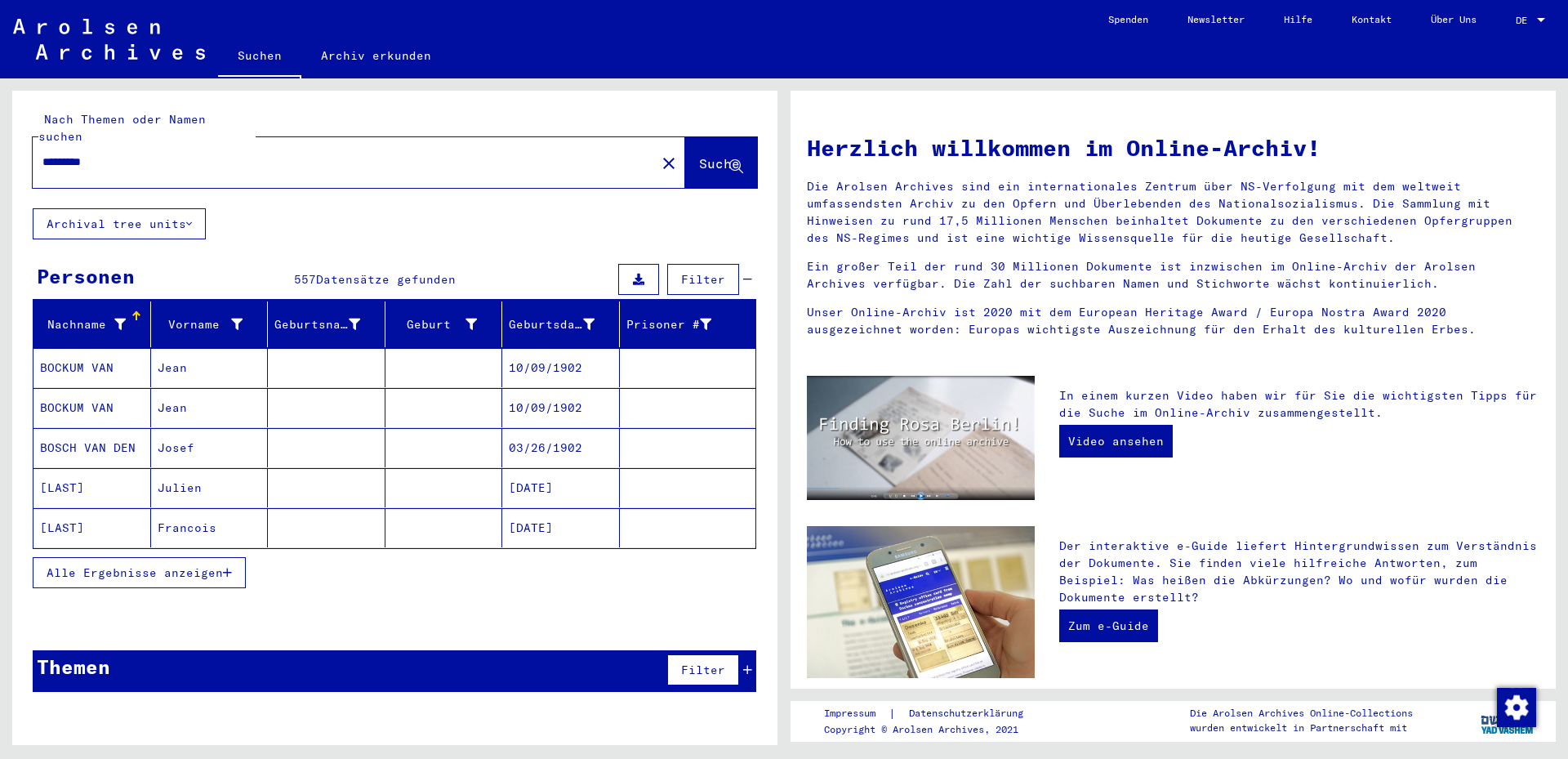 click on "Jean" at bounding box center (210, 448) 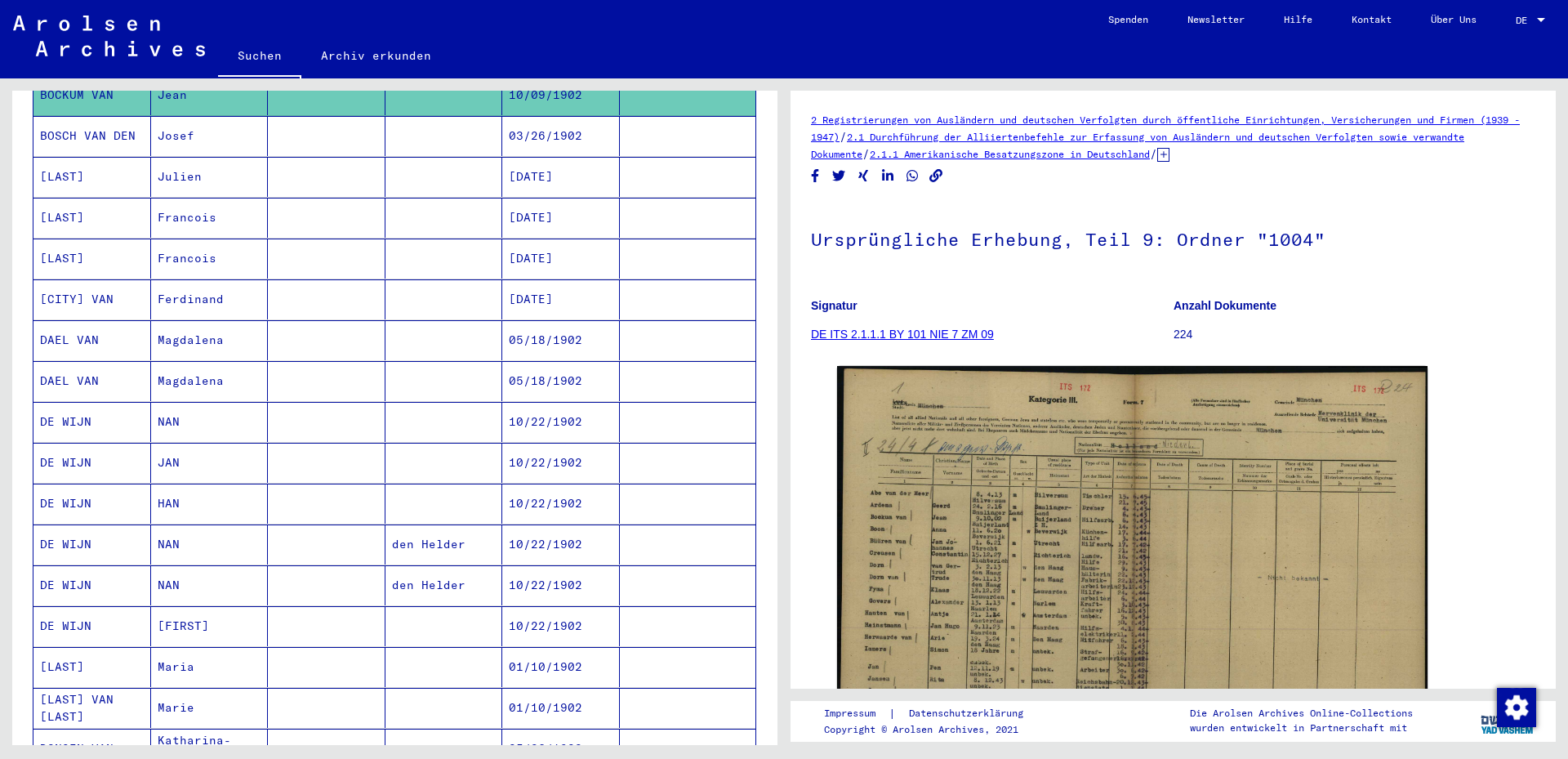 scroll, scrollTop: 409, scrollLeft: 0, axis: vertical 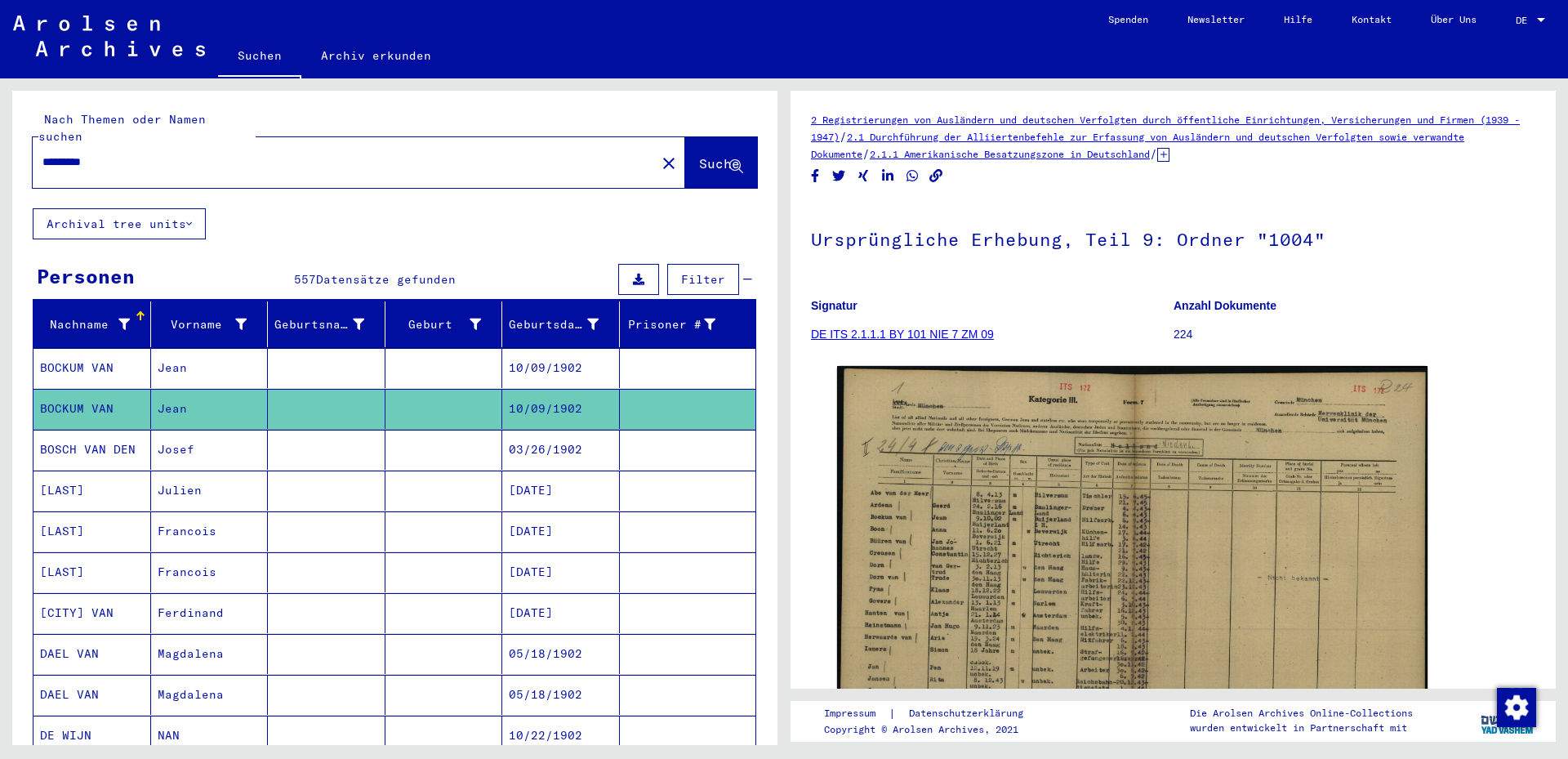 click on "*********" at bounding box center [344, 162] 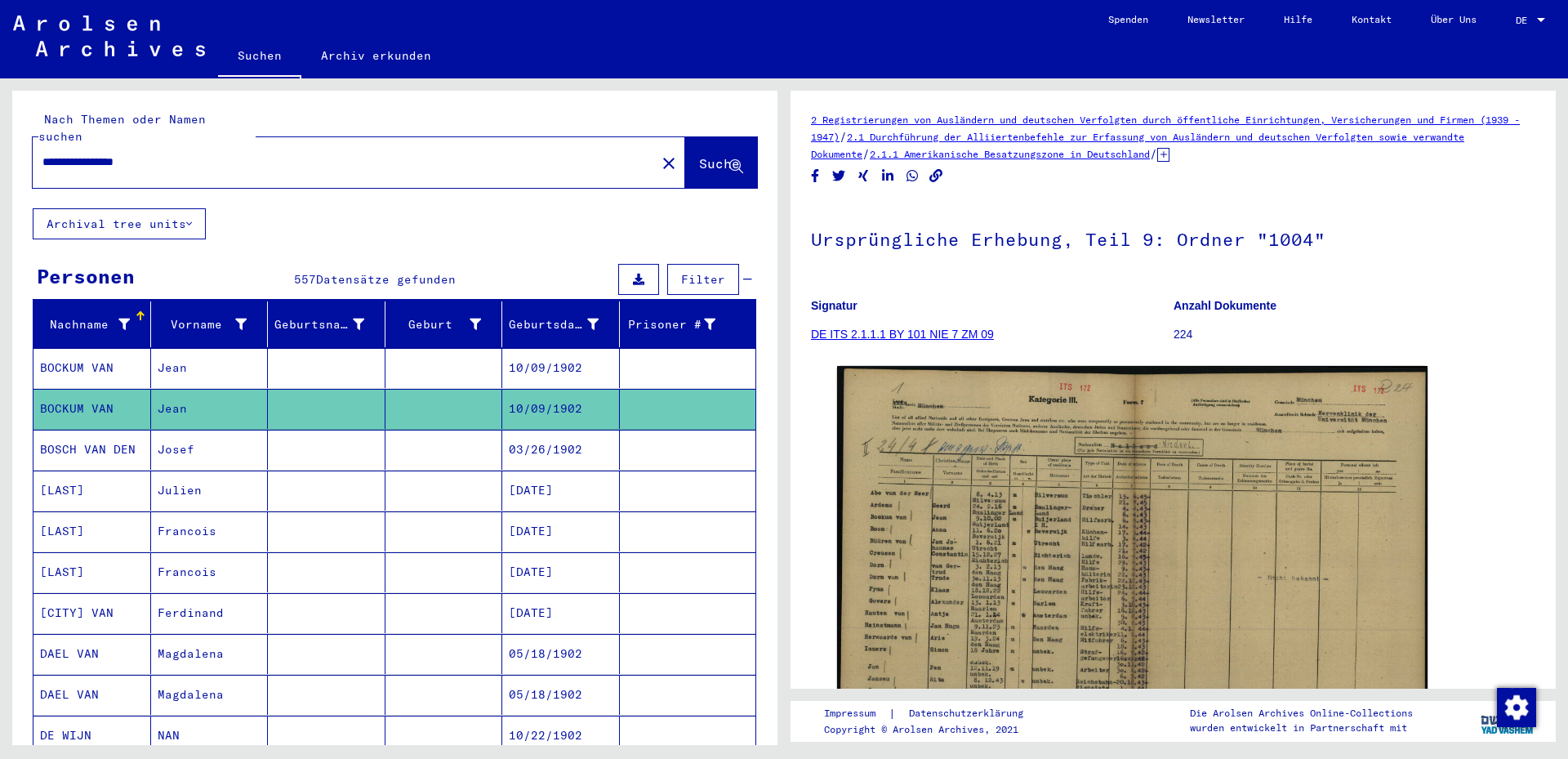 type on "**********" 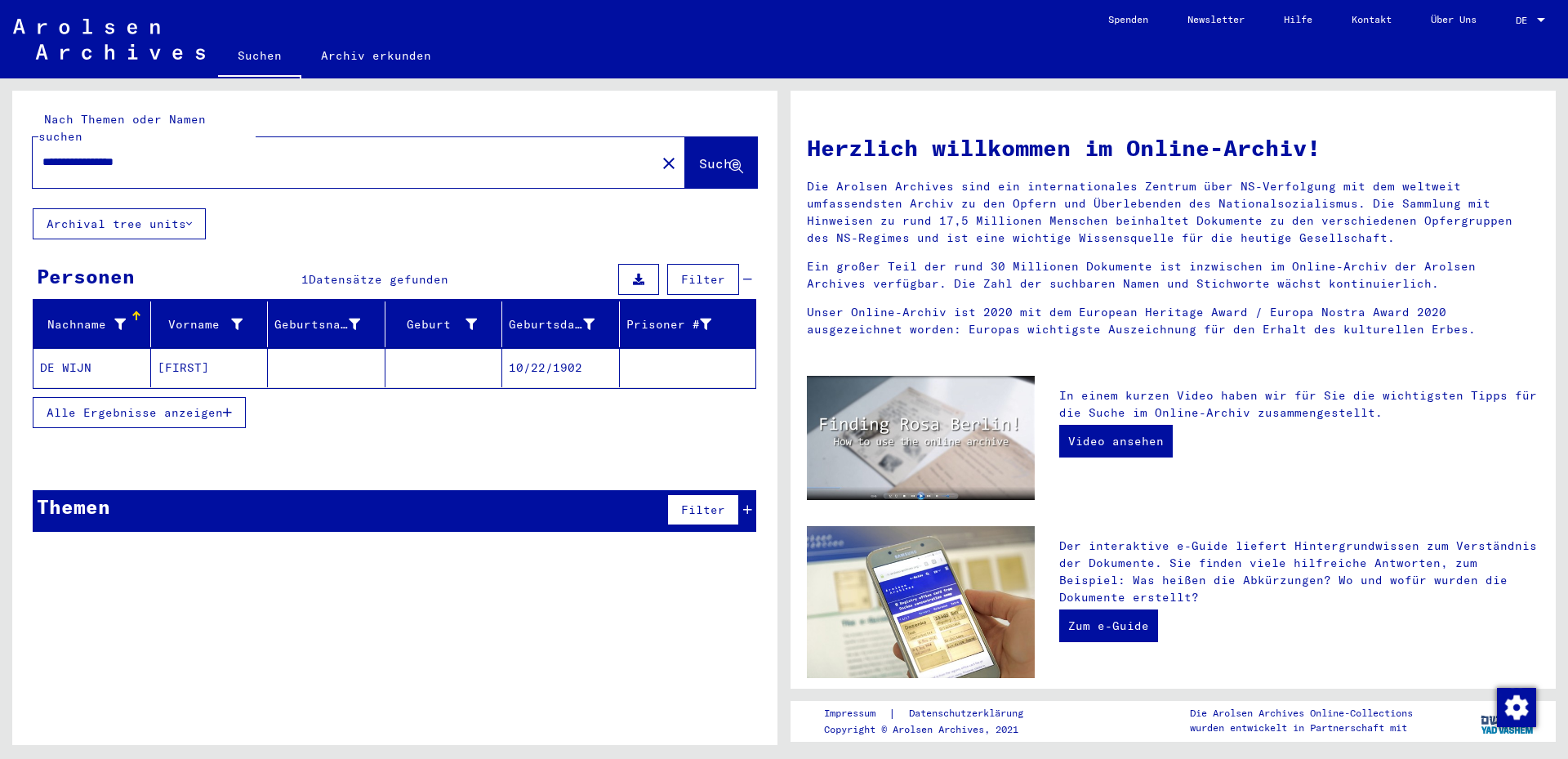 click on "[FIRST]" 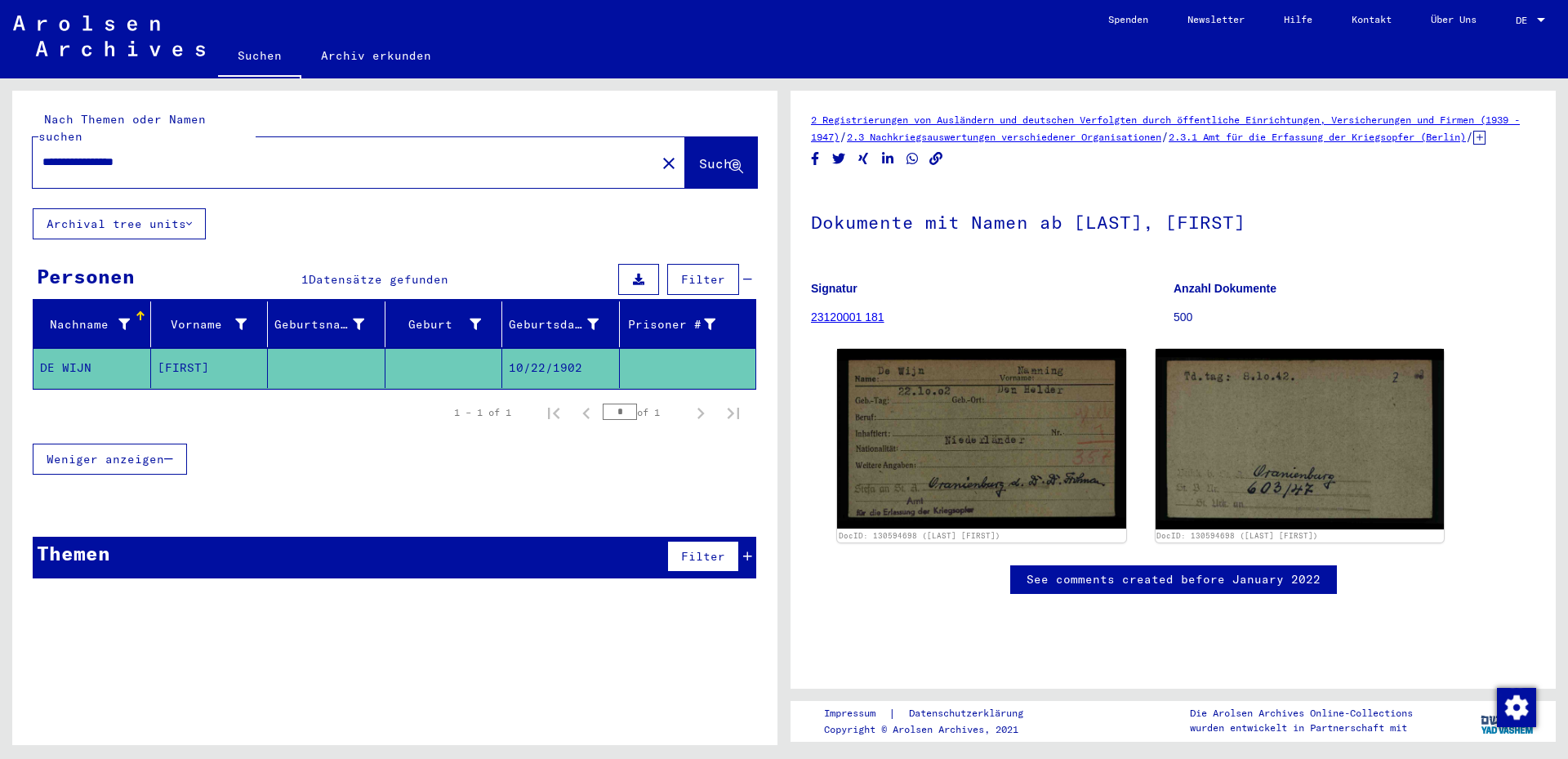 scroll, scrollTop: 0, scrollLeft: 0, axis: both 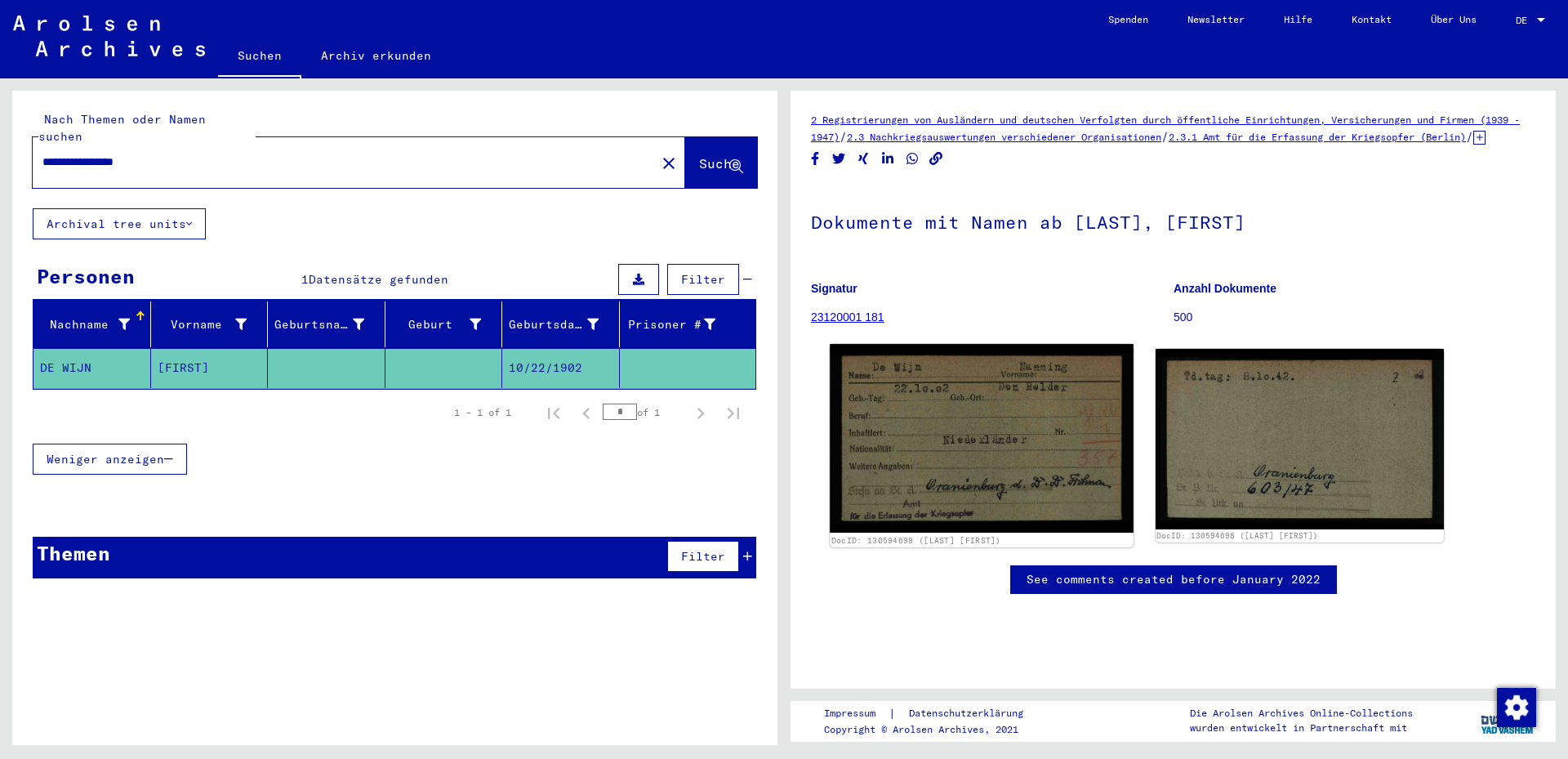 click 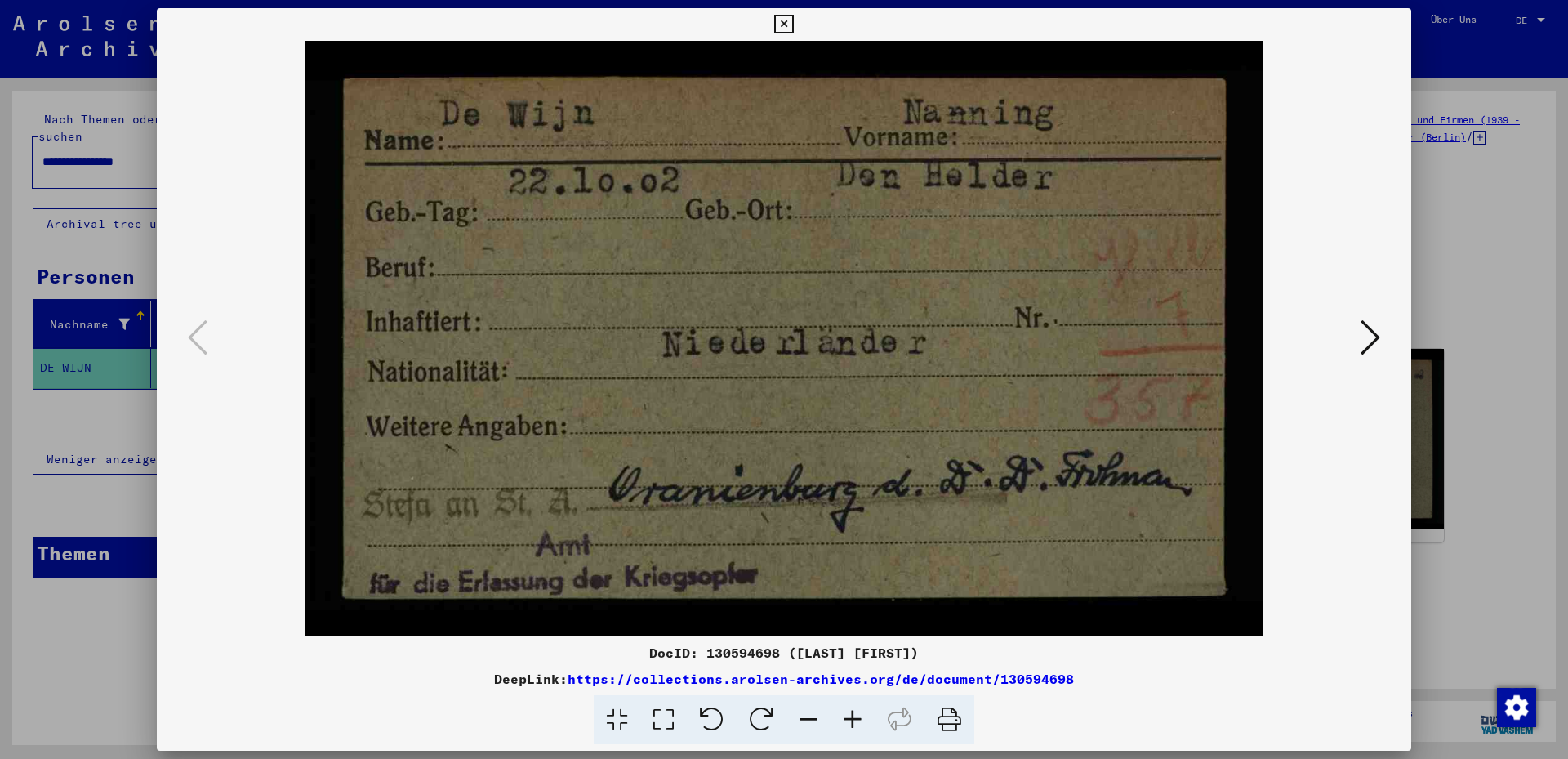 click at bounding box center [1370, 337] 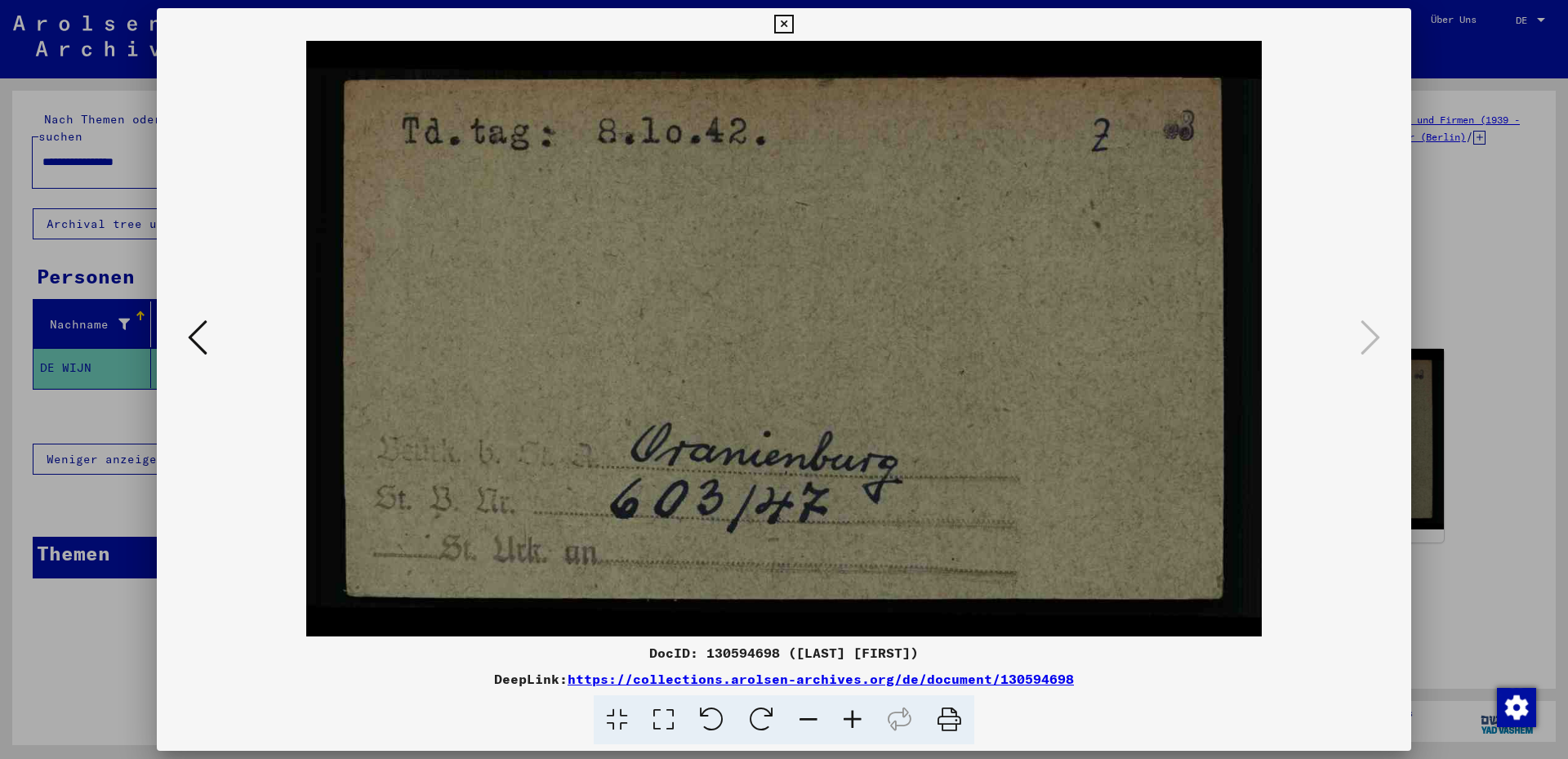 click at bounding box center [784, 338] 